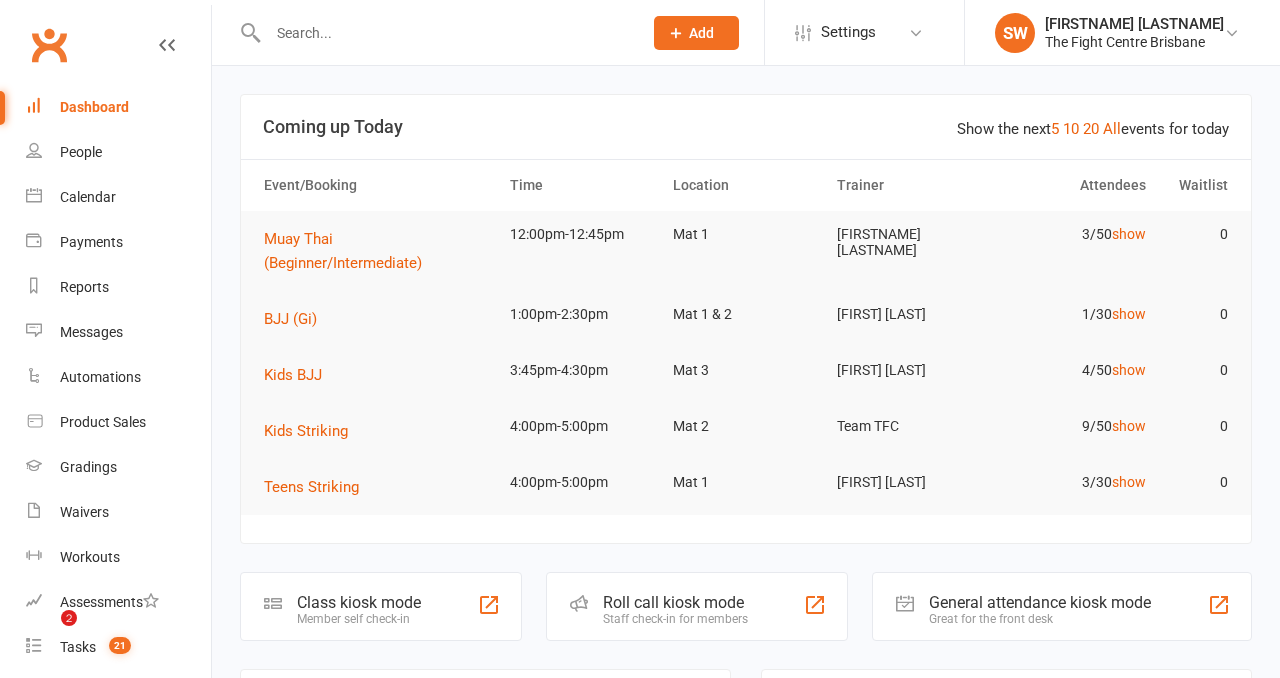scroll, scrollTop: 0, scrollLeft: 0, axis: both 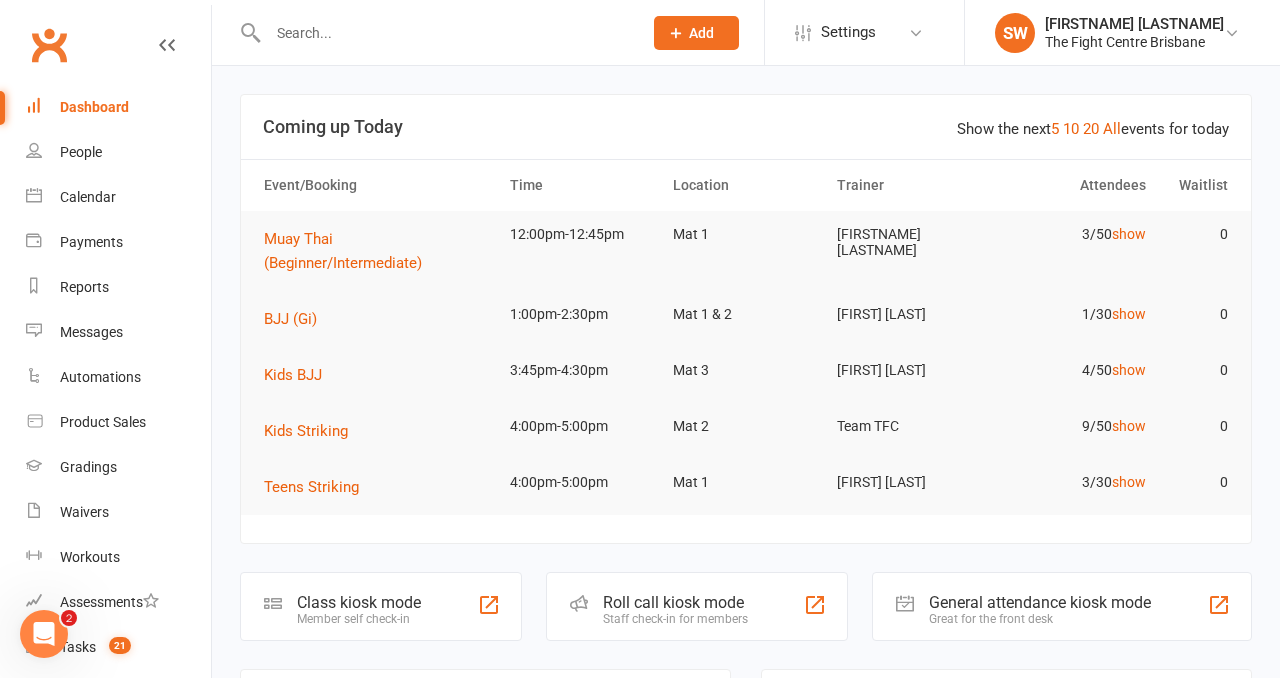 click at bounding box center (445, 33) 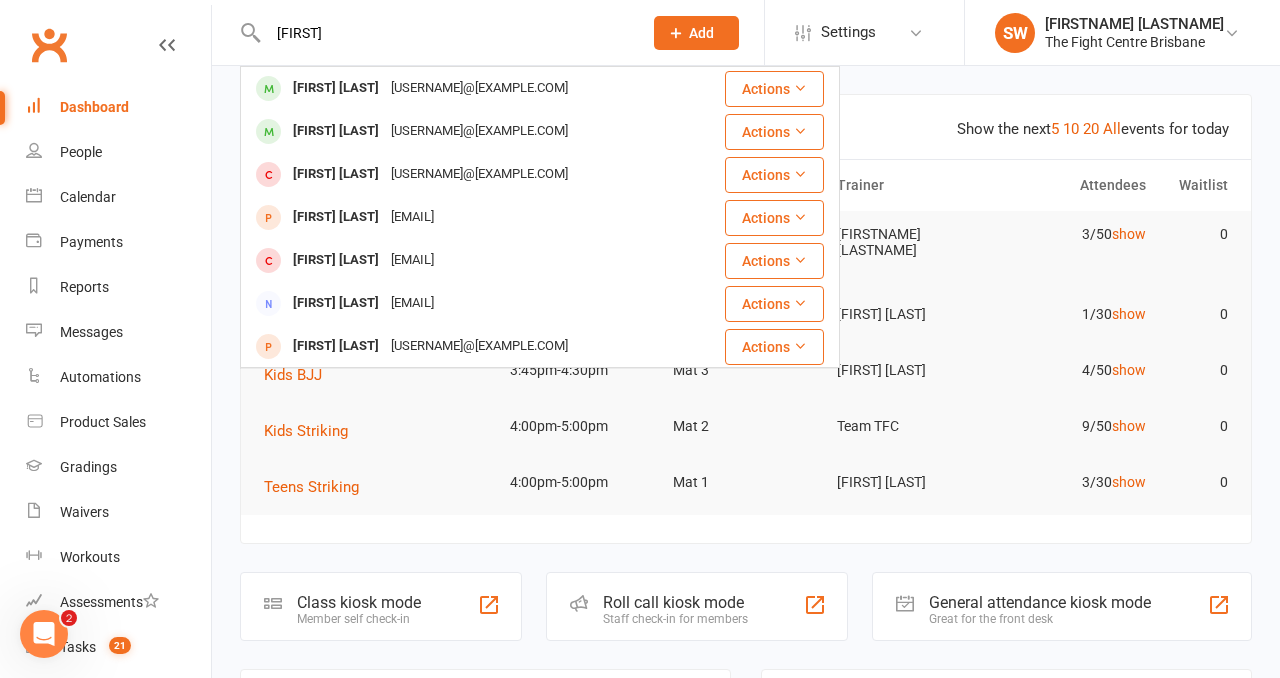 type on "Carladayna" 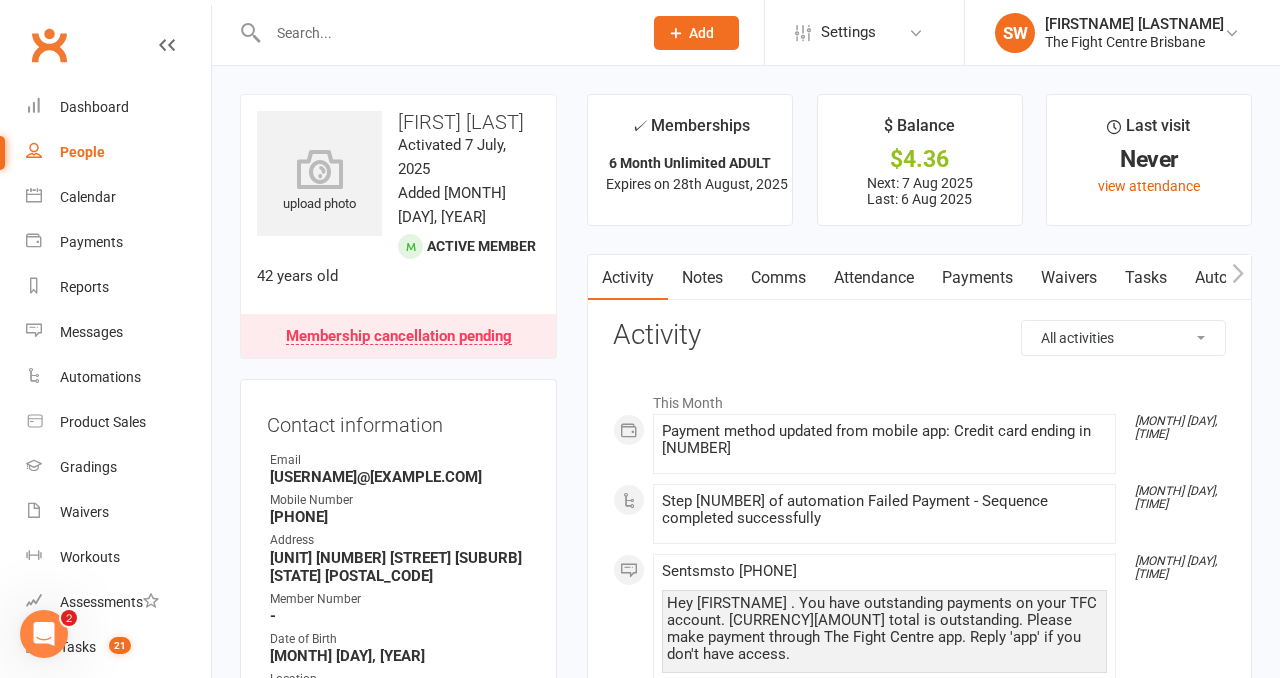 click on "Payments" at bounding box center (977, 278) 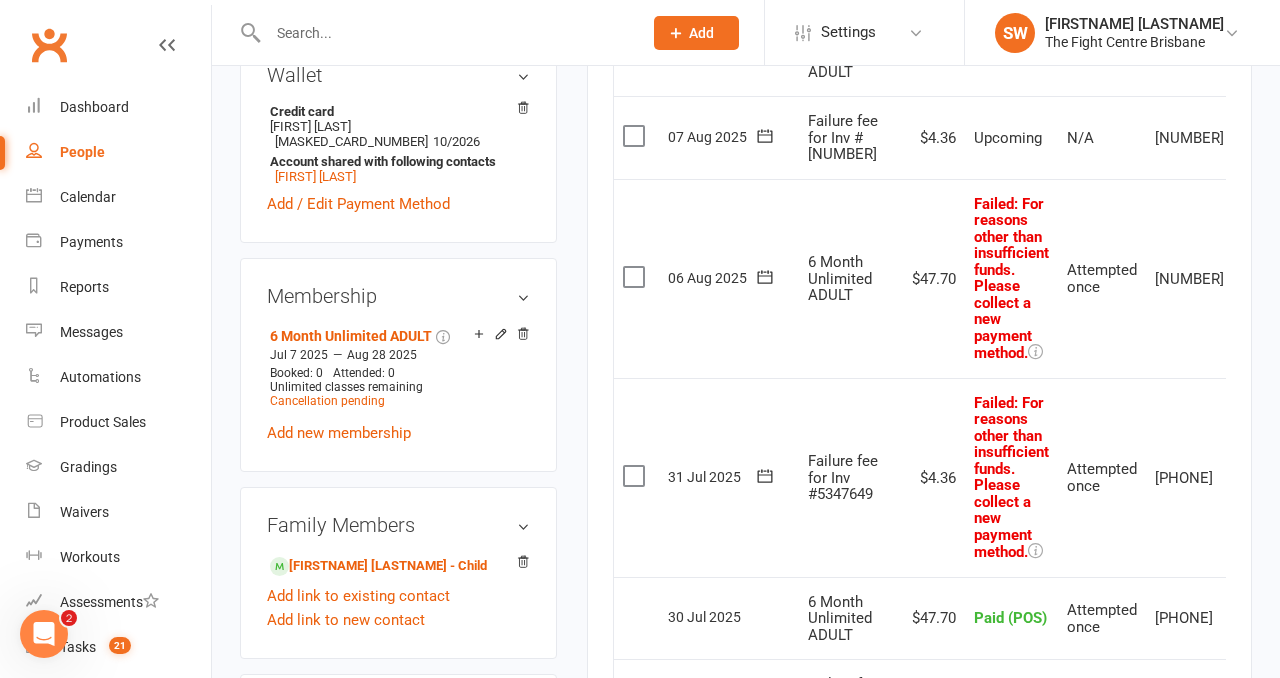 scroll, scrollTop: 765, scrollLeft: 0, axis: vertical 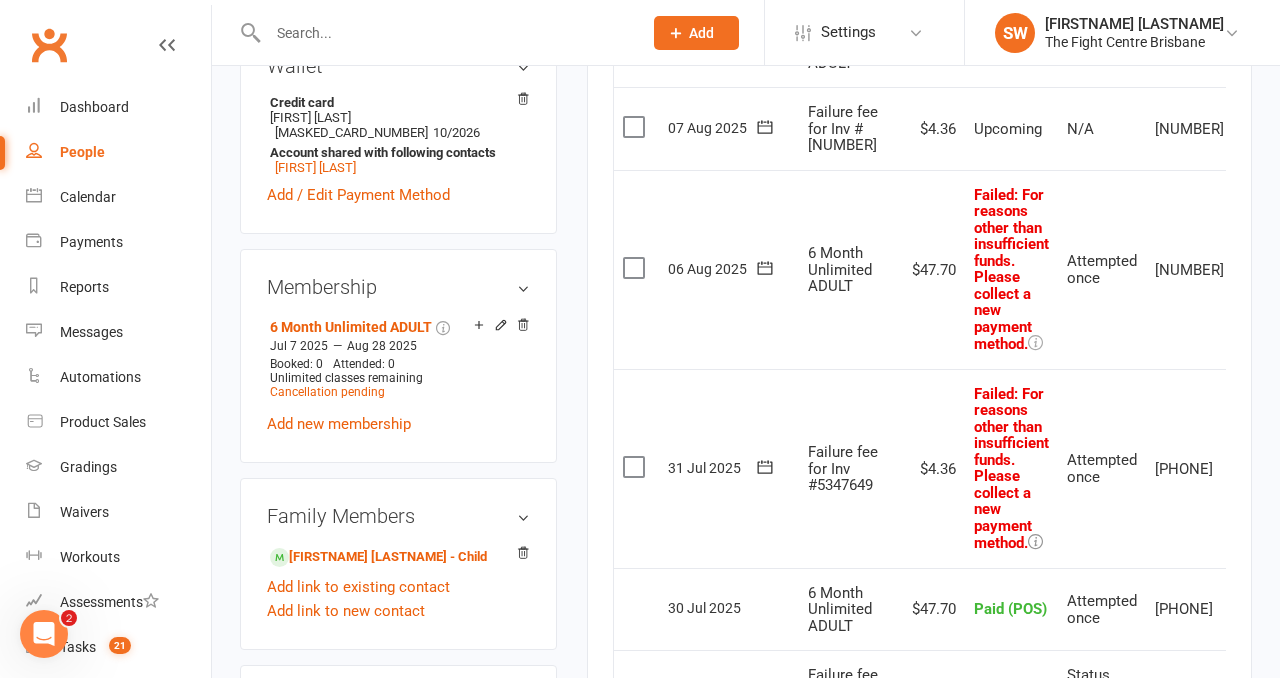 click at bounding box center [1035, 541] 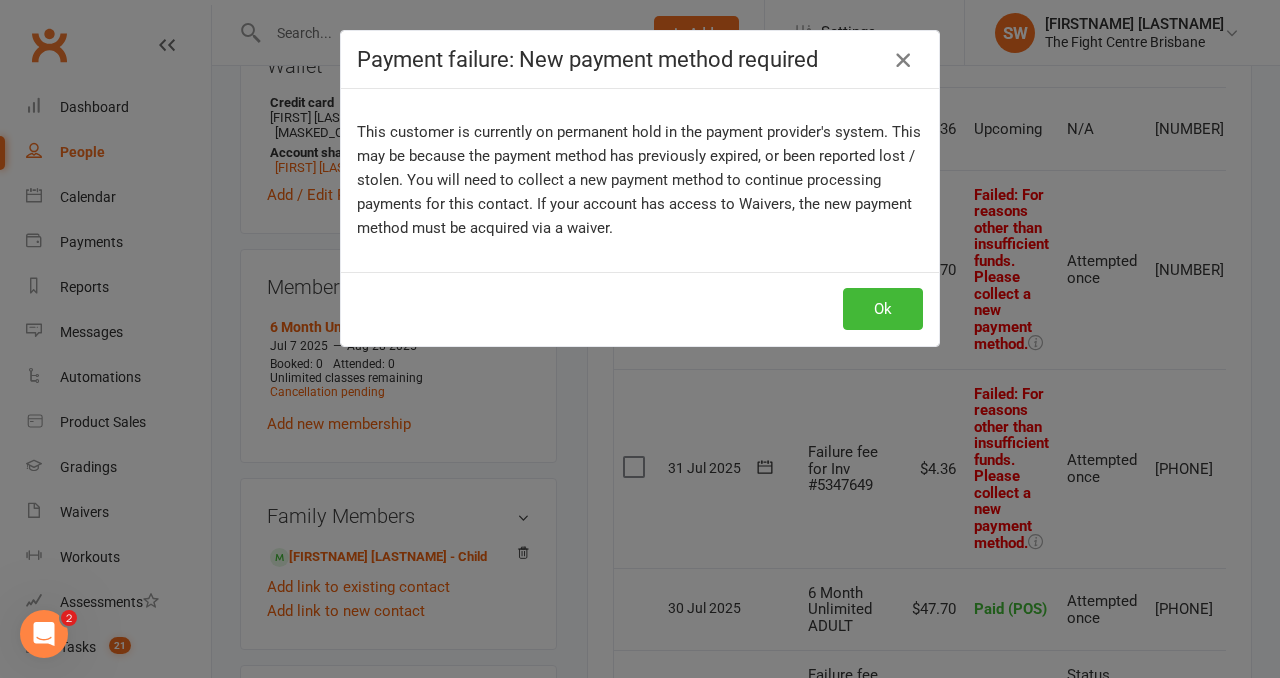 click at bounding box center [903, 60] 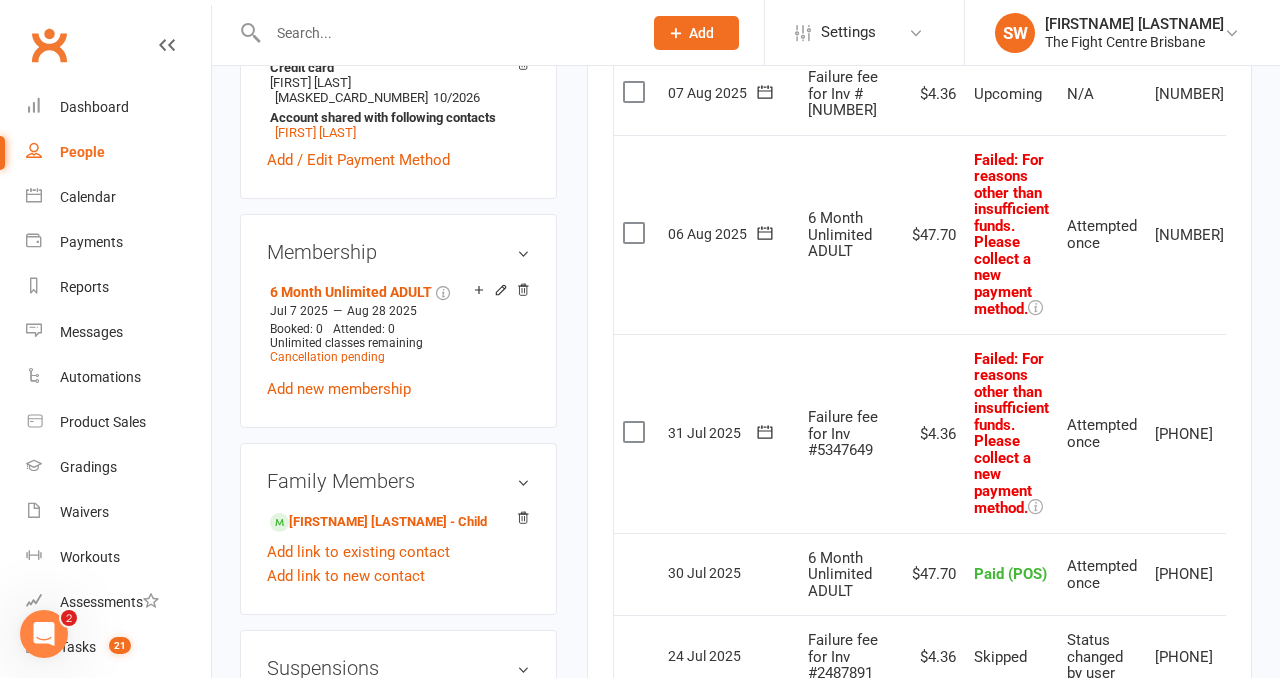scroll, scrollTop: 802, scrollLeft: 0, axis: vertical 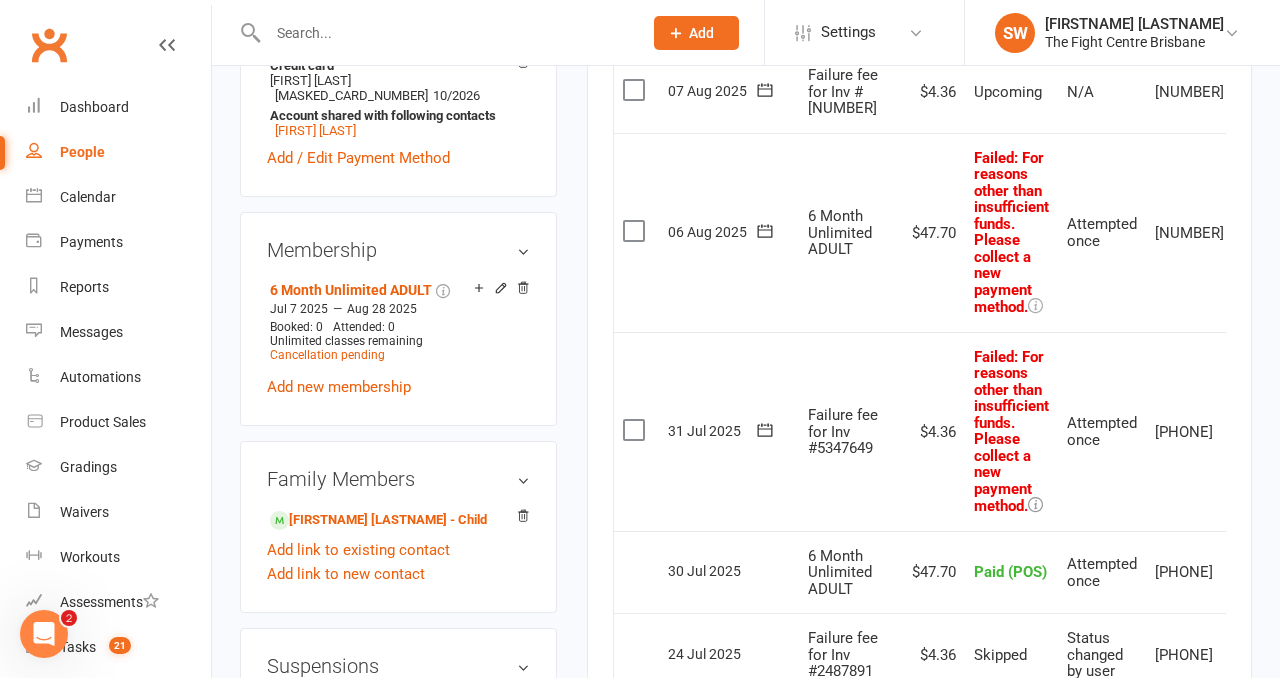 click at bounding box center [1035, 504] 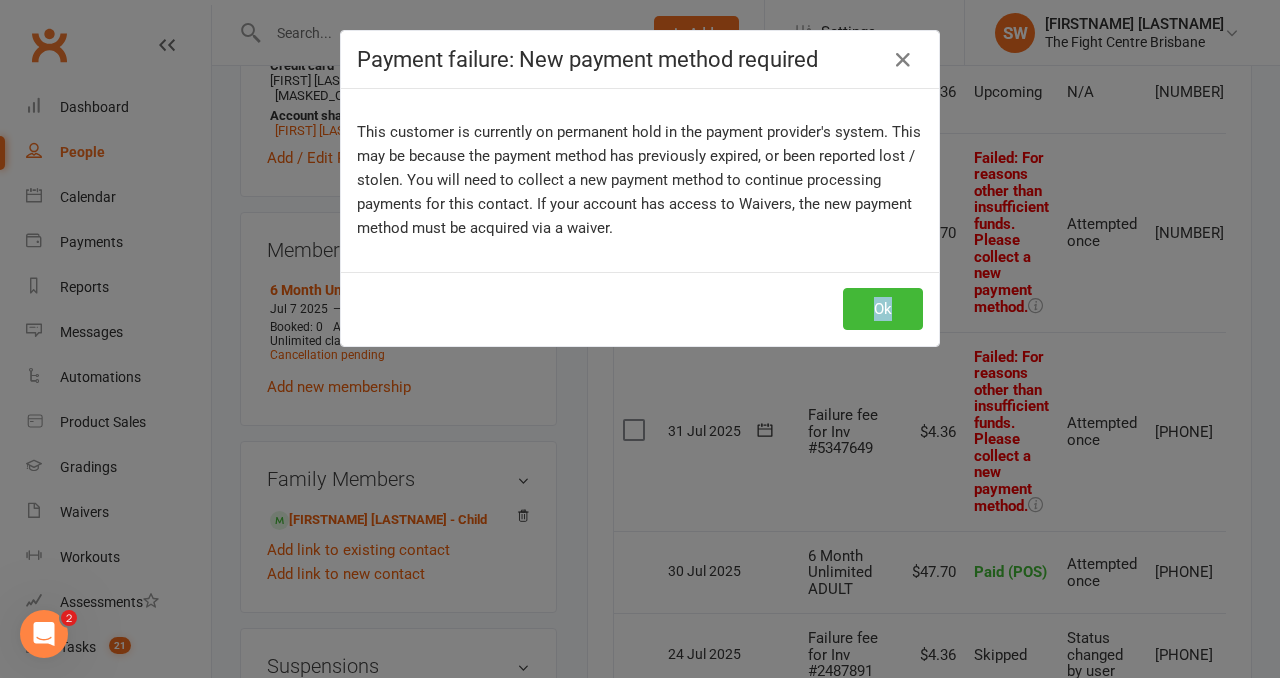 drag, startPoint x: 1033, startPoint y: 400, endPoint x: 918, endPoint y: 129, distance: 294.3909 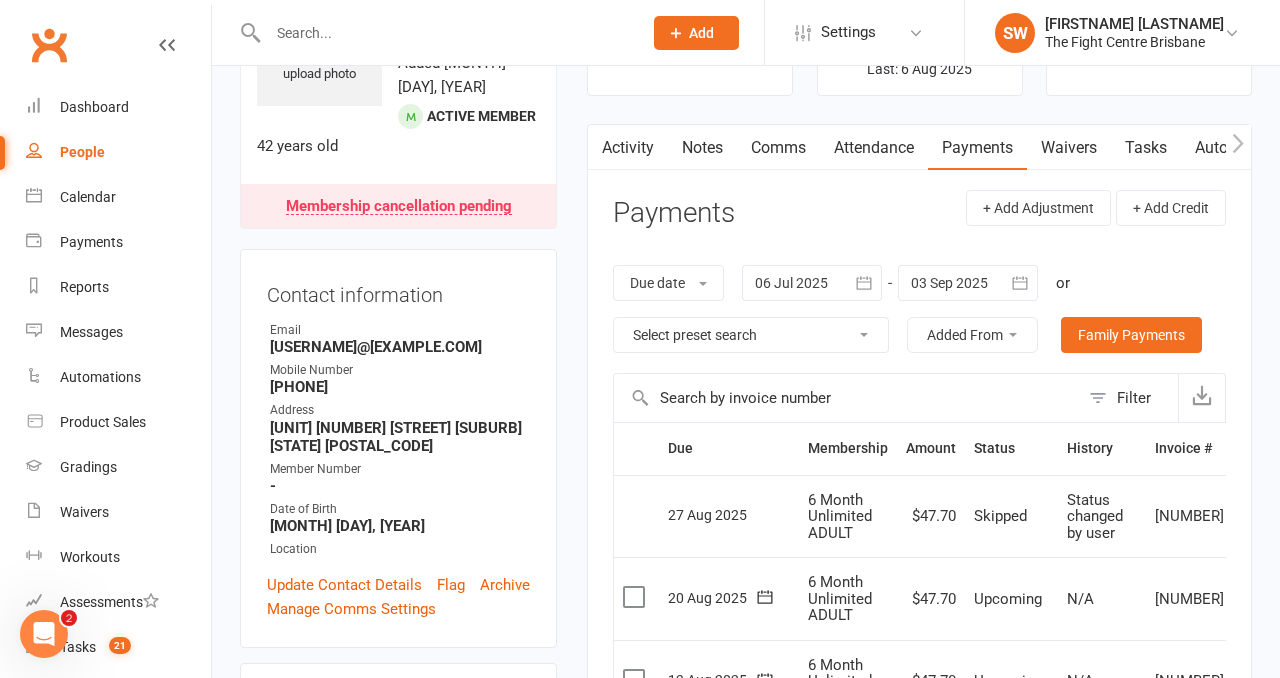scroll, scrollTop: 0, scrollLeft: 0, axis: both 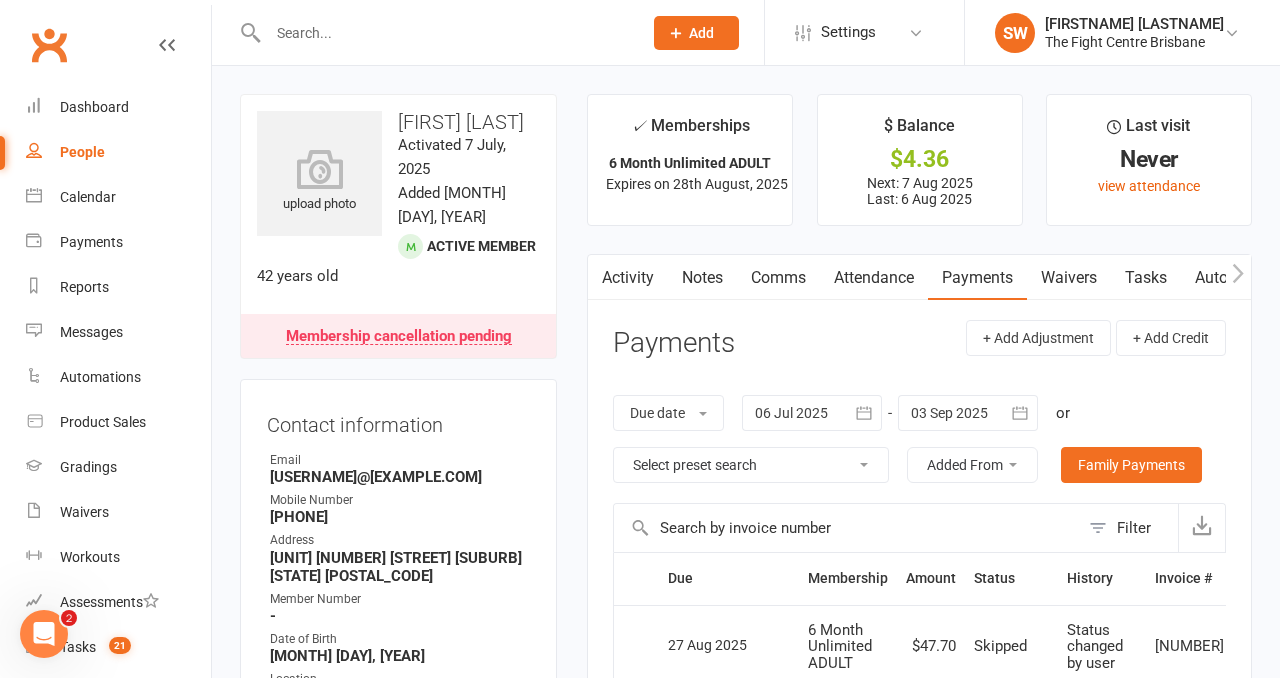 click on "Payments + Add Adjustment + Add Credit" at bounding box center [919, 347] 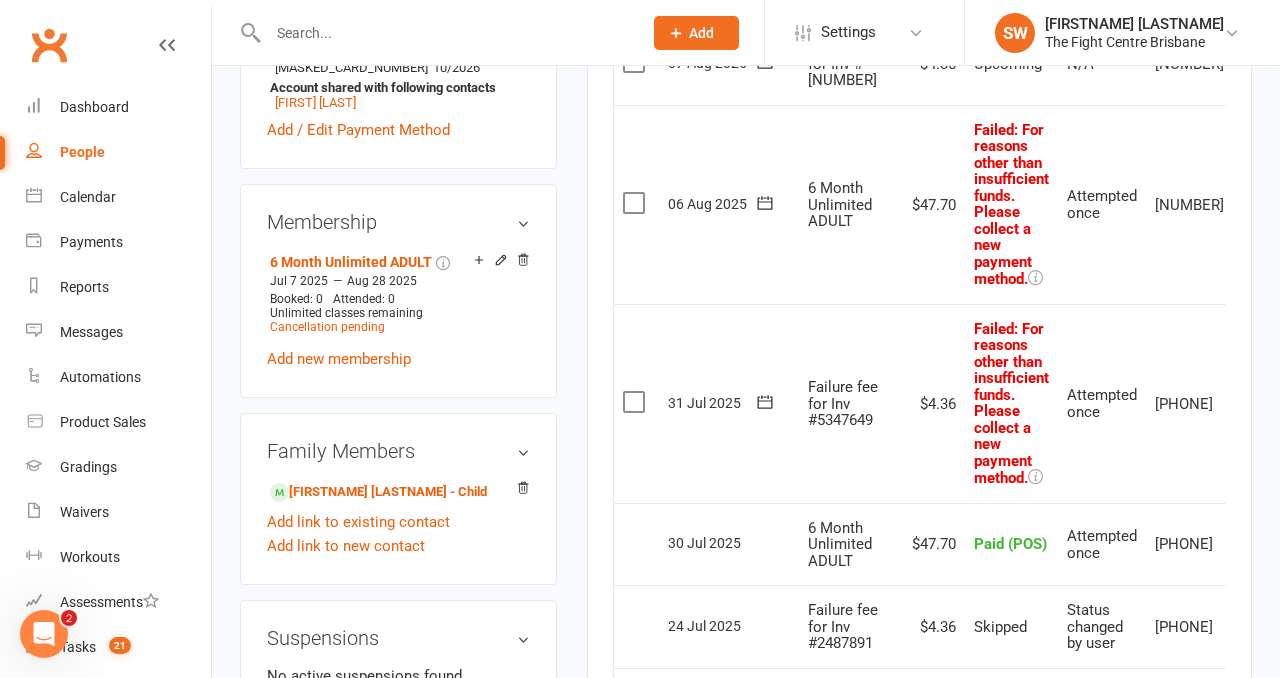 scroll, scrollTop: 824, scrollLeft: 0, axis: vertical 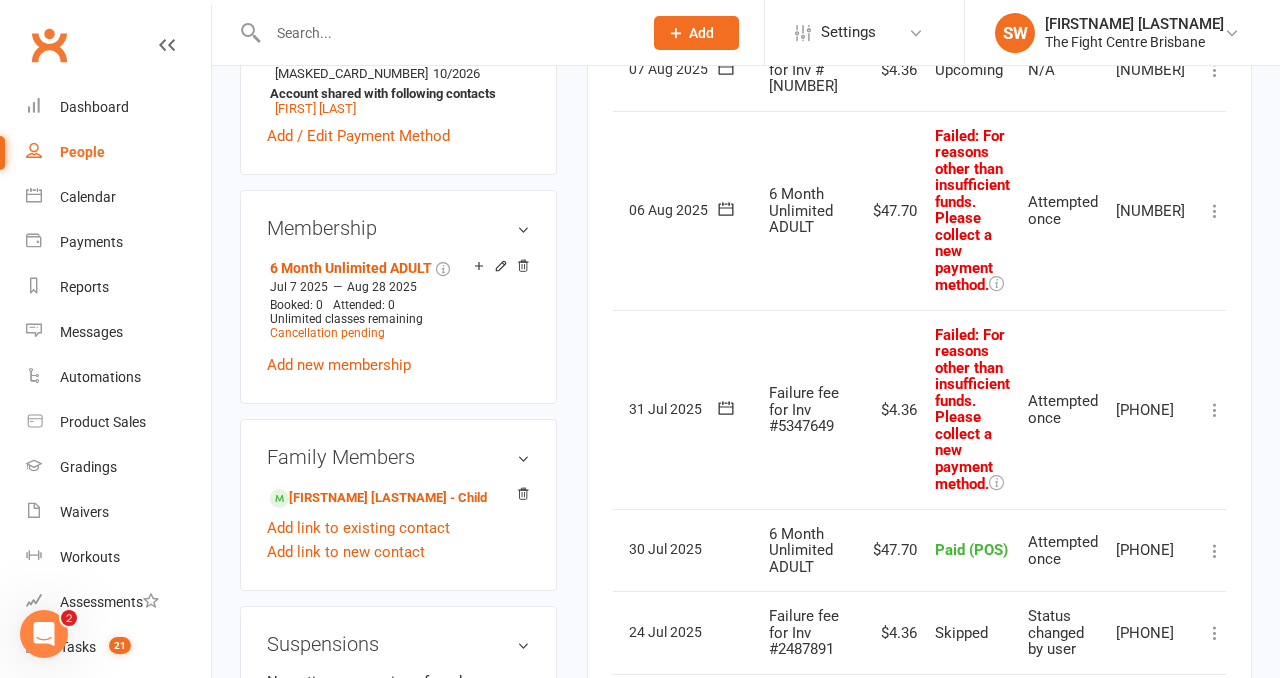 click at bounding box center (1215, 410) 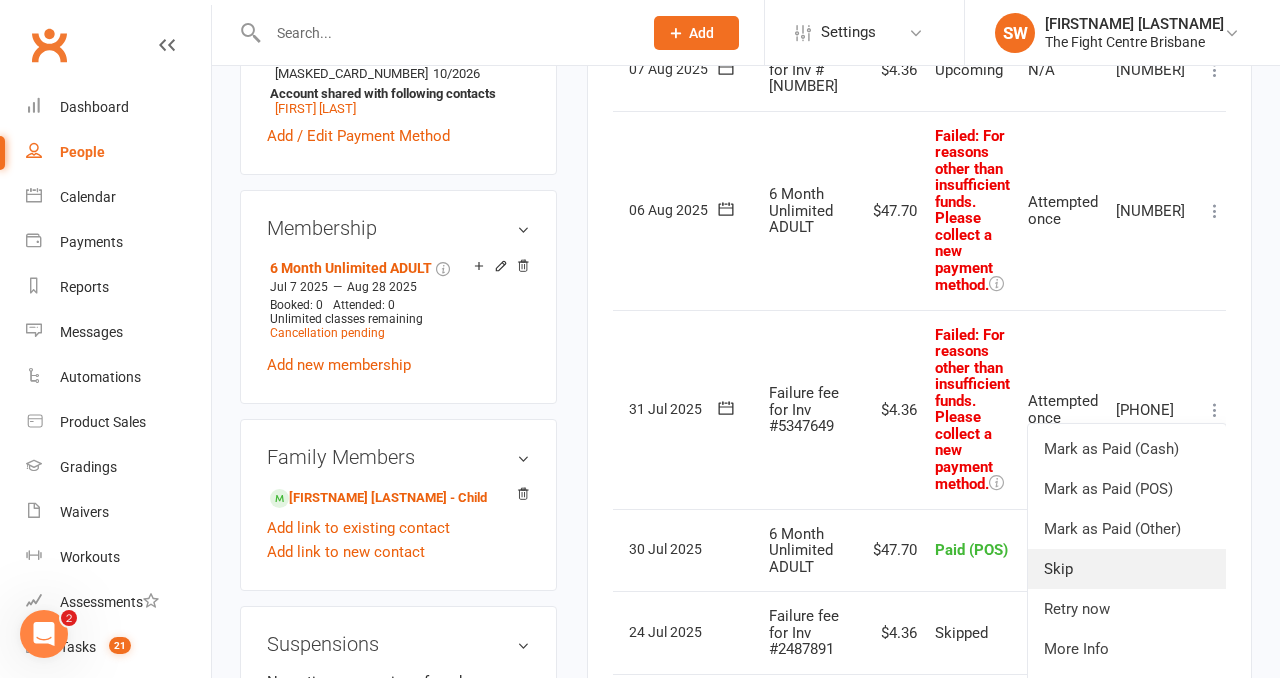 click on "Skip" at bounding box center [1127, 569] 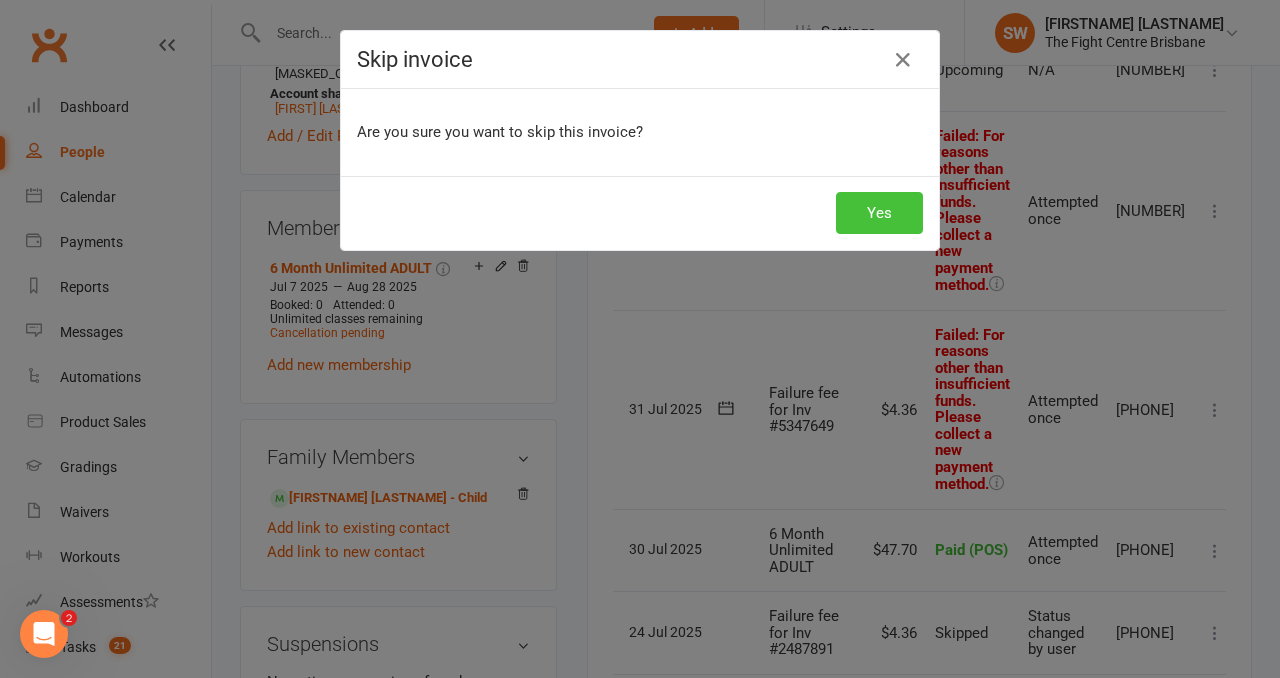 click on "Yes" at bounding box center [879, 213] 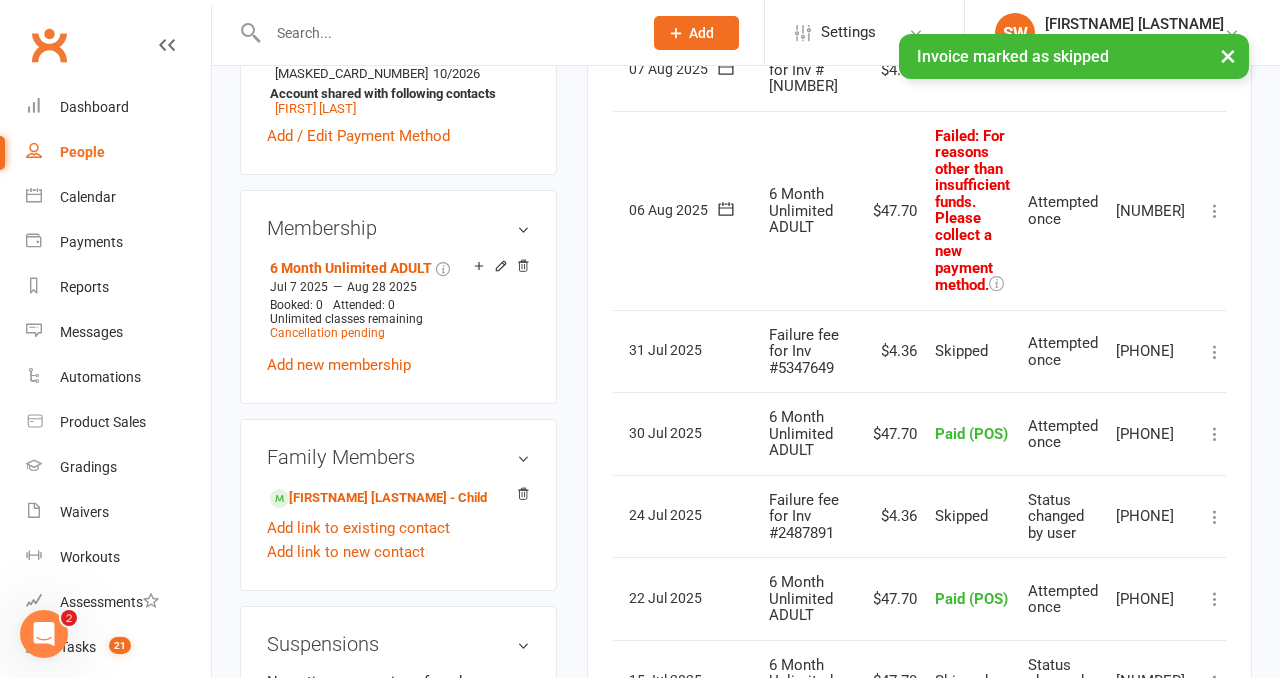 scroll, scrollTop: 0, scrollLeft: 0, axis: both 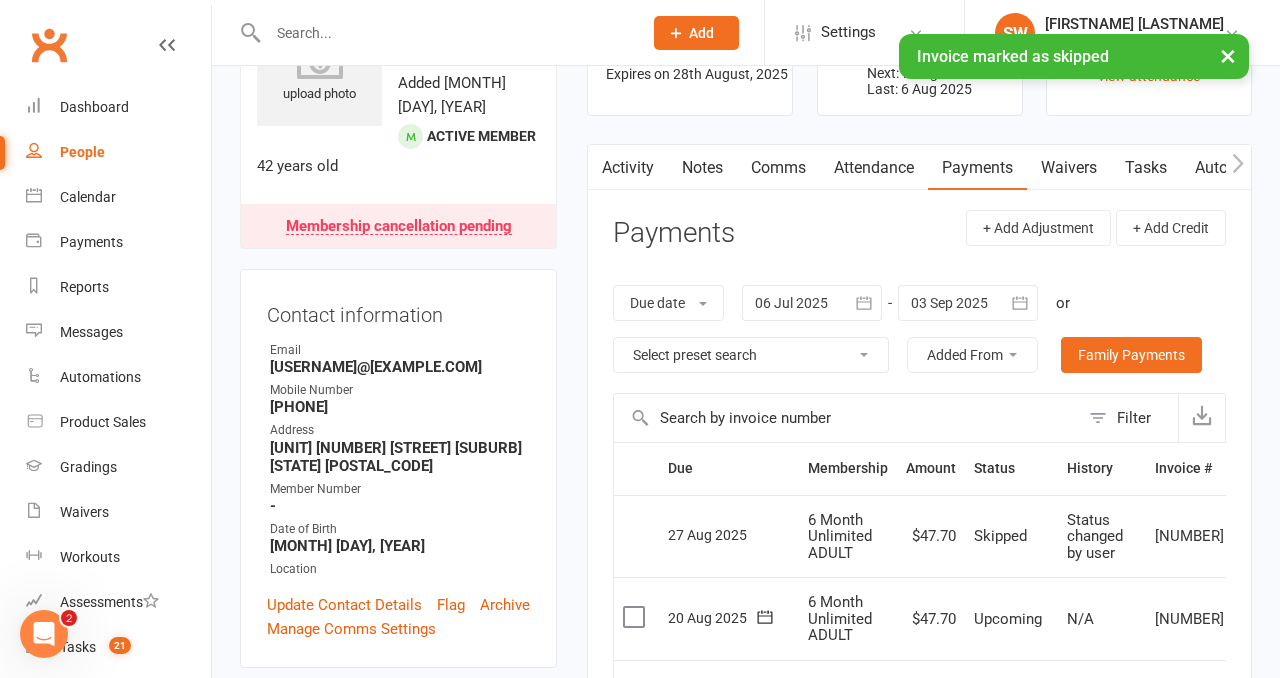click on "Payments + Add Adjustment + Add Credit" at bounding box center (919, 237) 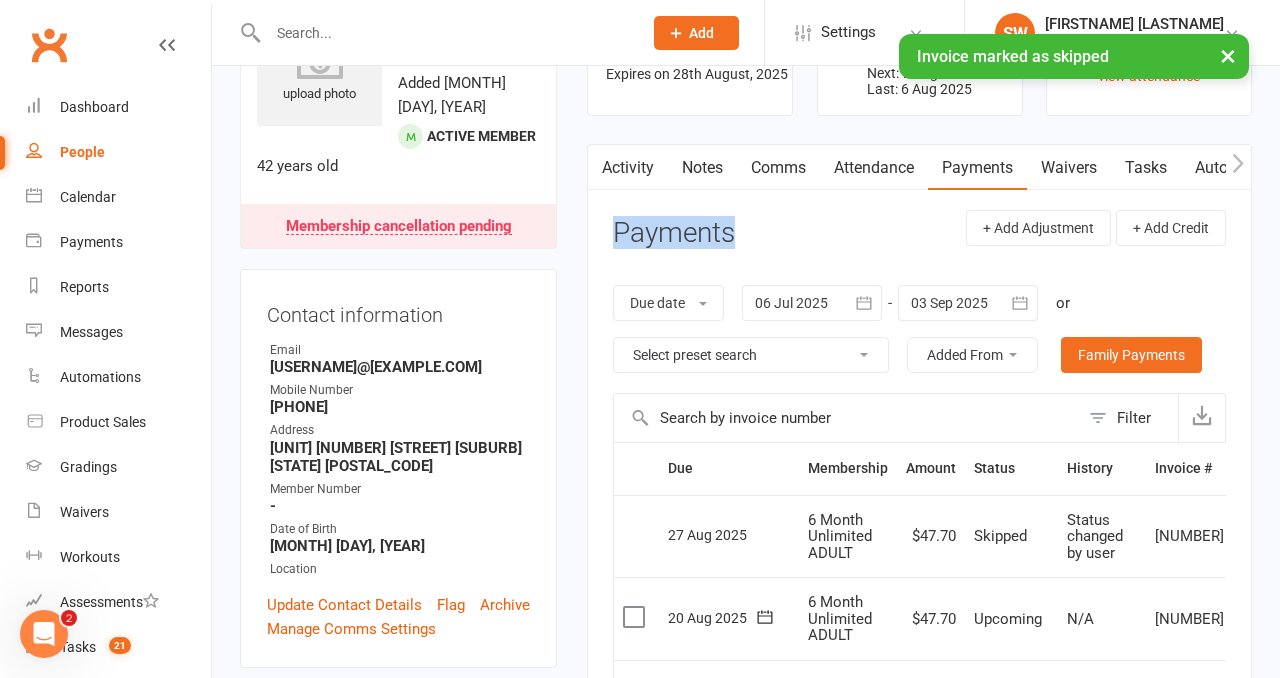 drag, startPoint x: 749, startPoint y: 235, endPoint x: 611, endPoint y: 233, distance: 138.0145 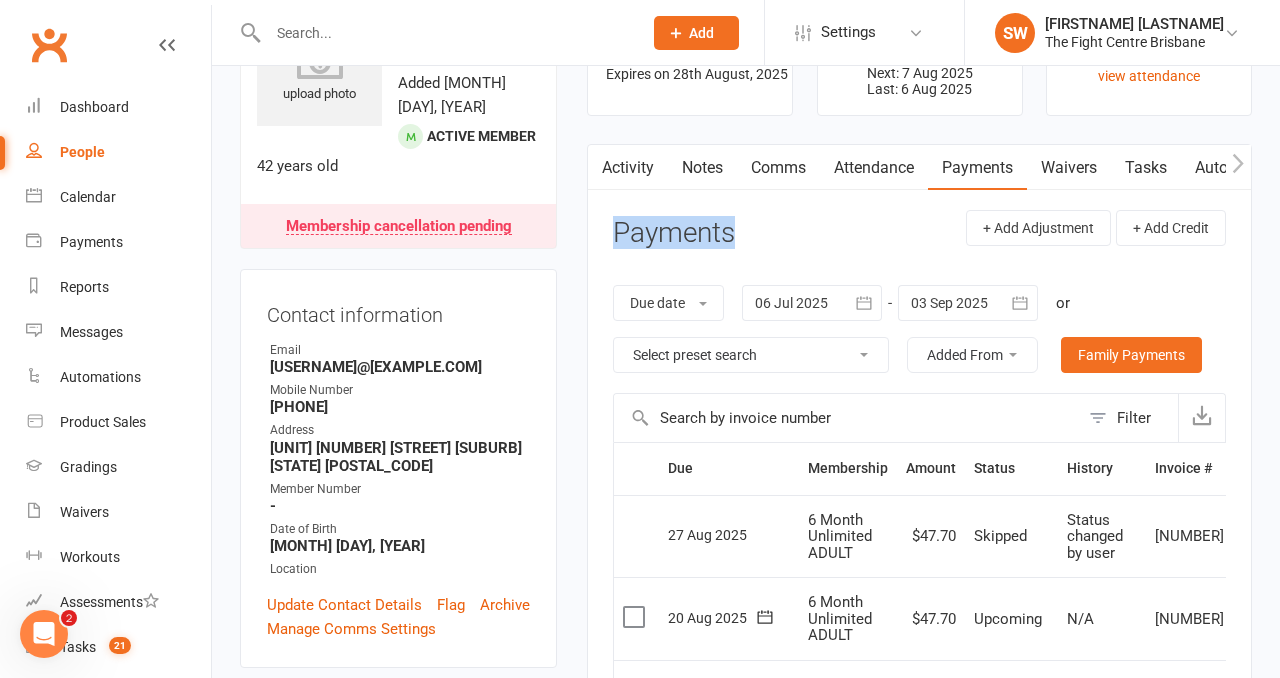 click on "Payments + Add Adjustment + Add Credit" at bounding box center [919, 237] 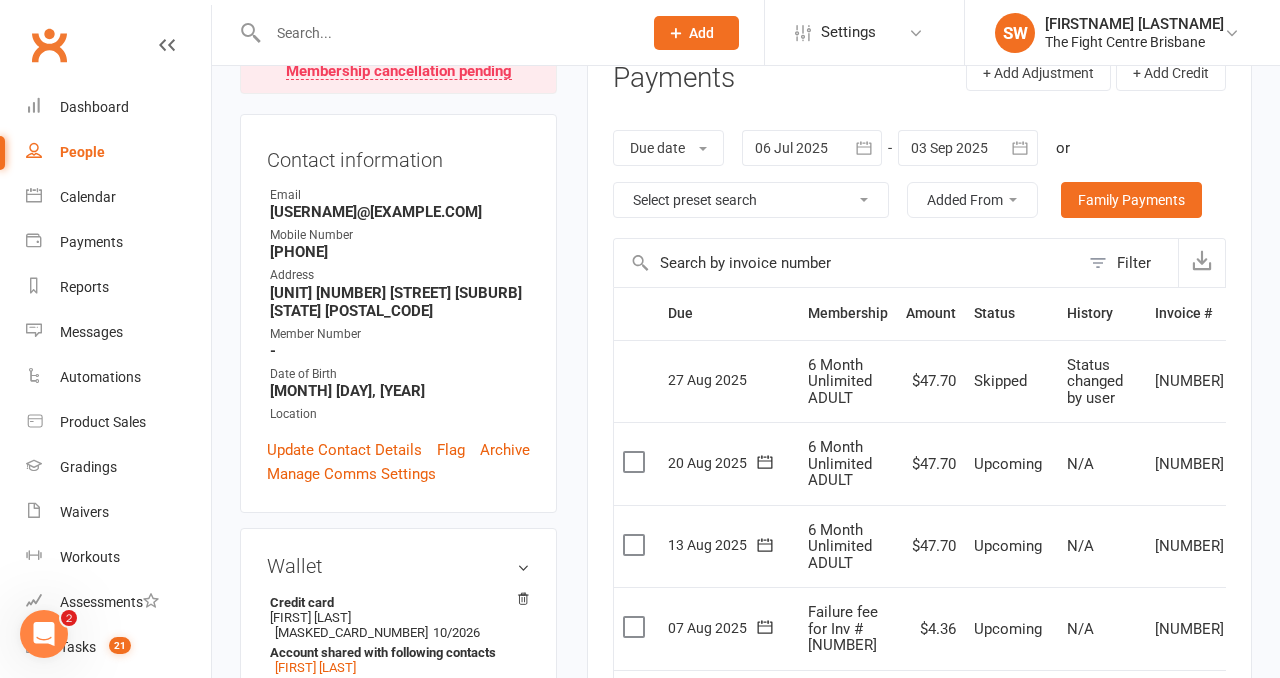 click on "Activity Notes Comms Attendance Payments Waivers Tasks Automations Workouts Gradings / Promotions Mobile App Credit balance
Payments + Add Adjustment + Add Credit Due date  Due date Date paid Date failed Date settled 06 Jul 2025
July 2025
Sun Mon Tue Wed Thu Fri Sat
27
29
30
01
02
03
04
05
28
06
07
08
09
10
11
12
29
13
14
15
16
17
18
19
30
20
21
22
23
24
25
26 31" at bounding box center [919, 851] 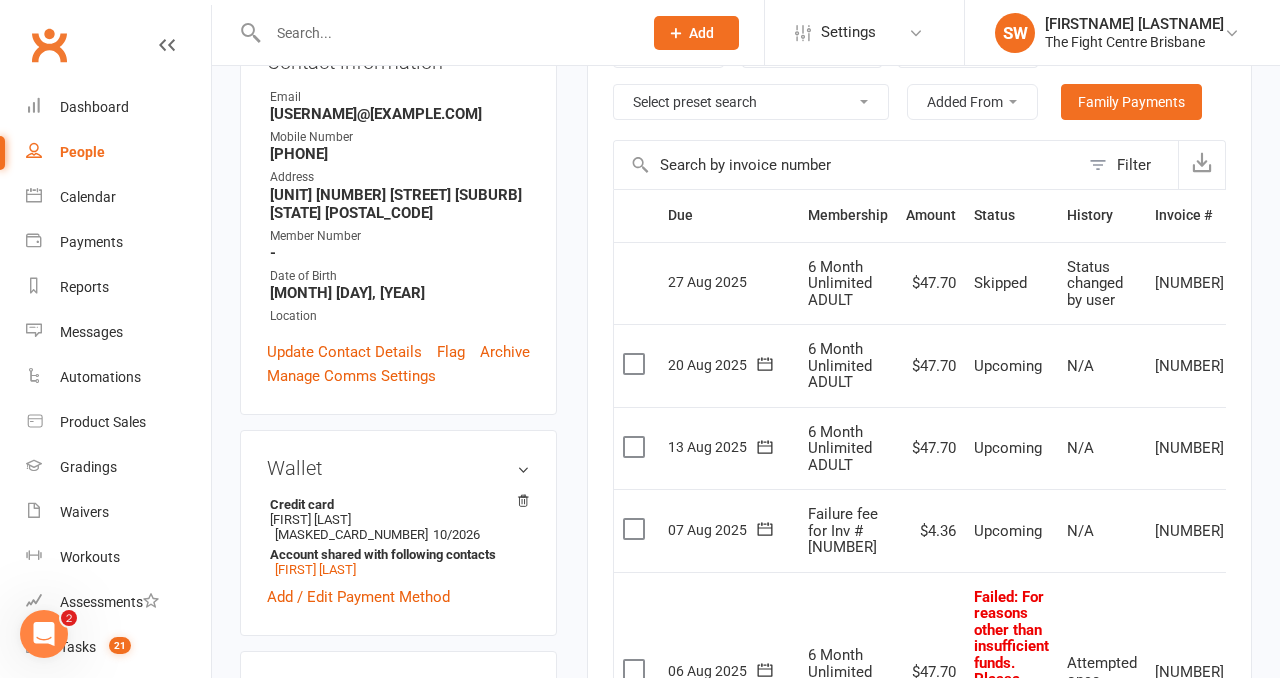 click on "Activity Notes Comms Attendance Payments Waivers Tasks Automations Workouts Gradings / Promotions Mobile App Credit balance
Payments + Add Adjustment + Add Credit Due date  Due date Date paid Date failed Date settled 06 Jul 2025
July 2025
Sun Mon Tue Wed Thu Fri Sat
27
29
30
01
02
03
04
05
28
06
07
08
09
10
11
12
29
13
14
15
16
17
18
19
30
20
21
22
23
24
25
26 31" at bounding box center [919, 753] 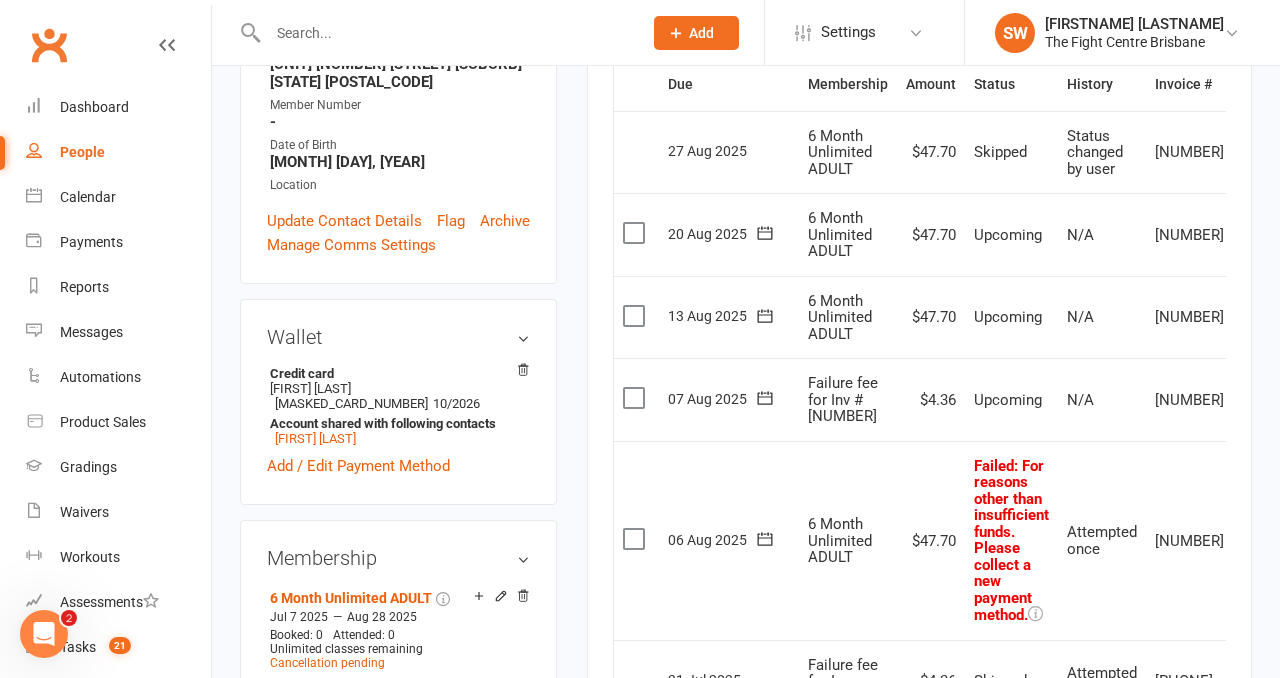 click on "Activity Notes Comms Attendance Payments Waivers Tasks Automations Workouts Gradings / Promotions Mobile App Credit balance
Payments + Add Adjustment + Add Credit Due date  Due date Date paid Date failed Date settled 06 Jul 2025
July 2025
Sun Mon Tue Wed Thu Fri Sat
27
29
30
01
02
03
04
05
28
06
07
08
09
10
11
12
29
13
14
15
16
17
18
19
30
20
21
22
23
24
25
26 31" at bounding box center (919, 622) 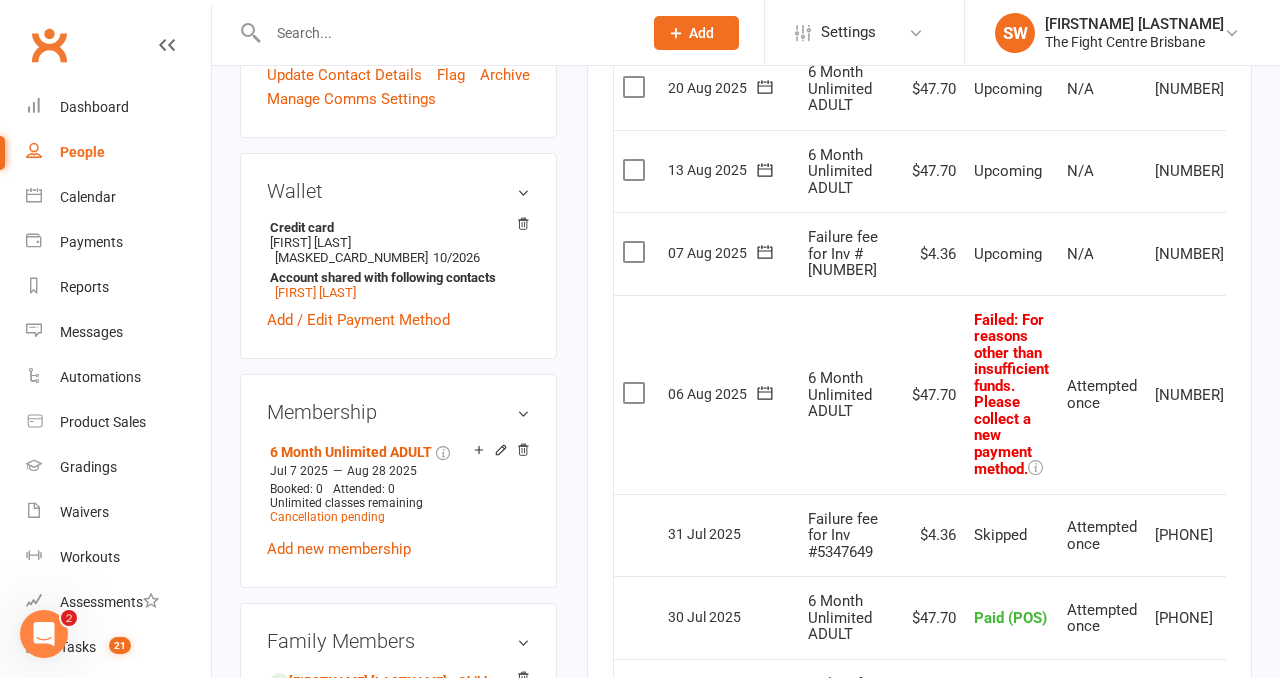 scroll, scrollTop: 639, scrollLeft: 0, axis: vertical 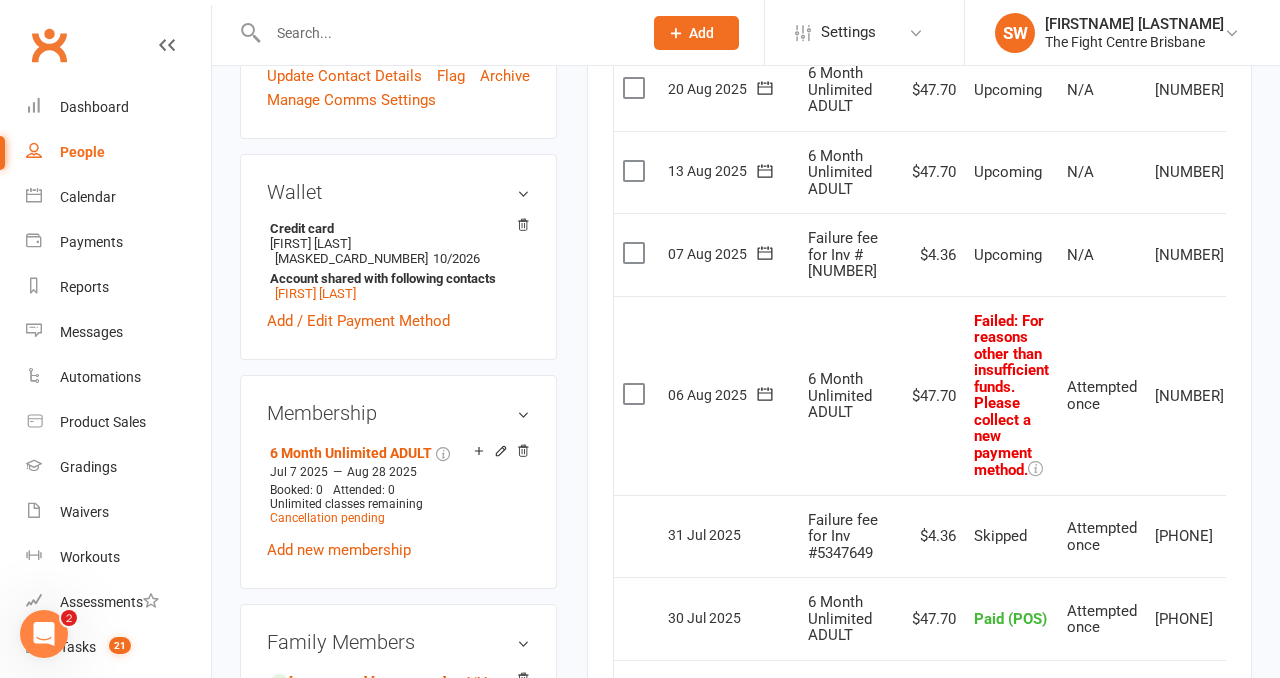 click on "Activity Notes Comms Attendance Payments Waivers Tasks Automations Workouts Gradings / Promotions Mobile App Credit balance
Payments + Add Adjustment + Add Credit Due date  Due date Date paid Date failed Date settled 06 Jul 2025
July 2025
Sun Mon Tue Wed Thu Fri Sat
27
29
30
01
02
03
04
05
28
06
07
08
09
10
11
12
29
13
14
15
16
17
18
19
30
20
21
22
23
24
25
26 31" at bounding box center [919, 477] 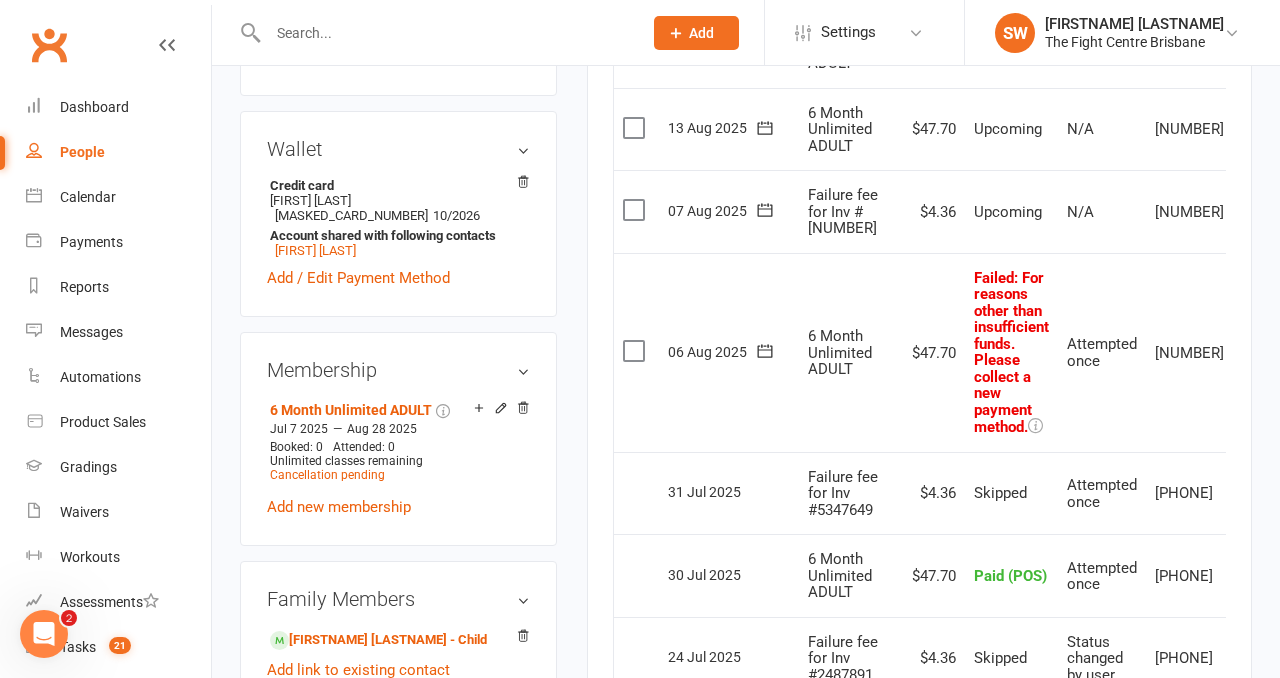 click on "upload photo Carladayna Edwards Activated 7 July, 2025 Added 12 April, 2020   Active member 42 years old  Membership cancellation pending Contact information Owner   Email  carladaynaedwards@gmail.com
Mobile Number  0422811133
Address  Unit 1 64 stringybark street Regents park QLD 4118
Member Number  -
Date of Birth  May 23, 1983
Location
Update Contact Details Flag Archive Manage Comms Settings
Wallet Credit card C Edwards  xxxx xxxx xxxx 3554  10/2026 Account shared with following contacts Shaylorde Edwards
Add / Edit Payment Method
Membership      6 Month Unlimited ADULT Jul 7 2025 — Aug 28 2025 Booked: 0 Attended: 0 Unlimited classes remaining   Cancellation pending Add new membership
Family Members   Shaylorde Edwards - Child Add link to existing contact  Add link to new contact
Suspensions  No active suspensions found. Add new suspension
Promotions  edit Fighters -
Kids / Teens members -
No more check in calls -
Online training check in -
First week message -
edit" at bounding box center [398, 808] 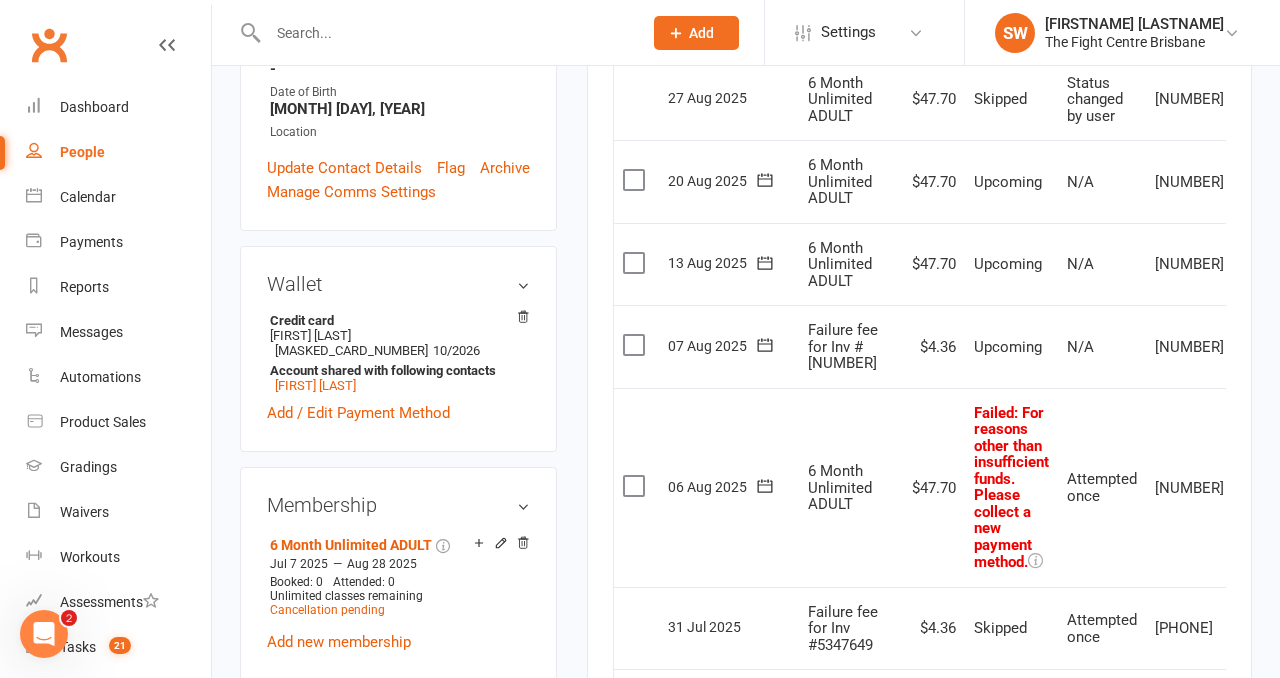 click on "upload photo Carladayna Edwards Activated 7 July, 2025 Added 12 April, 2020   Active member 42 years old  Membership cancellation pending Contact information Owner   Email  carladaynaedwards@gmail.com
Mobile Number  0422811133
Address  Unit 1 64 stringybark street Regents park QLD 4118
Member Number  -
Date of Birth  May 23, 1983
Location
Update Contact Details Flag Archive Manage Comms Settings
Wallet Credit card C Edwards  xxxx xxxx xxxx 3554  10/2026 Account shared with following contacts Shaylorde Edwards
Add / Edit Payment Method
Membership      6 Month Unlimited ADULT Jul 7 2025 — Aug 28 2025 Booked: 0 Attended: 0 Unlimited classes remaining   Cancellation pending Add new membership
Family Members   Shaylorde Edwards - Child Add link to existing contact  Add link to new contact
Suspensions  No active suspensions found. Add new suspension
Promotions  edit Fighters -
Kids / Teens members -
No more check in calls -
Online training check in -
First week message -
edit" at bounding box center [398, 943] 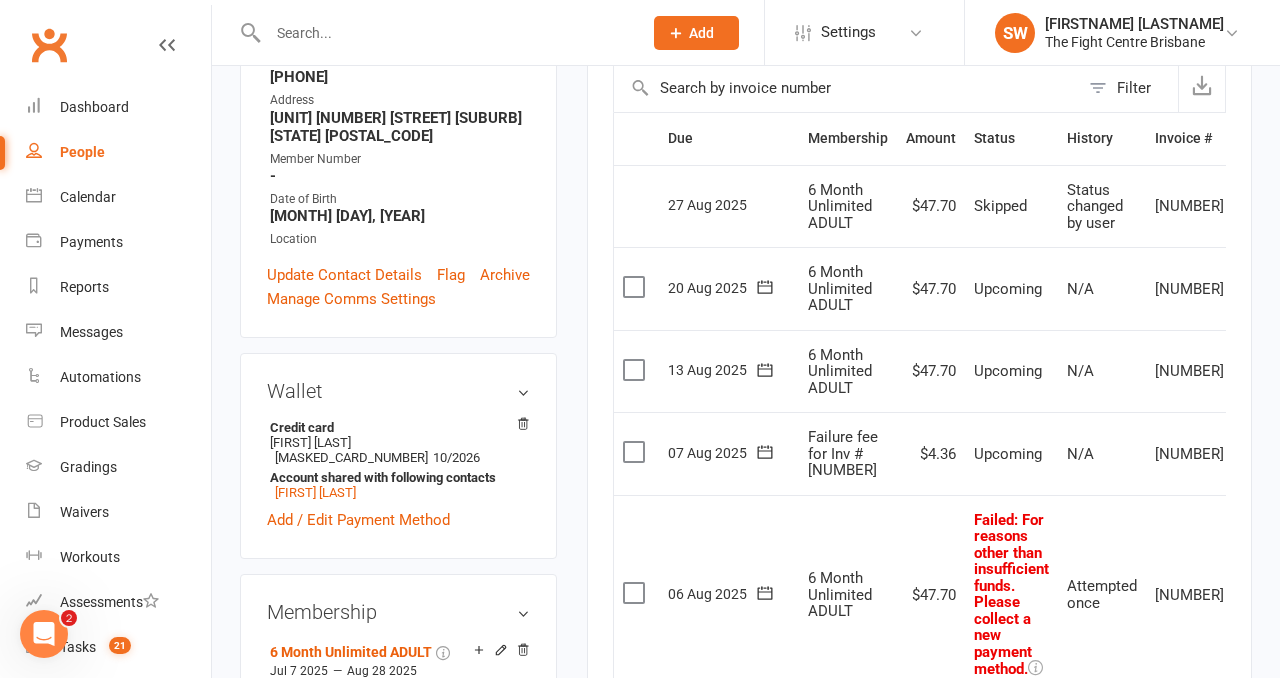 click on "upload photo Carladayna Edwards Activated 7 July, 2025 Added 12 April, 2020   Active member 42 years old  Membership cancellation pending Contact information Owner   Email  carladaynaedwards@gmail.com
Mobile Number  0422811133
Address  Unit 1 64 stringybark street Regents park QLD 4118
Member Number  -
Date of Birth  May 23, 1983
Location
Update Contact Details Flag Archive Manage Comms Settings
Wallet Credit card C Edwards  xxxx xxxx xxxx 3554  10/2026 Account shared with following contacts Shaylorde Edwards
Add / Edit Payment Method
Membership      6 Month Unlimited ADULT Jul 7 2025 — Aug 28 2025 Booked: 0 Attended: 0 Unlimited classes remaining   Cancellation pending Add new membership
Family Members   Shaylorde Edwards - Child Add link to existing contact  Add link to new contact
Suspensions  No active suspensions found. Add new suspension
Promotions  edit Fighters -
Kids / Teens members -
No more check in calls -
Online training check in -
First week message -
edit" at bounding box center [398, 1050] 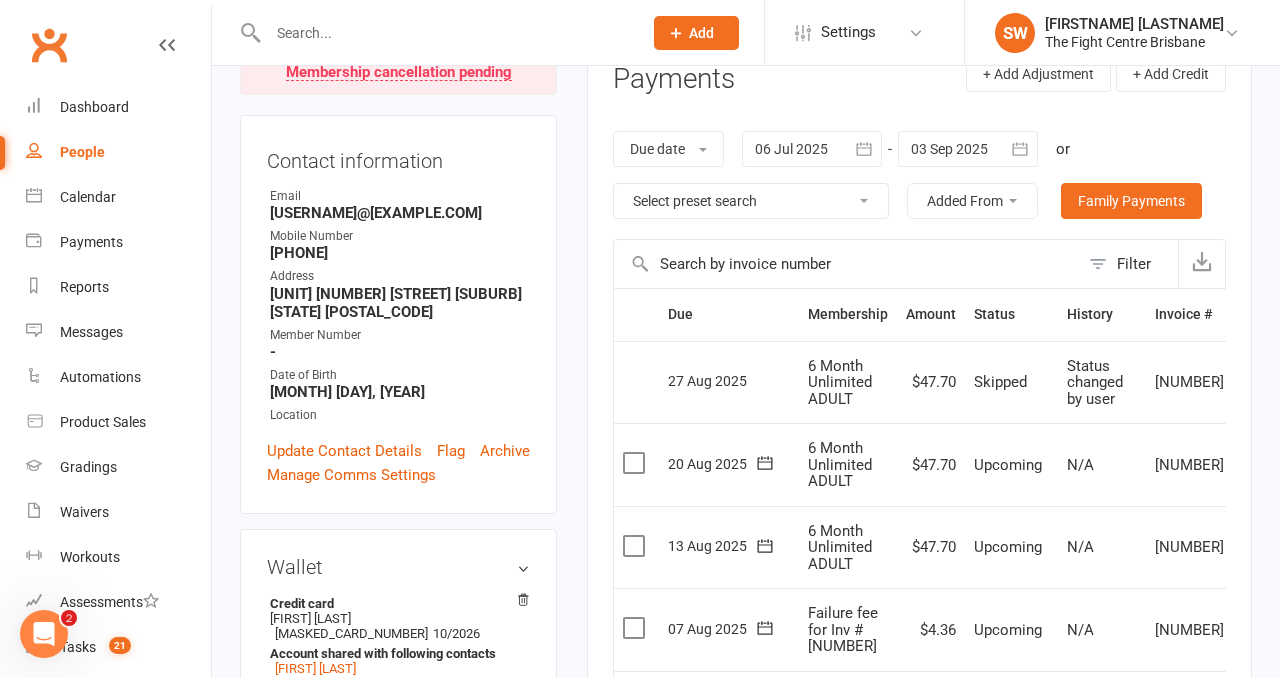 click on "upload photo Carladayna Edwards Activated 7 July, 2025 Added 12 April, 2020   Active member 42 years old  Membership cancellation pending Contact information Owner   Email  carladaynaedwards@gmail.com
Mobile Number  0422811133
Address  Unit 1 64 stringybark street Regents park QLD 4118
Member Number  -
Date of Birth  May 23, 1983
Location
Update Contact Details Flag Archive Manage Comms Settings
Wallet Credit card C Edwards  xxxx xxxx xxxx 3554  10/2026 Account shared with following contacts Shaylorde Edwards
Add / Edit Payment Method
Membership      6 Month Unlimited ADULT Jul 7 2025 — Aug 28 2025 Booked: 0 Attended: 0 Unlimited classes remaining   Cancellation pending Add new membership
Family Members   Shaylorde Edwards - Child Add link to existing contact  Add link to new contact
Suspensions  No active suspensions found. Add new suspension
Promotions  edit Fighters -
Kids / Teens members -
No more check in calls -
Online training check in -
First week message -
edit" at bounding box center (398, 1226) 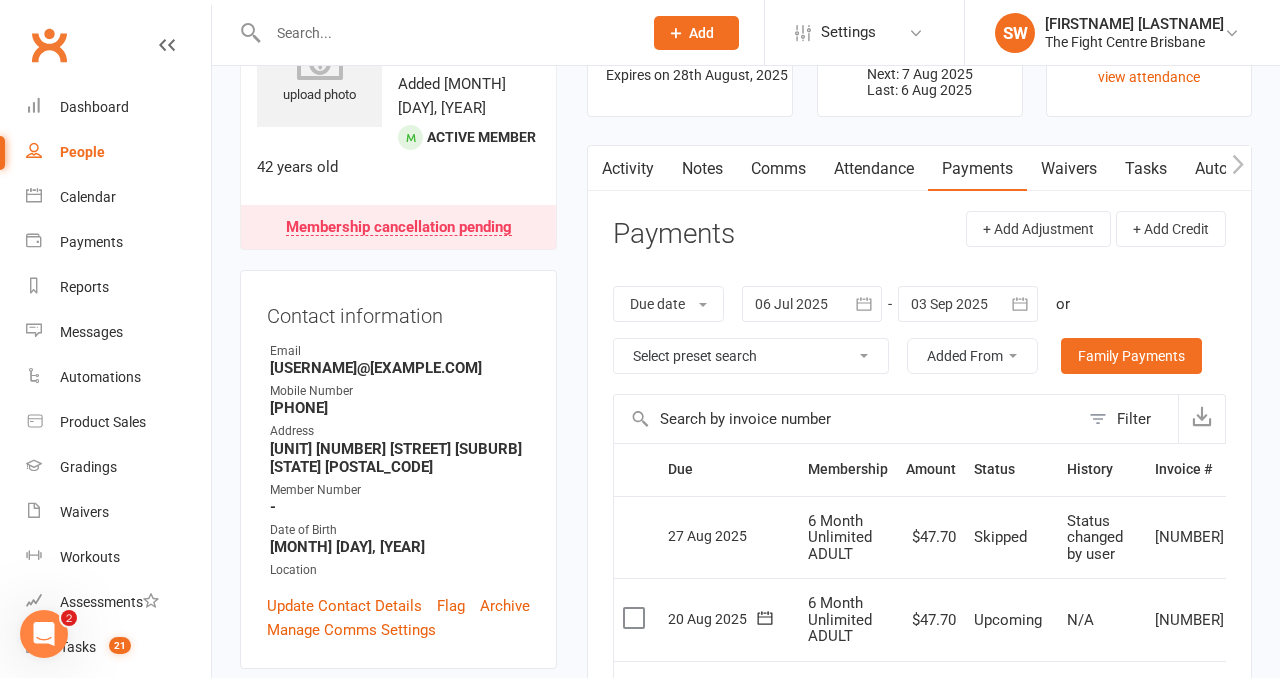 scroll, scrollTop: 110, scrollLeft: 0, axis: vertical 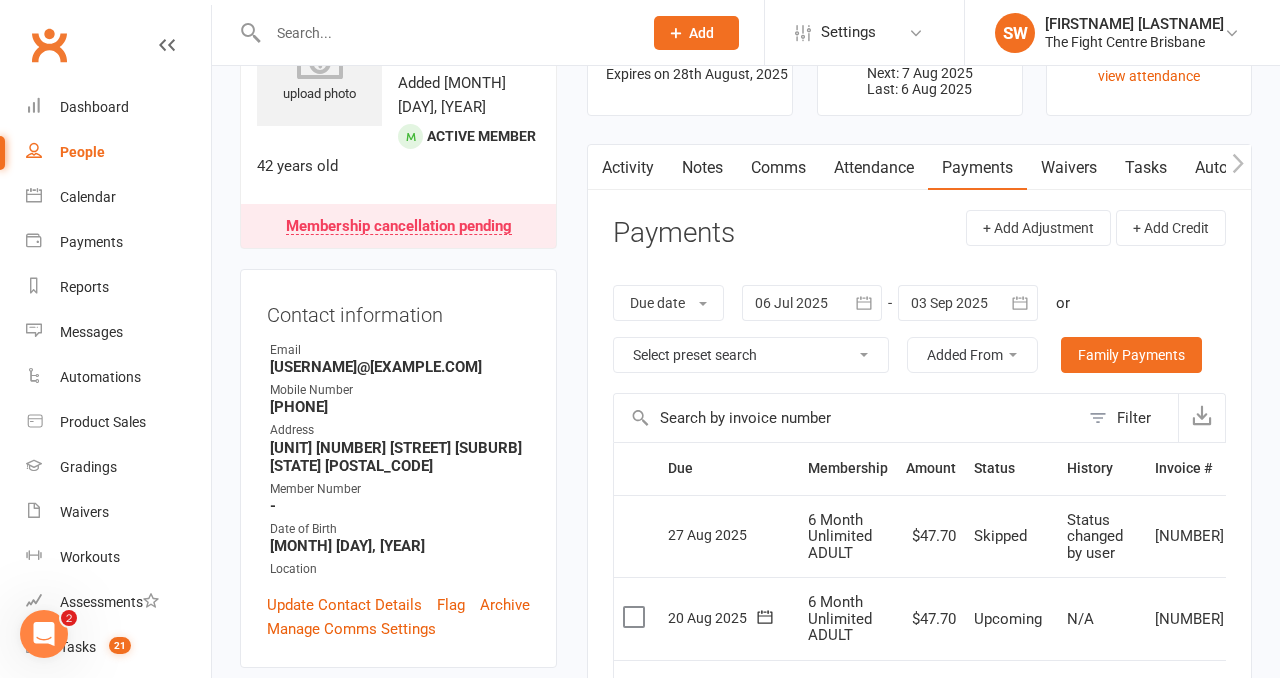 click on "upload photo Carladayna Edwards Activated 7 July, 2025 Added 12 April, 2020   Active member 42 years old  Membership cancellation pending Contact information Owner   Email  carladaynaedwards@gmail.com
Mobile Number  0422811133
Address  Unit 1 64 stringybark street Regents park QLD 4118
Member Number  -
Date of Birth  May 23, 1983
Location
Update Contact Details Flag Archive Manage Comms Settings
Wallet Credit card C Edwards  xxxx xxxx xxxx 3554  10/2026 Account shared with following contacts Shaylorde Edwards
Add / Edit Payment Method
Membership      6 Month Unlimited ADULT Jul 7 2025 — Aug 28 2025 Booked: 0 Attended: 0 Unlimited classes remaining   Cancellation pending Add new membership
Family Members   Shaylorde Edwards - Child Add link to existing contact  Add link to new contact
Suspensions  No active suspensions found. Add new suspension
Promotions  edit Fighters -
Kids / Teens members -
No more check in calls -
Online training check in -
First week message -
edit" at bounding box center (398, 1380) 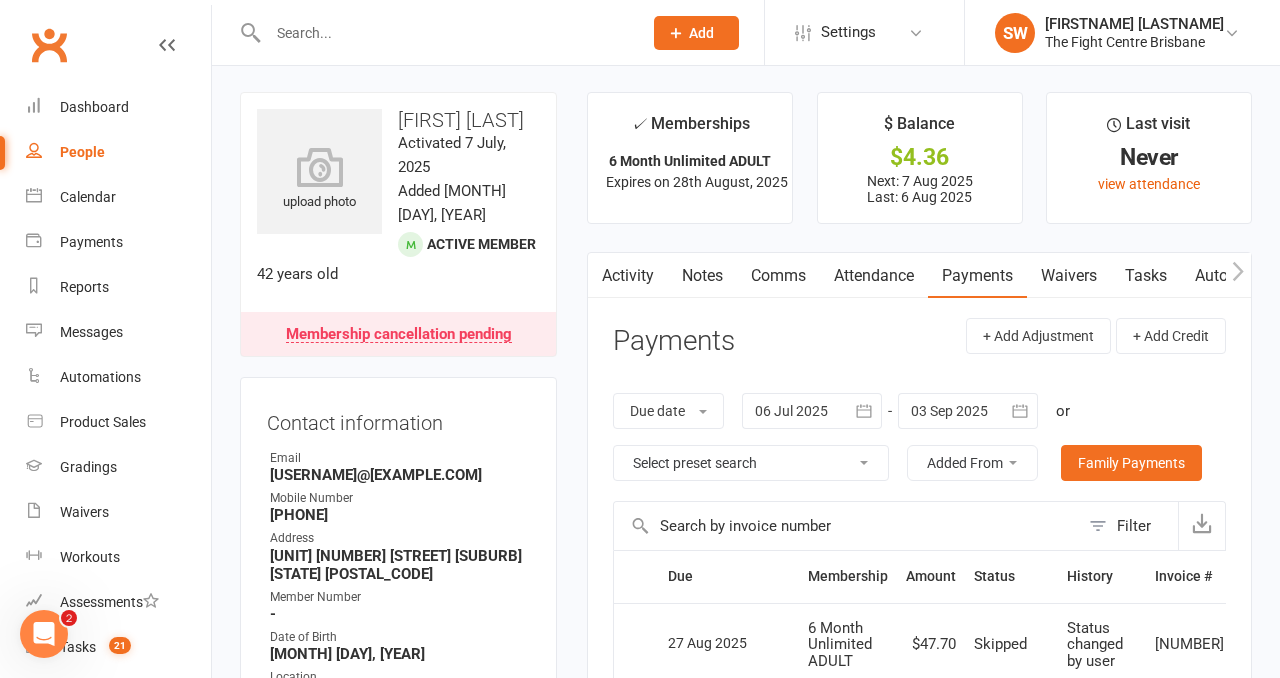 click on "upload photo Carladayna Edwards Activated 7 July, 2025 Added 12 April, 2020   Active member 42 years old  Membership cancellation pending Contact information Owner   Email  carladaynaedwards@gmail.com
Mobile Number  0422811133
Address  Unit 1 64 stringybark street Regents park QLD 4118
Member Number  -
Date of Birth  May 23, 1983
Location
Update Contact Details Flag Archive Manage Comms Settings
Wallet Credit card C Edwards  xxxx xxxx xxxx 3554  10/2026 Account shared with following contacts Shaylorde Edwards
Add / Edit Payment Method
Membership      6 Month Unlimited ADULT Jul 7 2025 — Aug 28 2025 Booked: 0 Attended: 0 Unlimited classes remaining   Cancellation pending Add new membership
Family Members   Shaylorde Edwards - Child Add link to existing contact  Add link to new contact
Suspensions  No active suspensions found. Add new suspension
Promotions  edit Fighters -
Kids / Teens members -
No more check in calls -
Online training check in -
First week message -
edit" at bounding box center [398, 1488] 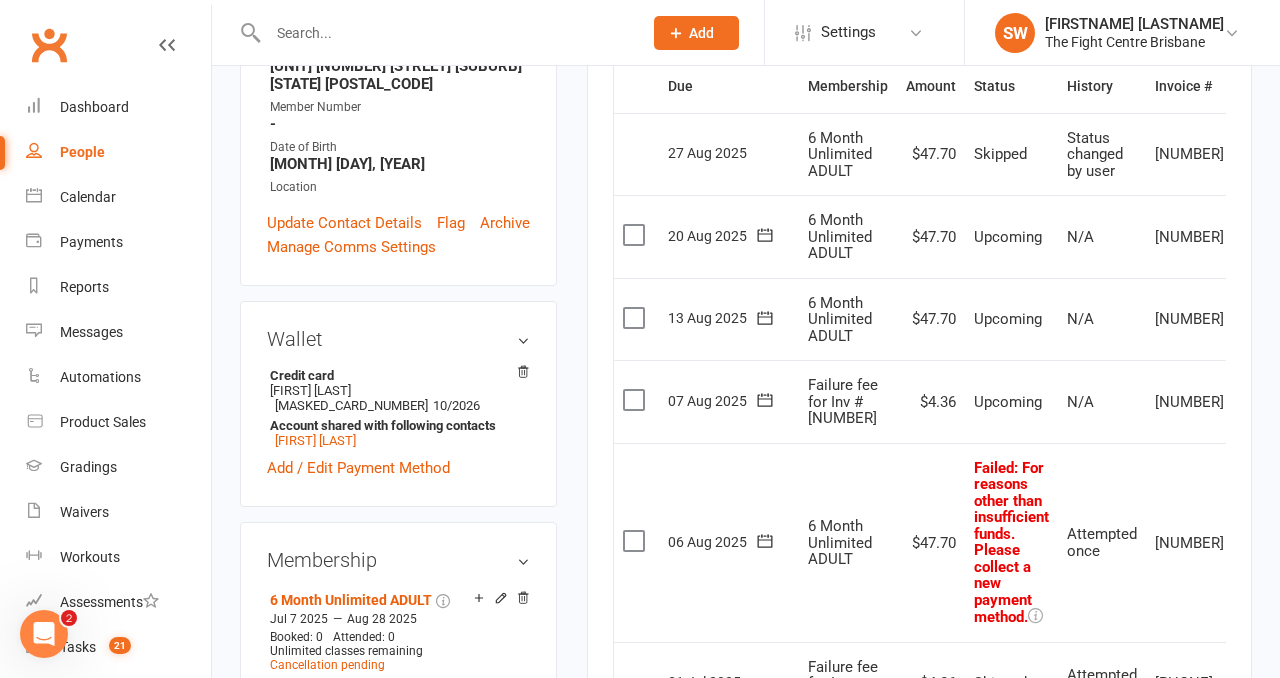 scroll, scrollTop: 502, scrollLeft: 0, axis: vertical 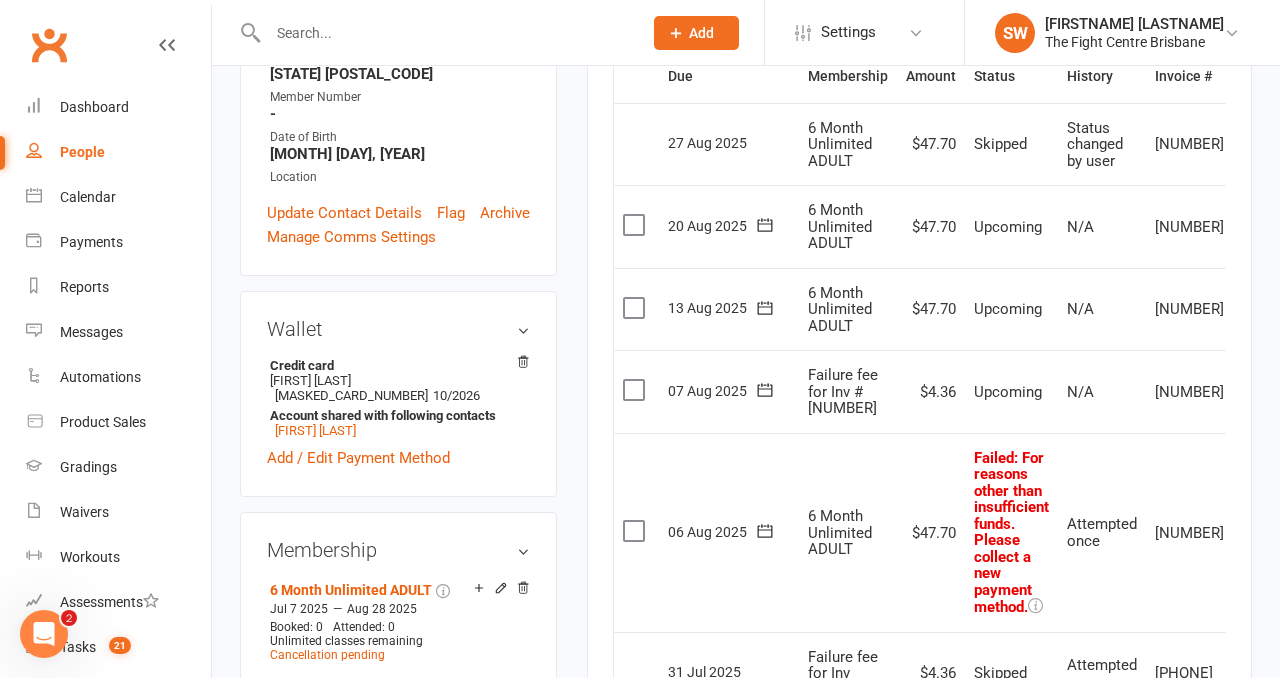 click on "✓ Memberships 6 Month Unlimited ADULT Expires on 28th August, 2025 $ Balance $4.36 Next: 7 Aug 2025 Last: 6 Aug 2025 Last visit Never view attendance
Activity Notes Comms Attendance Payments Waivers Tasks Automations Workouts Gradings / Promotions Mobile App Credit balance
Payments + Add Adjustment + Add Credit Due date  Due date Date paid Date failed Date settled 06 Jul 2025
July 2025
Sun Mon Tue Wed Thu Fri Sat
27
29
30
01
02
03
04
05
28
06
07
08
09
10
11
12
29
13
14
15
16
17
18
19
30" at bounding box center [919, 544] 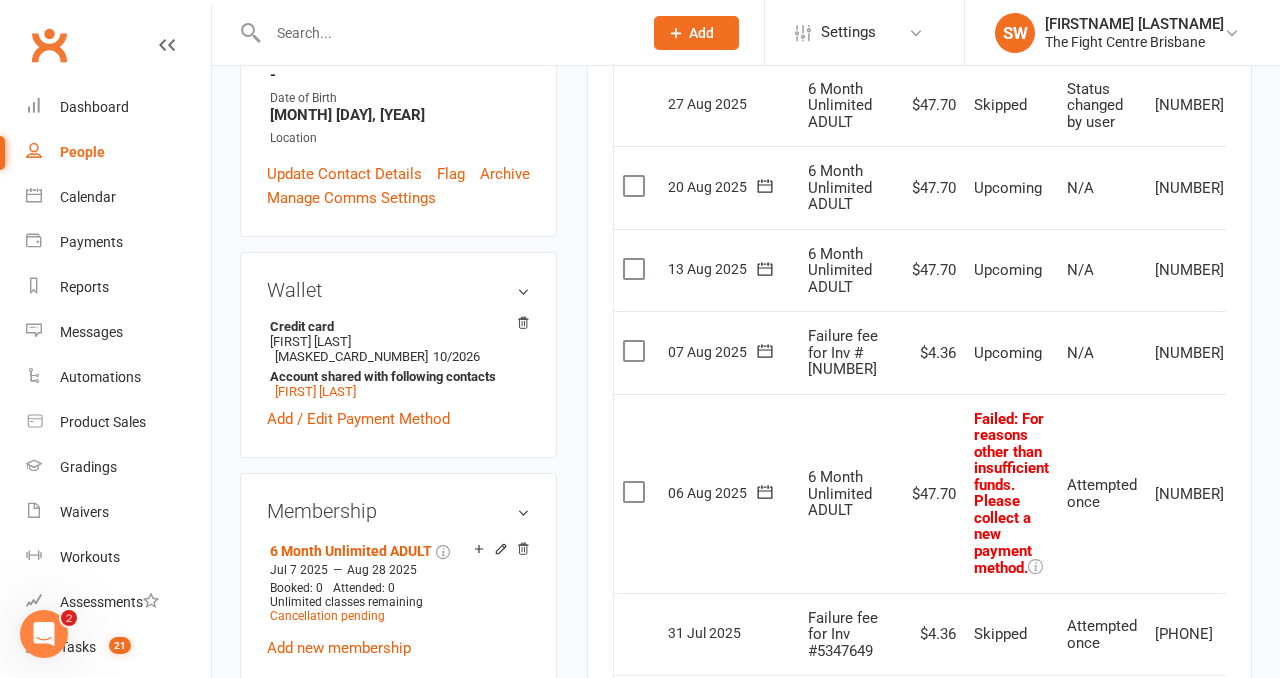 click on "upload photo Carladayna Edwards Activated 7 July, 2025 Added 12 April, 2020   Active member 42 years old  Membership cancellation pending Contact information Owner   Email  carladaynaedwards@gmail.com
Mobile Number  0422811133
Address  Unit 1 64 stringybark street Regents park QLD 4118
Member Number  -
Date of Birth  May 23, 1983
Location
Update Contact Details Flag Archive Manage Comms Settings
Wallet Credit card C Edwards  xxxx xxxx xxxx 3554  10/2026 Account shared with following contacts Shaylorde Edwards
Add / Edit Payment Method
Membership      6 Month Unlimited ADULT Jul 7 2025 — Aug 28 2025 Booked: 0 Attended: 0 Unlimited classes remaining   Cancellation pending Add new membership
Family Members   Shaylorde Edwards - Child Add link to existing contact  Add link to new contact
Suspensions  No active suspensions found. Add new suspension
Promotions  edit Fighters -
Kids / Teens members -
No more check in calls -
Online training check in -
First week message -
edit" at bounding box center (398, 949) 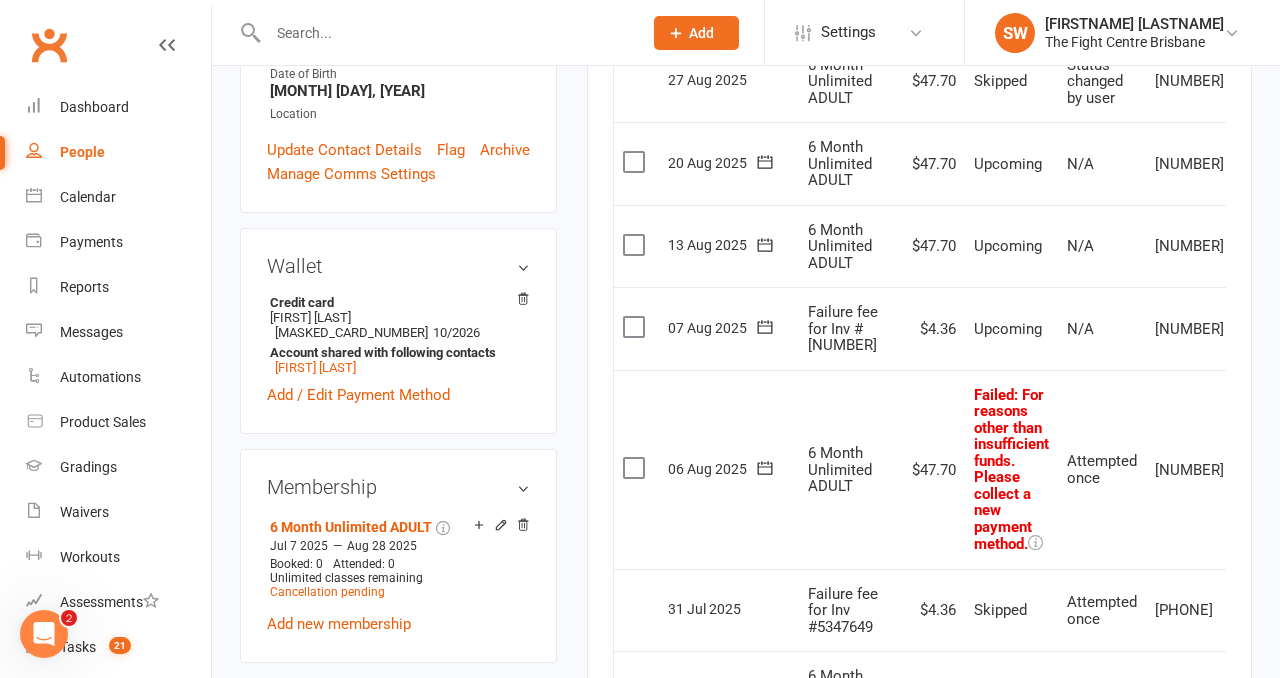 click on "upload photo Carladayna Edwards Activated 7 July, 2025 Added 12 April, 2020   Active member 42 years old  Membership cancellation pending Contact information Owner   Email  carladaynaedwards@gmail.com
Mobile Number  0422811133
Address  Unit 1 64 stringybark street Regents park QLD 4118
Member Number  -
Date of Birth  May 23, 1983
Location
Update Contact Details Flag Archive Manage Comms Settings
Wallet Credit card C Edwards  xxxx xxxx xxxx 3554  10/2026 Account shared with following contacts Shaylorde Edwards
Add / Edit Payment Method
Membership      6 Month Unlimited ADULT Jul 7 2025 — Aug 28 2025 Booked: 0 Attended: 0 Unlimited classes remaining   Cancellation pending Add new membership
Family Members   Shaylorde Edwards - Child Add link to existing contact  Add link to new contact
Suspensions  No active suspensions found. Add new suspension
Promotions  edit Fighters -
Kids / Teens members -
No more check in calls -
Online training check in -
First week message -
edit" at bounding box center (398, 925) 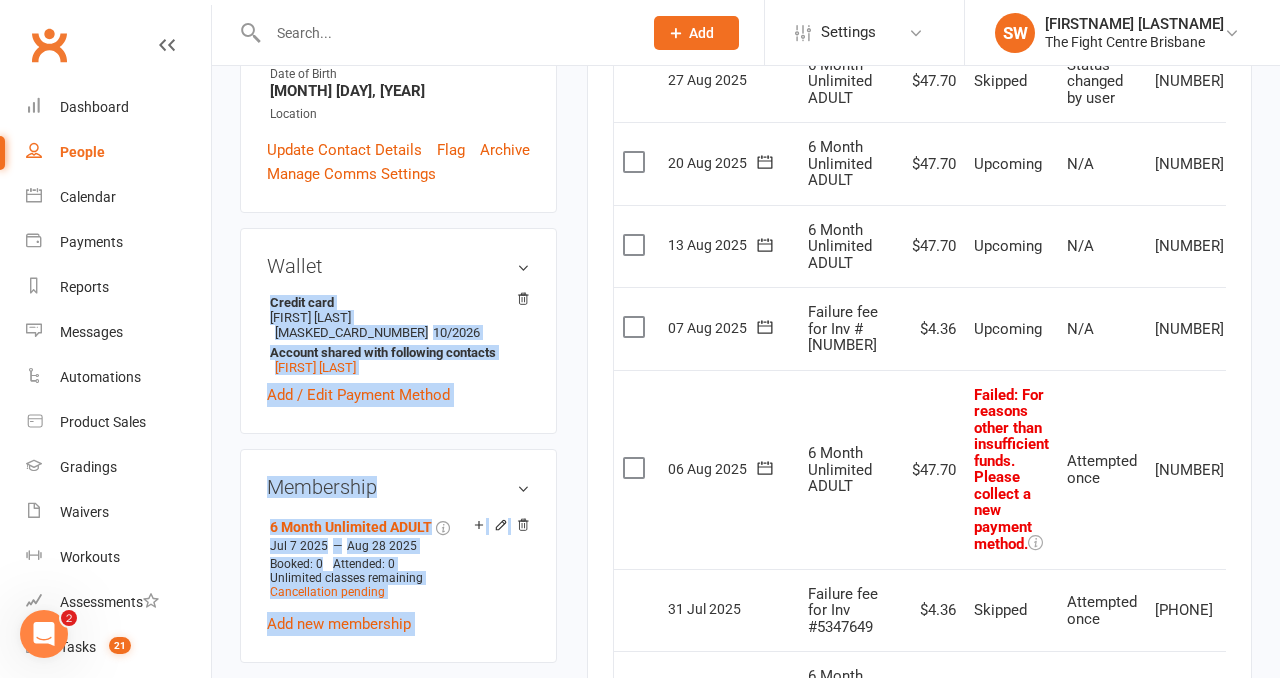 drag, startPoint x: 571, startPoint y: 289, endPoint x: 579, endPoint y: 337, distance: 48.6621 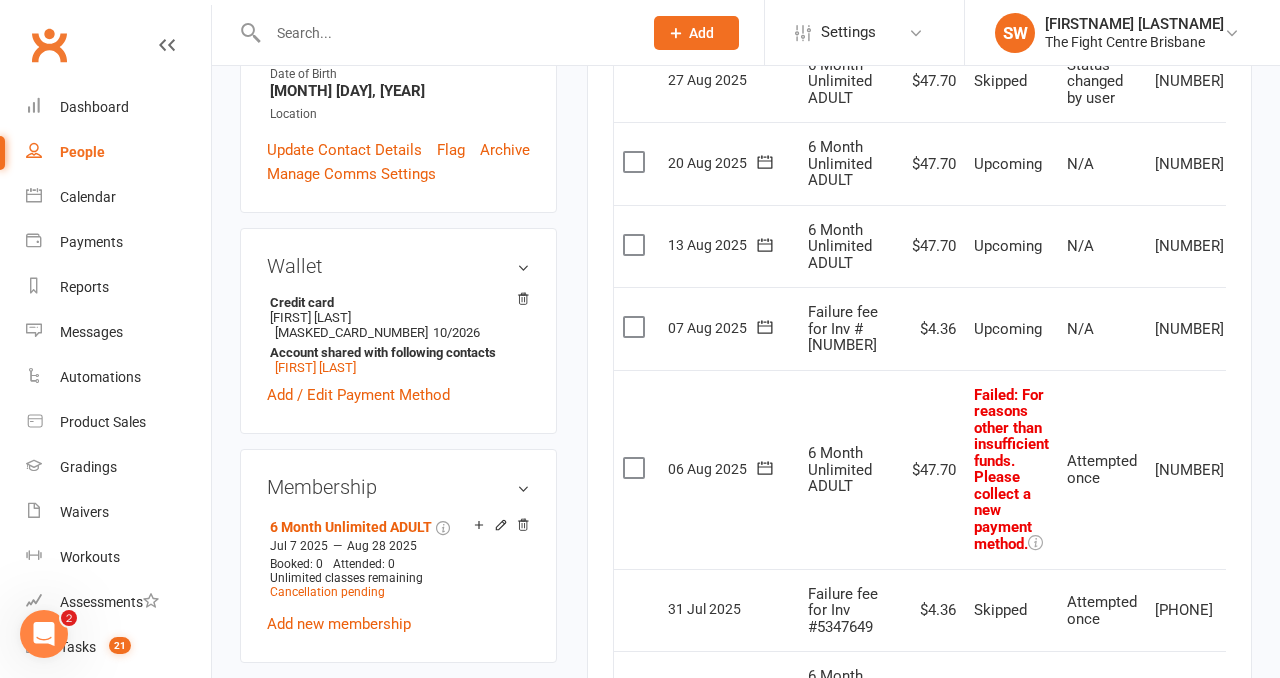 click on "upload photo Carladayna Edwards Activated 7 July, 2025 Added 12 April, 2020   Active member 42 years old  Membership cancellation pending Contact information Owner   Email  carladaynaedwards@gmail.com
Mobile Number  0422811133
Address  Unit 1 64 stringybark street Regents park QLD 4118
Member Number  -
Date of Birth  May 23, 1983
Location
Update Contact Details Flag Archive Manage Comms Settings
Wallet Credit card C Edwards  xxxx xxxx xxxx 3554  10/2026 Account shared with following contacts Shaylorde Edwards
Add / Edit Payment Method
Membership      6 Month Unlimited ADULT Jul 7 2025 — Aug 28 2025 Booked: 0 Attended: 0 Unlimited classes remaining   Cancellation pending Add new membership
Family Members   Shaylorde Edwards - Child Add link to existing contact  Add link to new contact
Suspensions  No active suspensions found. Add new suspension
Promotions  edit Fighters -
Kids / Teens members -
No more check in calls -
Online training check in -
First week message -
edit" at bounding box center [398, 925] 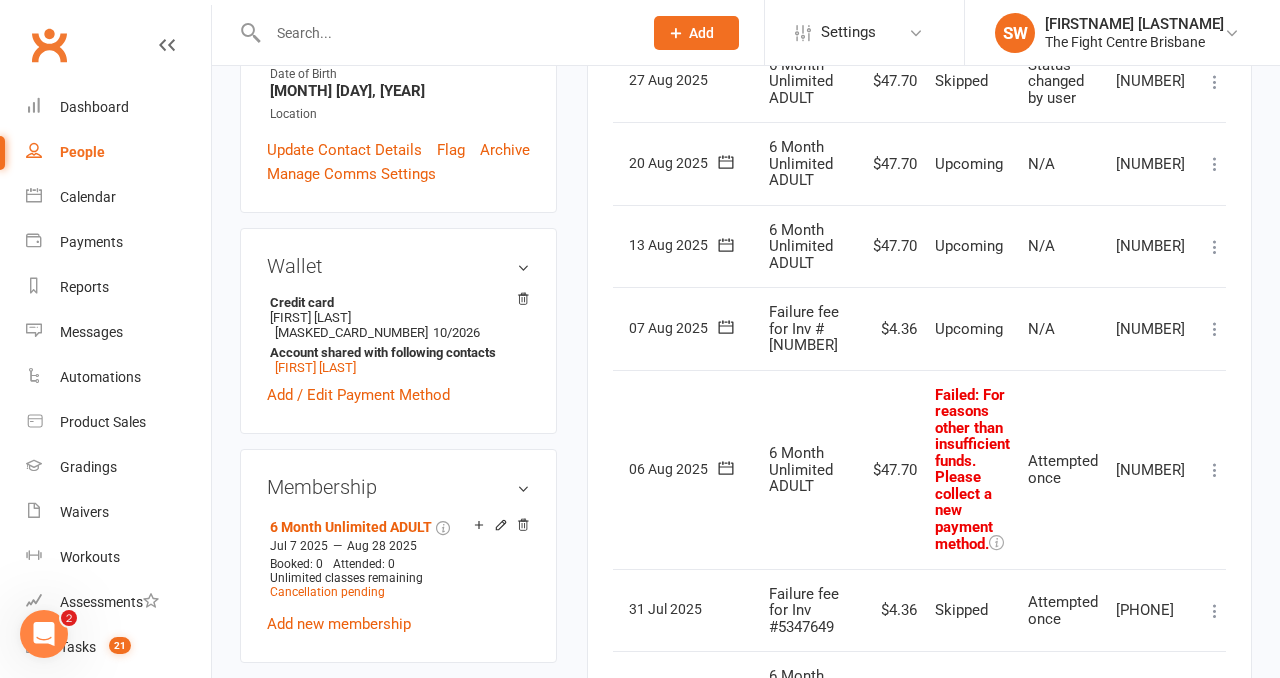 scroll, scrollTop: 0, scrollLeft: 0, axis: both 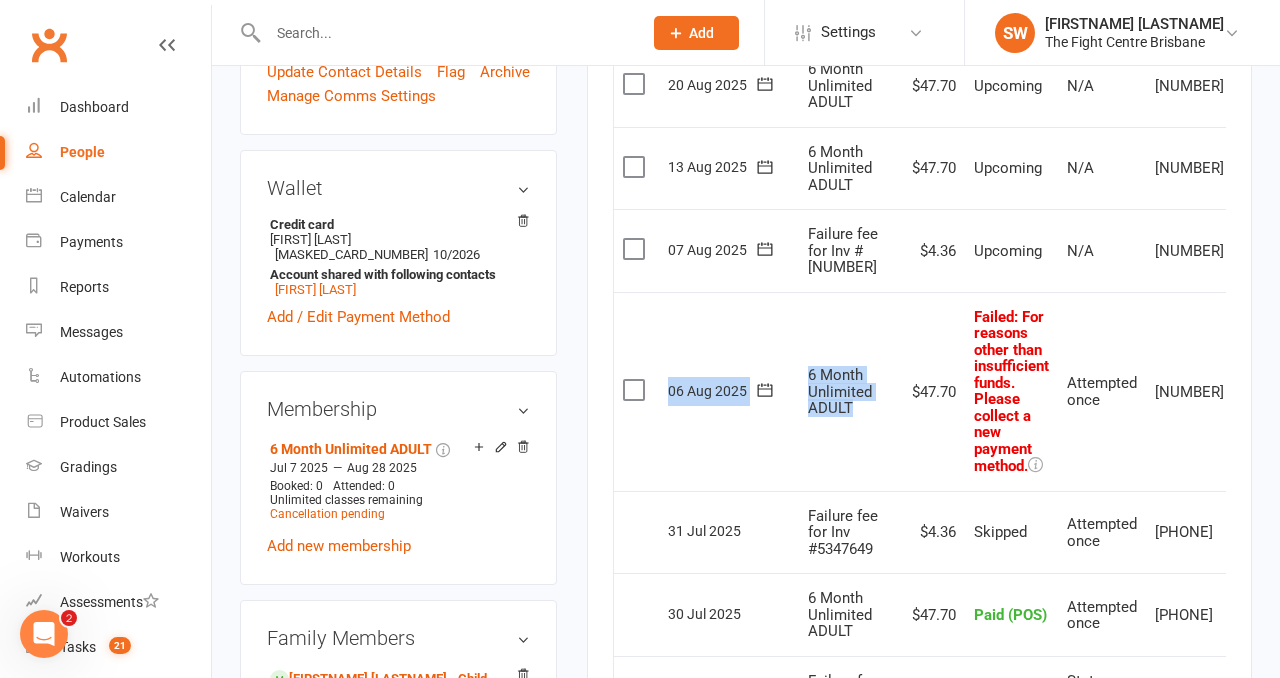 drag, startPoint x: 855, startPoint y: 415, endPoint x: 794, endPoint y: 359, distance: 82.80701 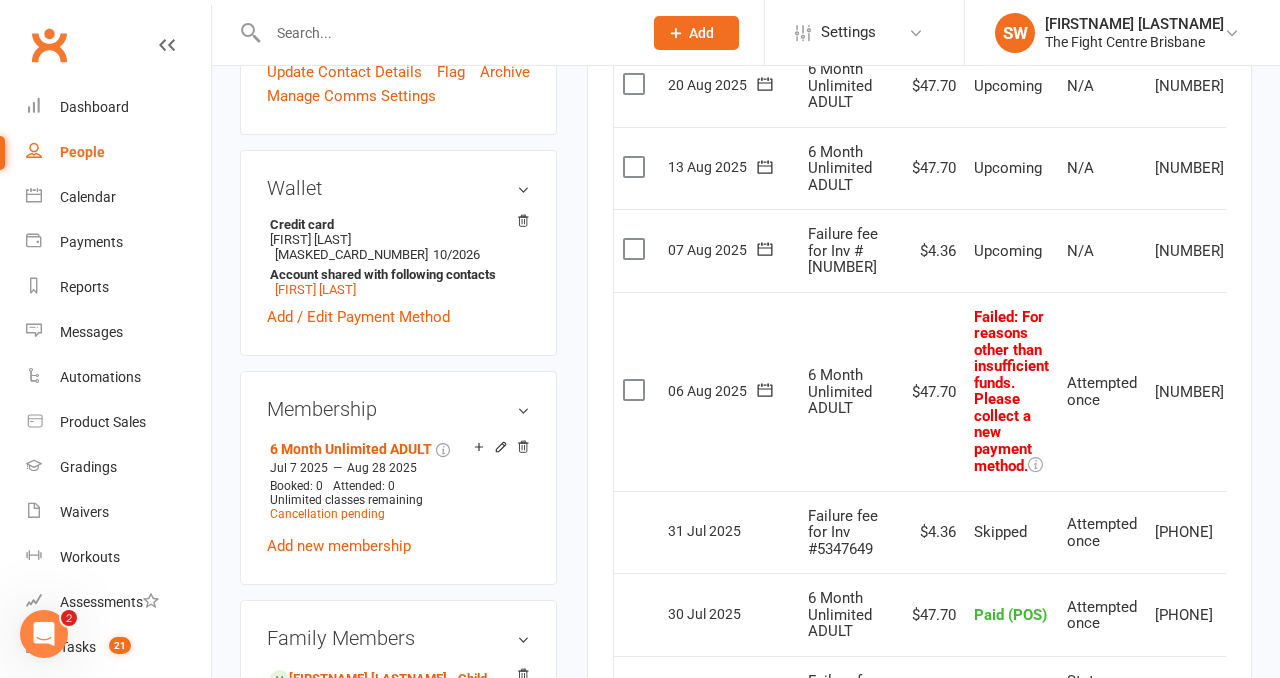 click on "06 Aug 2025" at bounding box center [729, 391] 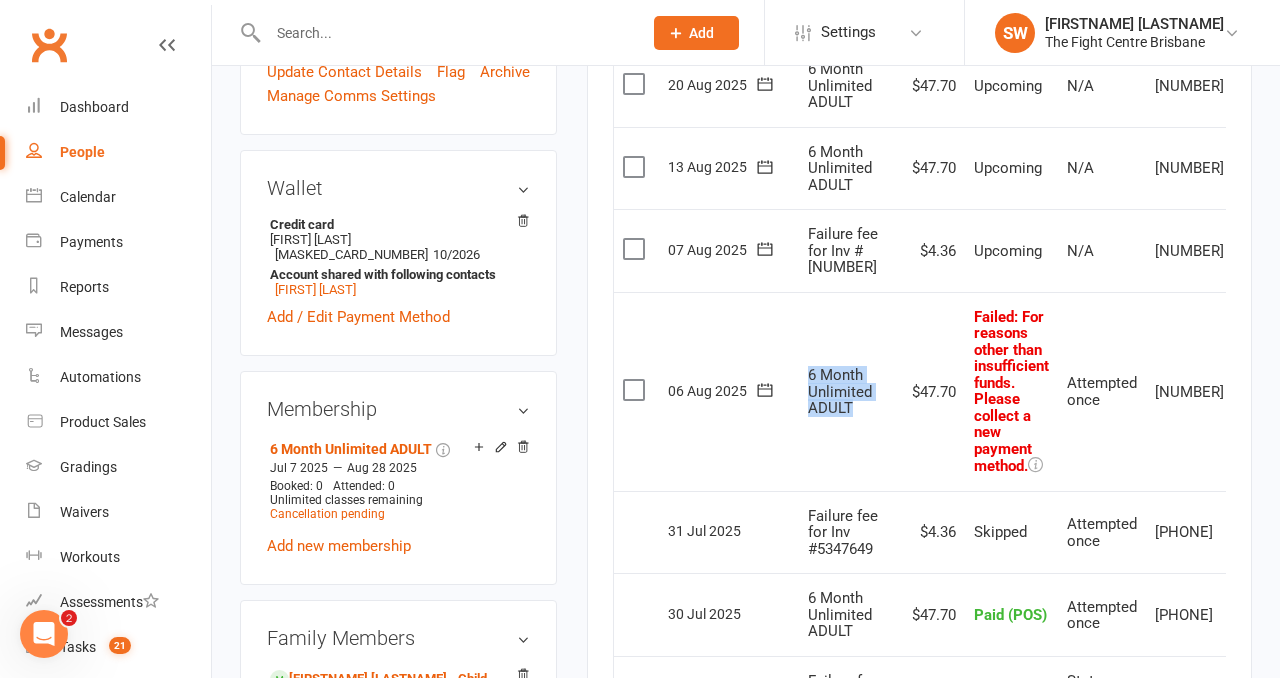 drag, startPoint x: 811, startPoint y: 370, endPoint x: 872, endPoint y: 407, distance: 71.34424 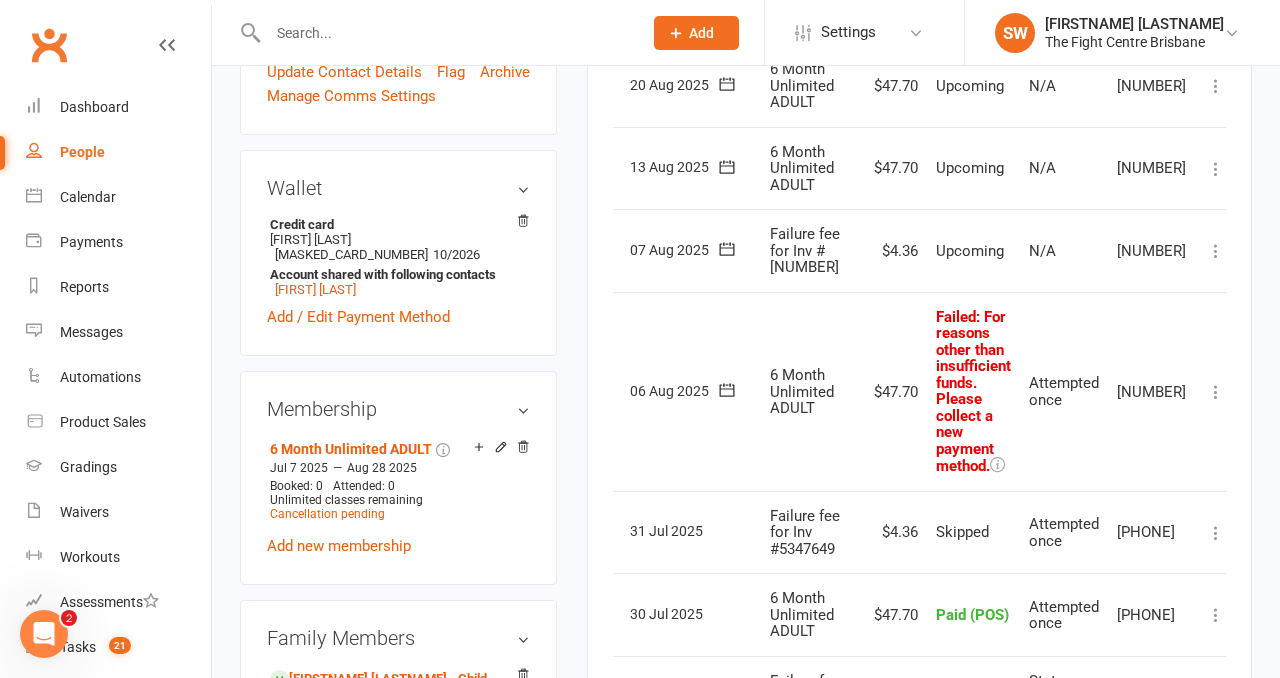 scroll, scrollTop: 0, scrollLeft: 39, axis: horizontal 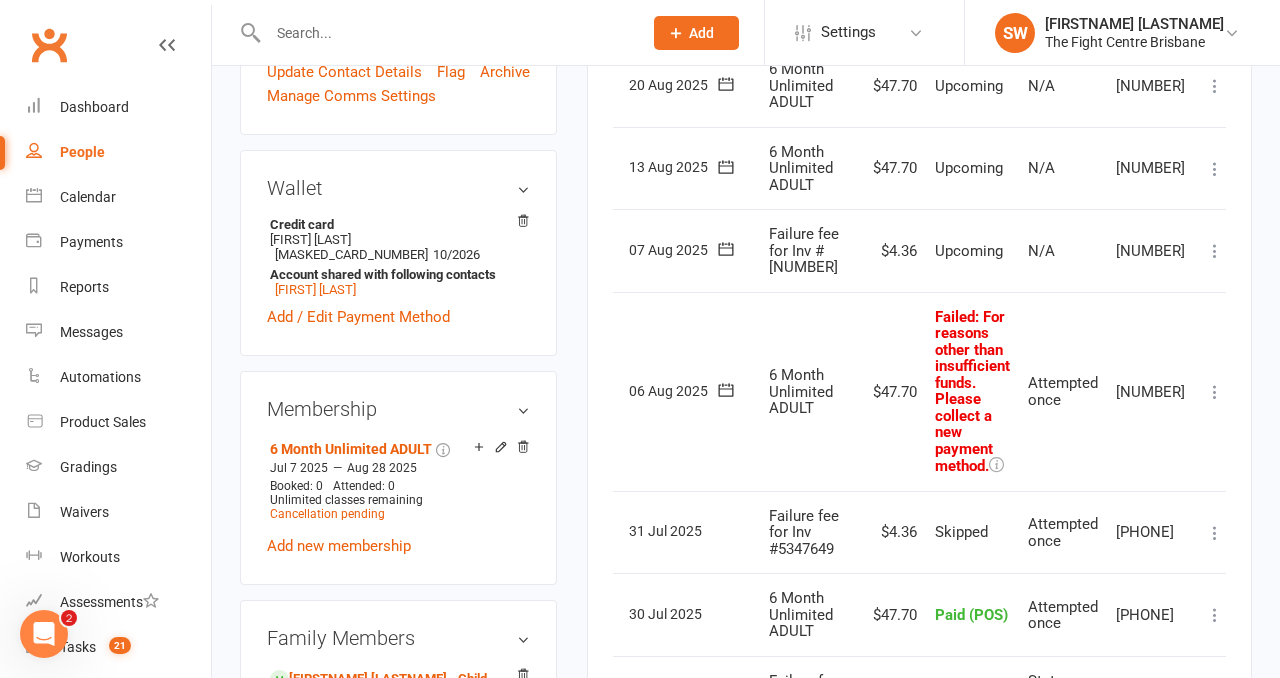 click at bounding box center (1215, 392) 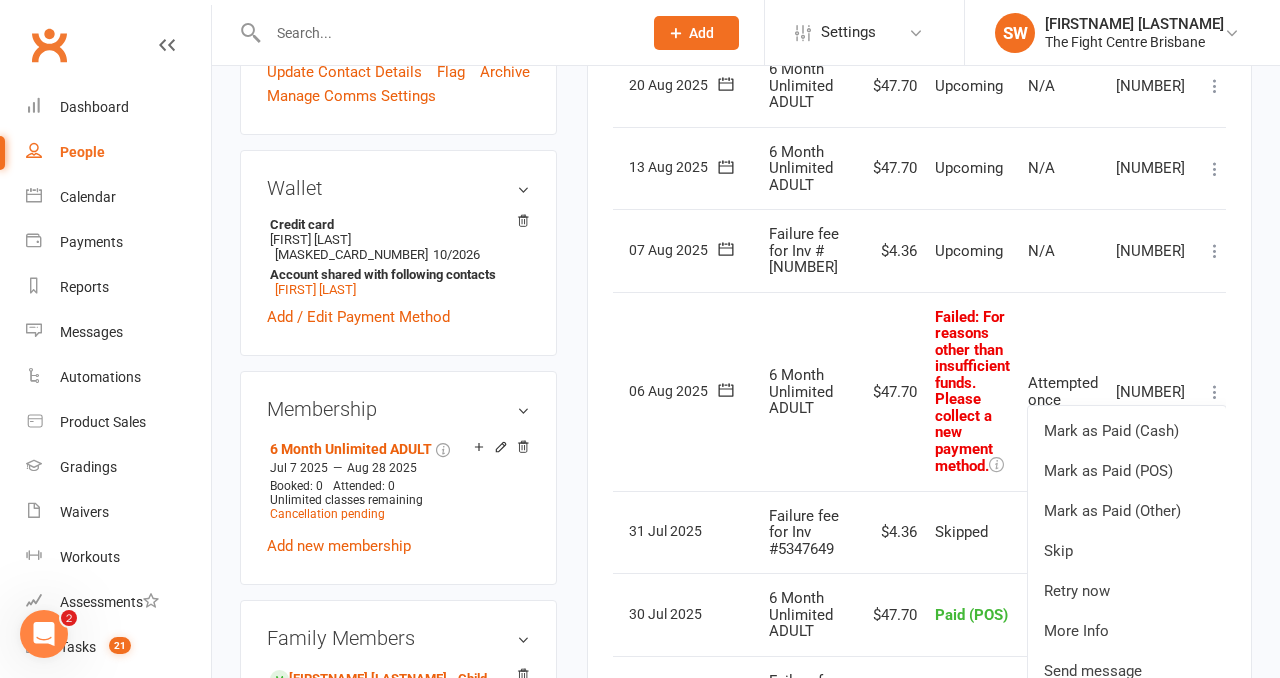 click on "$47.70" at bounding box center [892, 391] 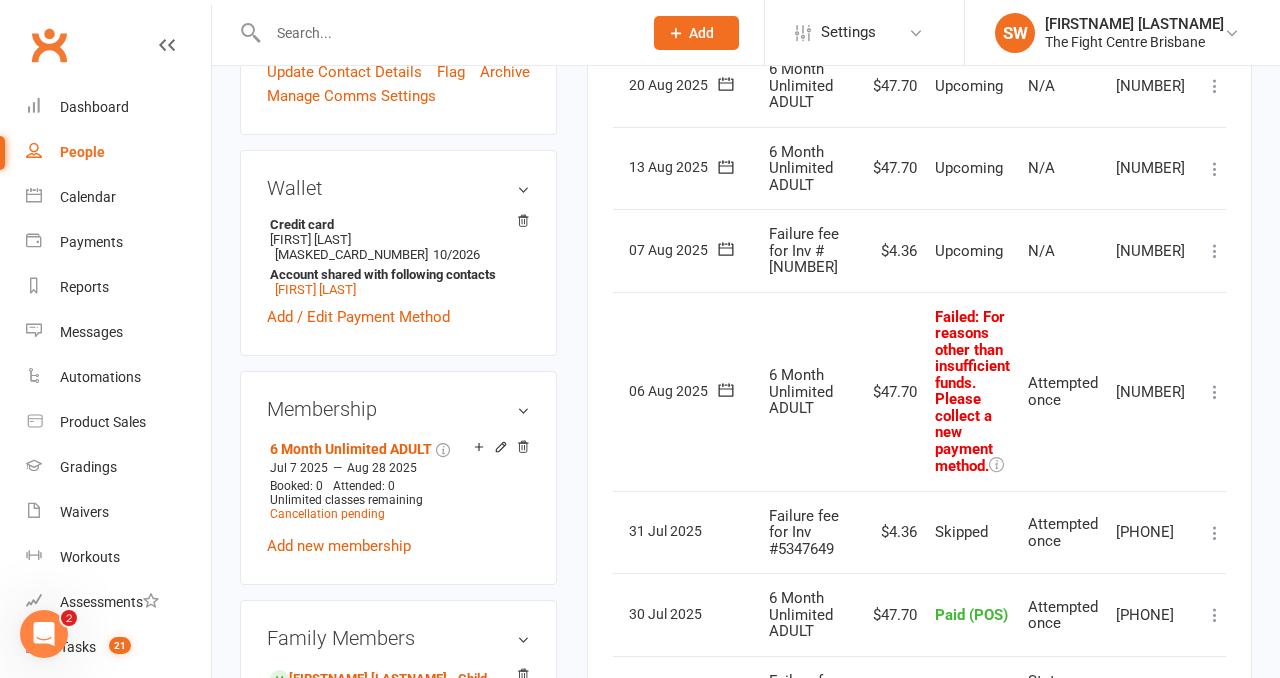 click at bounding box center [1215, 392] 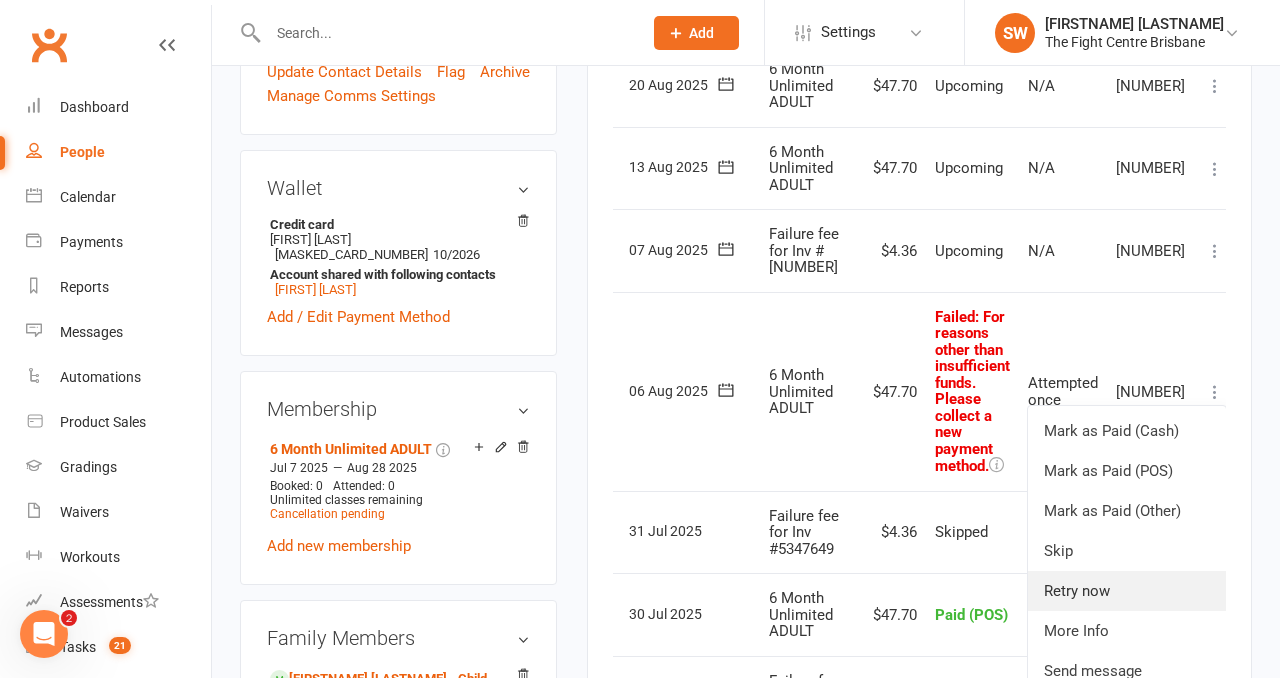 click on "Retry now" at bounding box center (1127, 591) 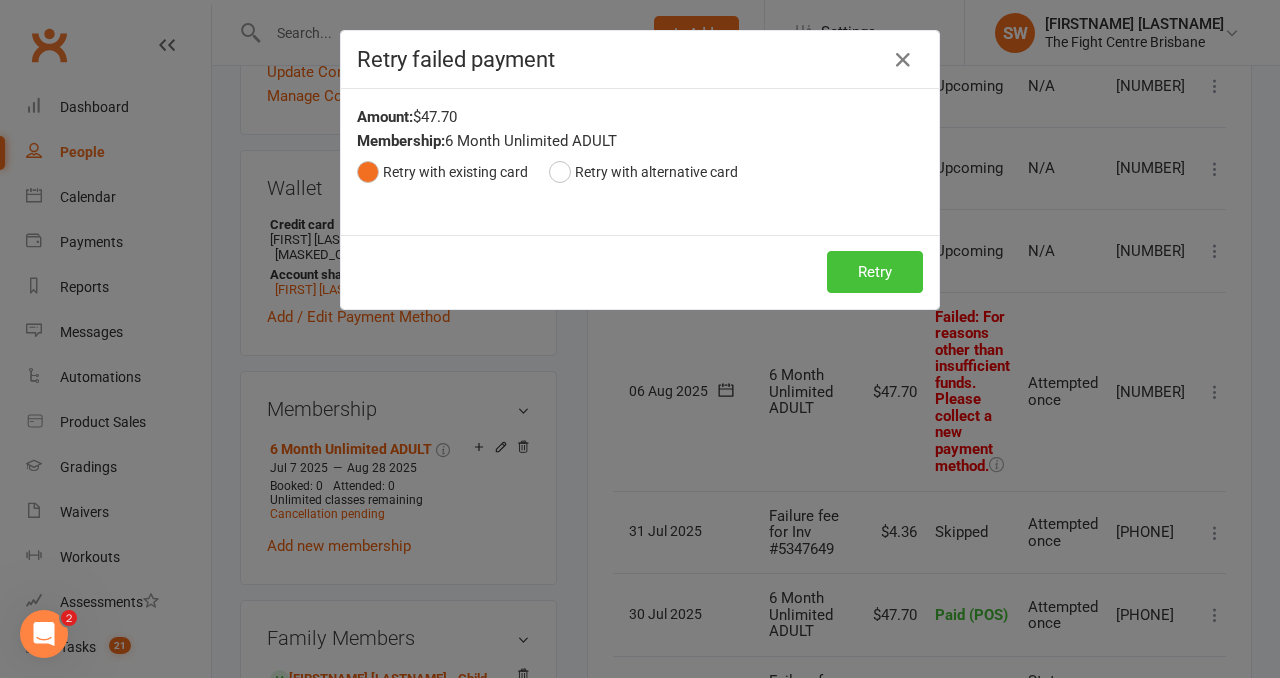 click on "Retry" at bounding box center [875, 272] 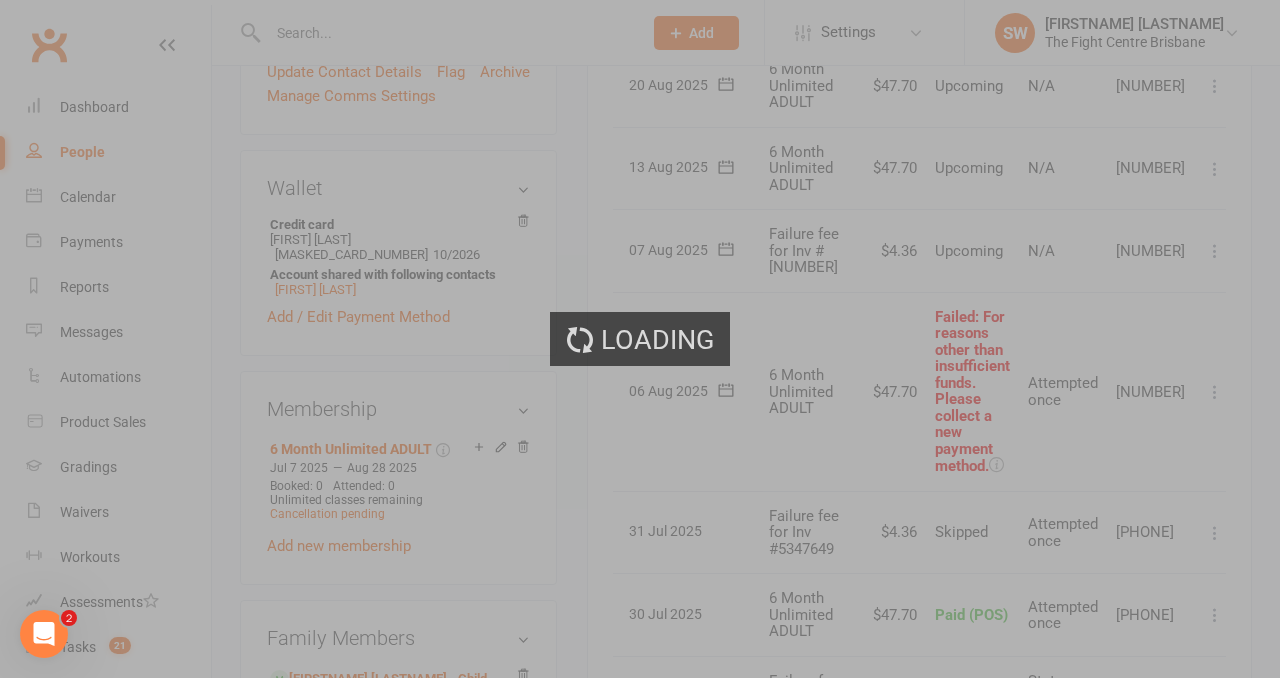 scroll, scrollTop: 0, scrollLeft: 32, axis: horizontal 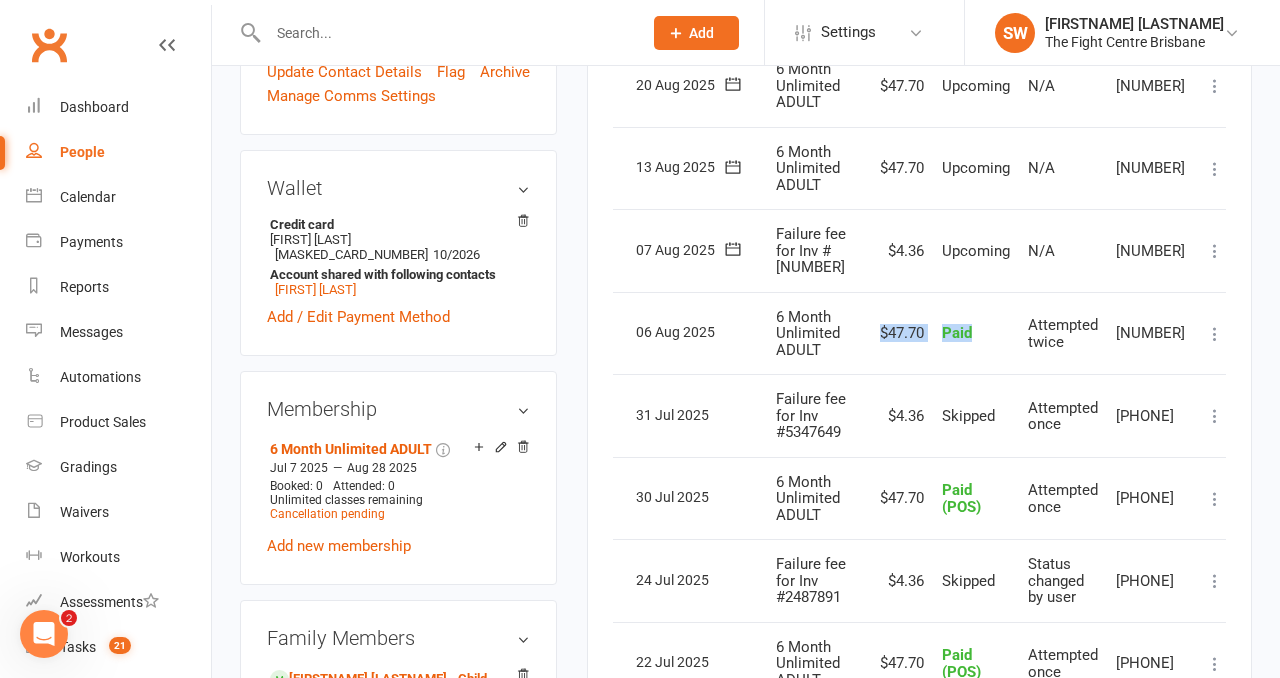 drag, startPoint x: 996, startPoint y: 345, endPoint x: 868, endPoint y: 327, distance: 129.25943 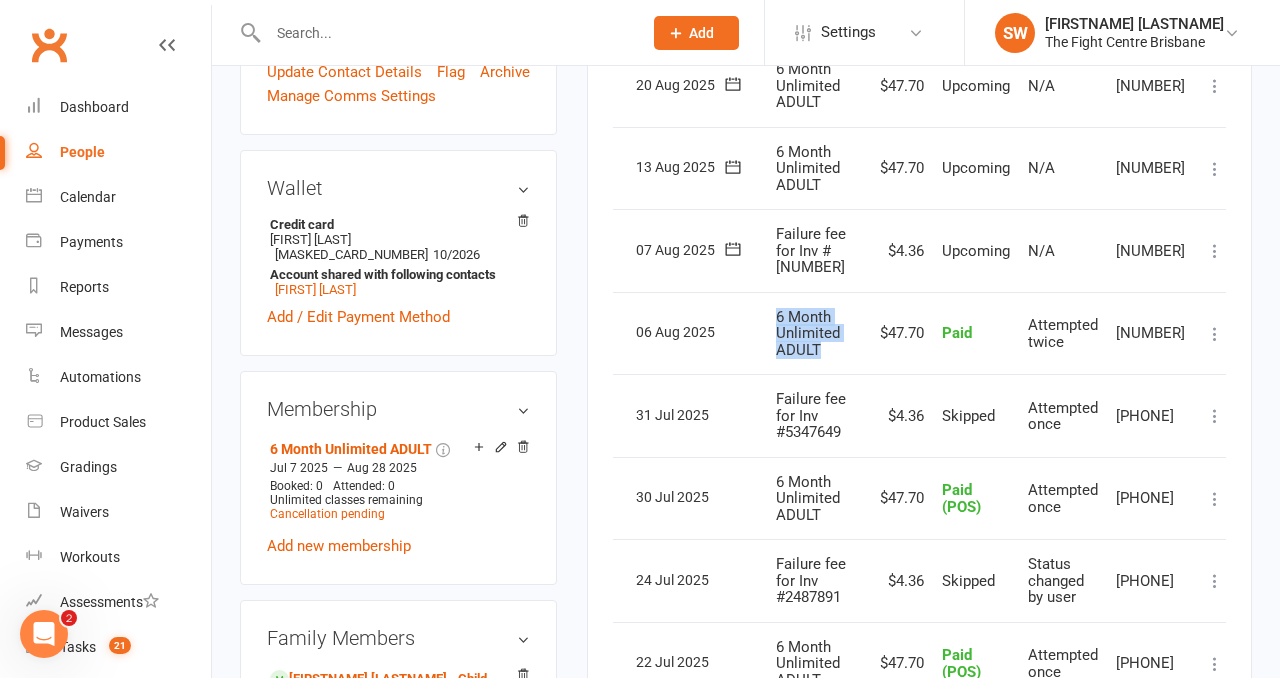drag, startPoint x: 844, startPoint y: 347, endPoint x: 771, endPoint y: 321, distance: 77.491936 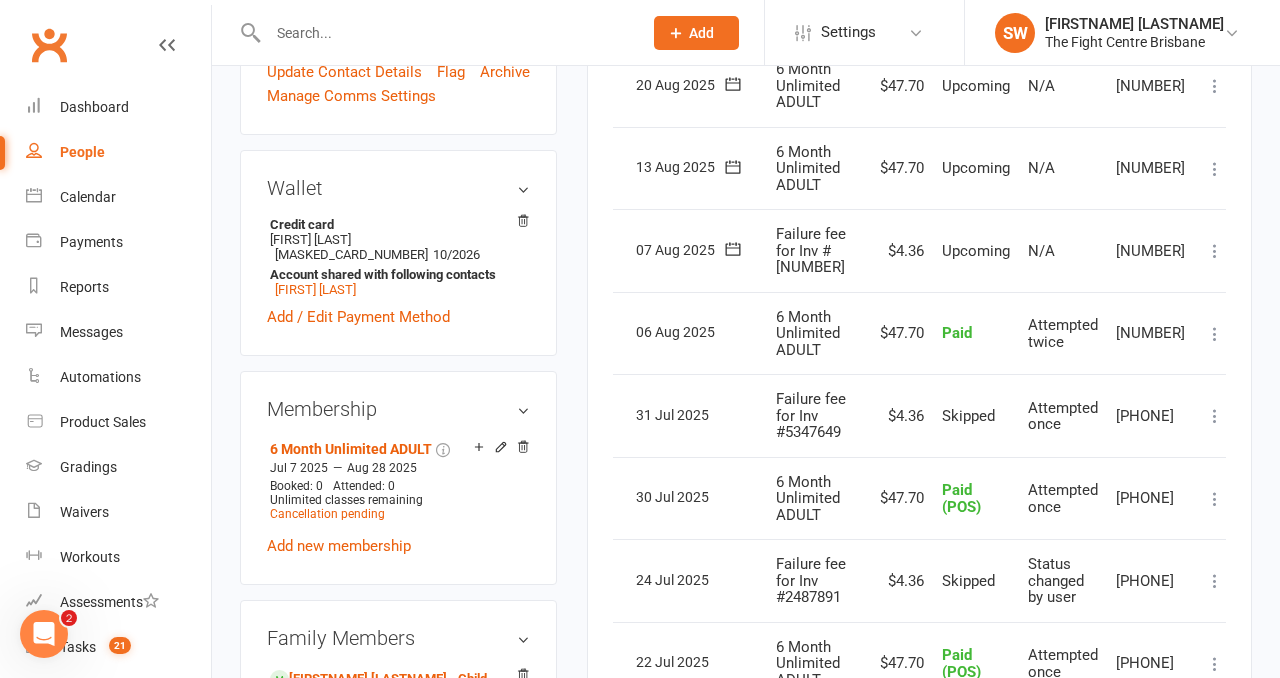 scroll, scrollTop: 572, scrollLeft: 0, axis: vertical 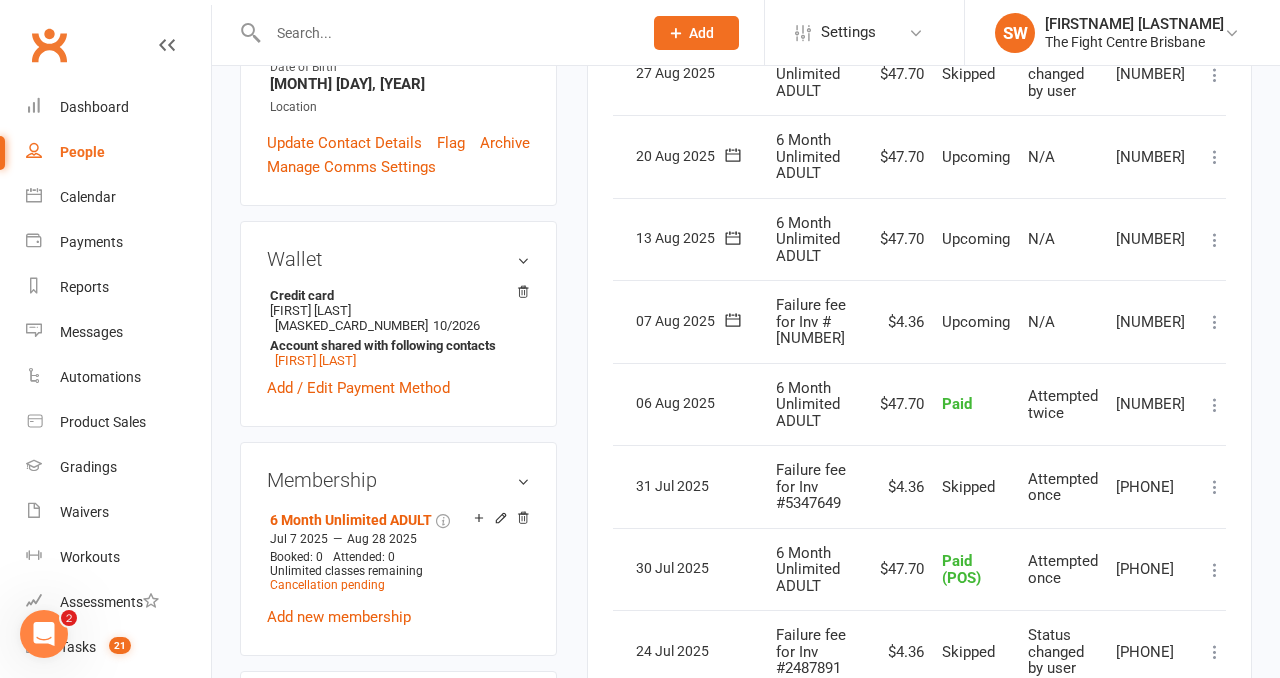 click at bounding box center [1215, 322] 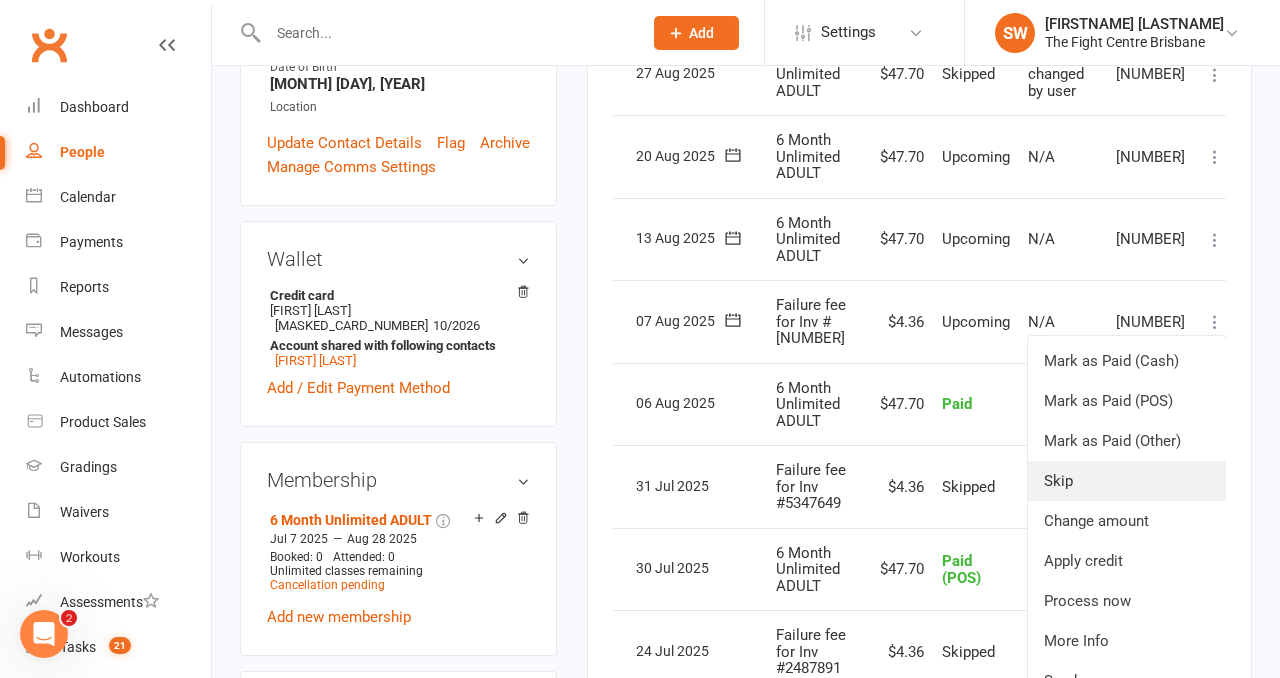 click on "Skip" at bounding box center (1127, 481) 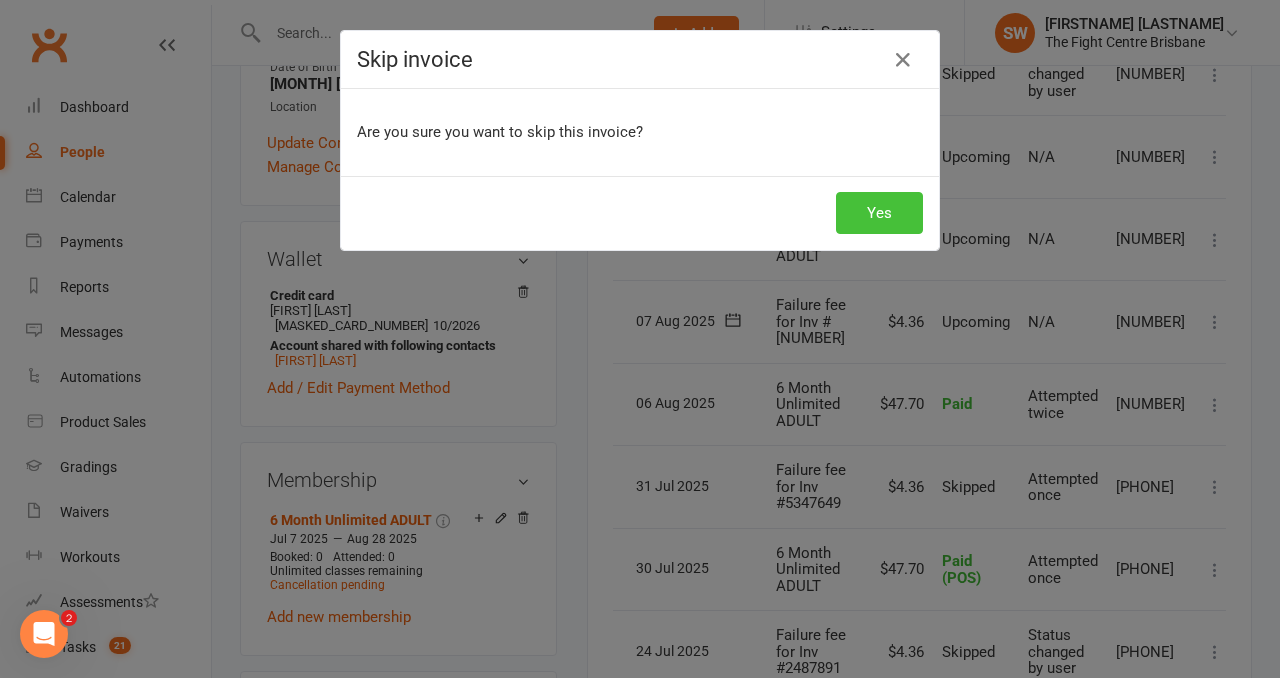 click on "Yes" at bounding box center [879, 213] 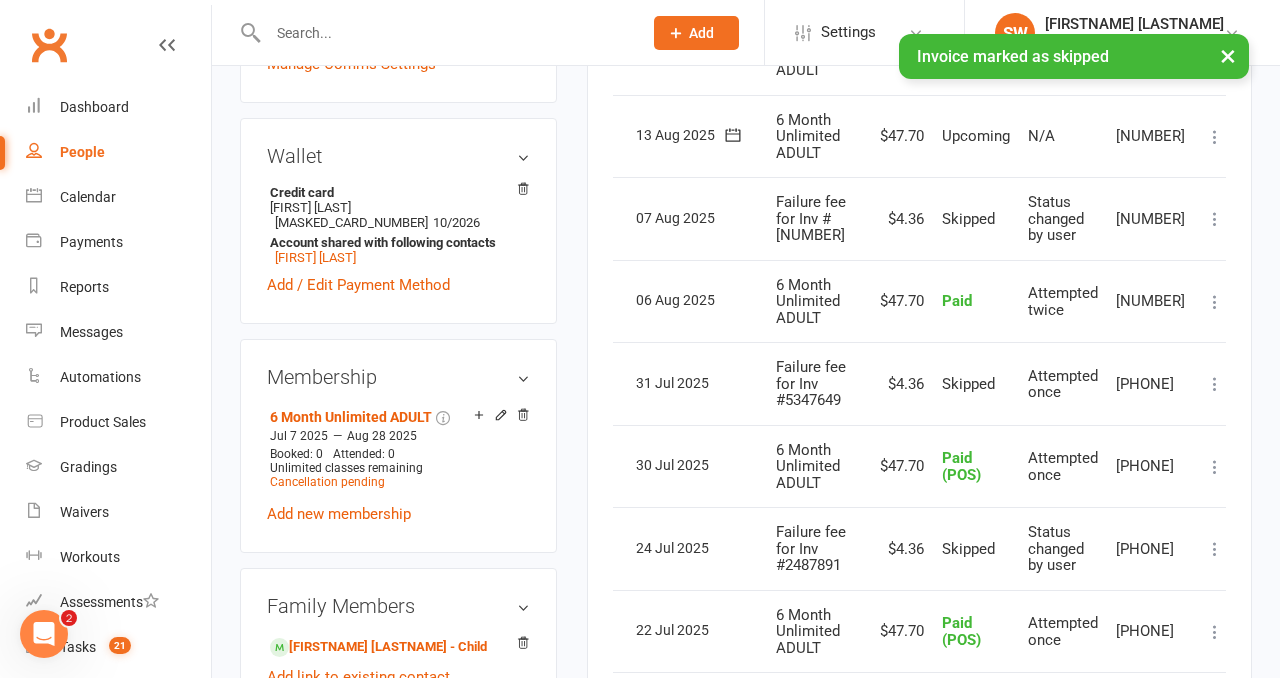 scroll, scrollTop: 673, scrollLeft: 0, axis: vertical 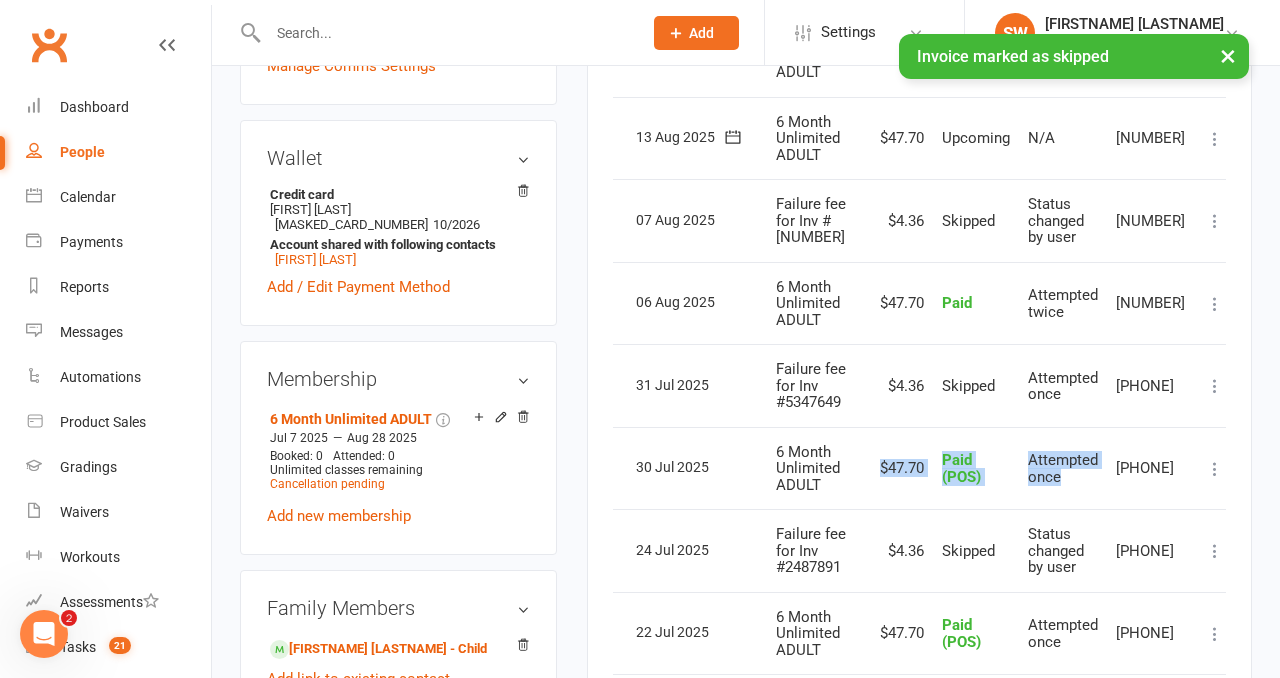 drag, startPoint x: 1068, startPoint y: 481, endPoint x: 875, endPoint y: 458, distance: 194.36563 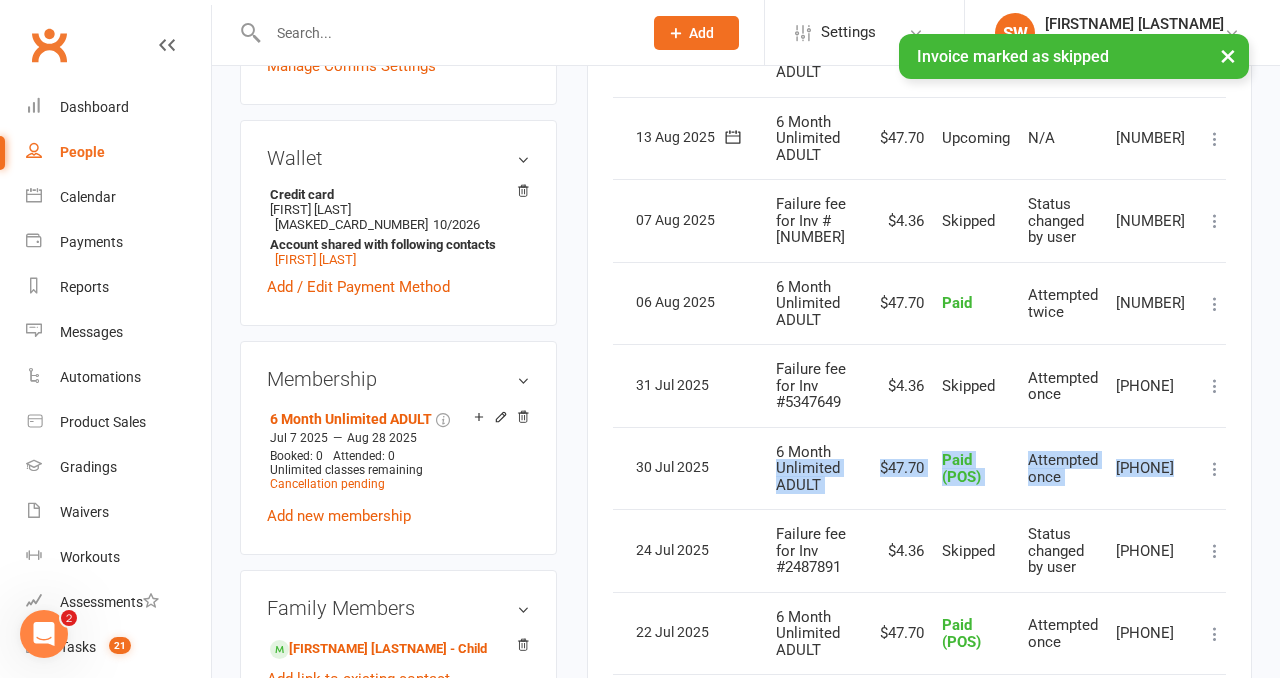 drag, startPoint x: 861, startPoint y: 446, endPoint x: 1123, endPoint y: 489, distance: 265.5052 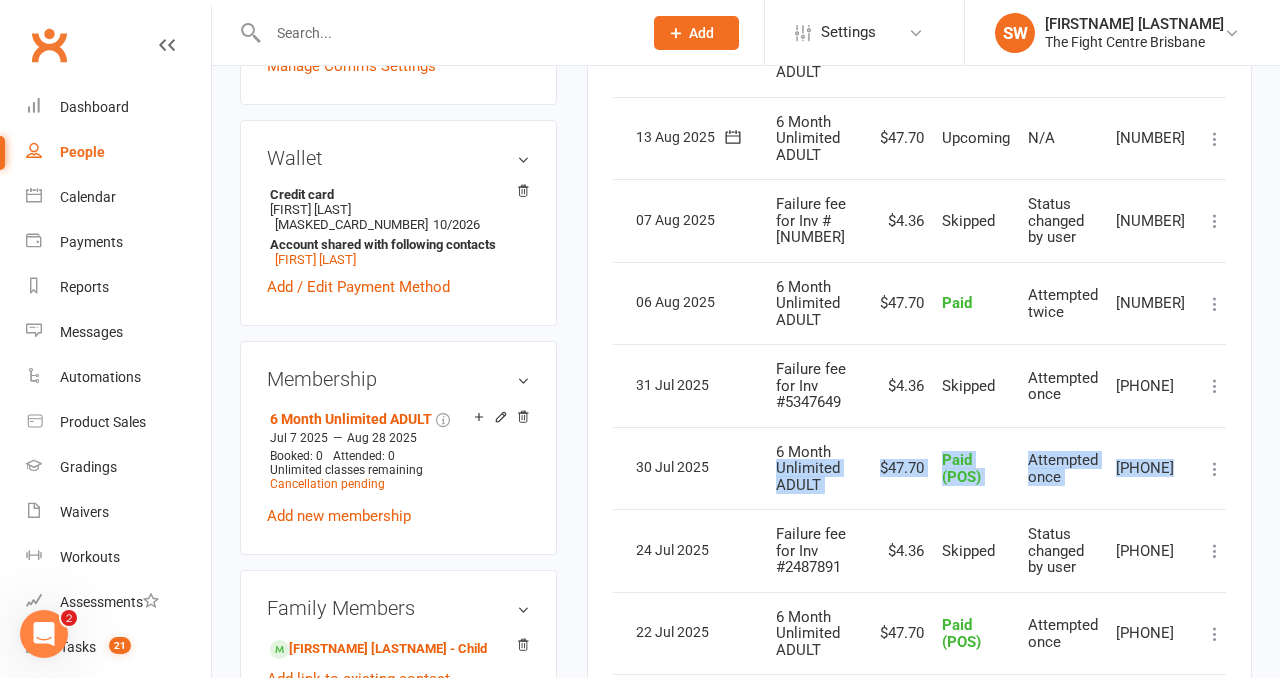 click on "5347649" at bounding box center [1150, 468] 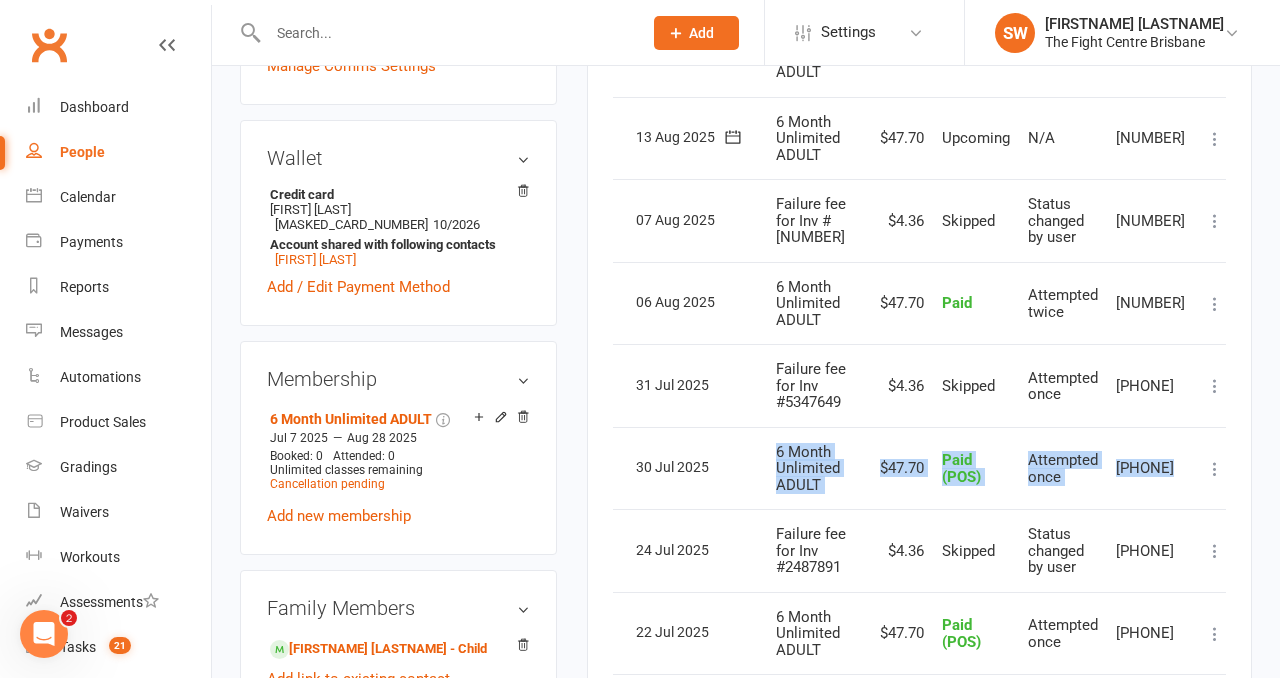 drag, startPoint x: 1173, startPoint y: 469, endPoint x: 774, endPoint y: 435, distance: 400.446 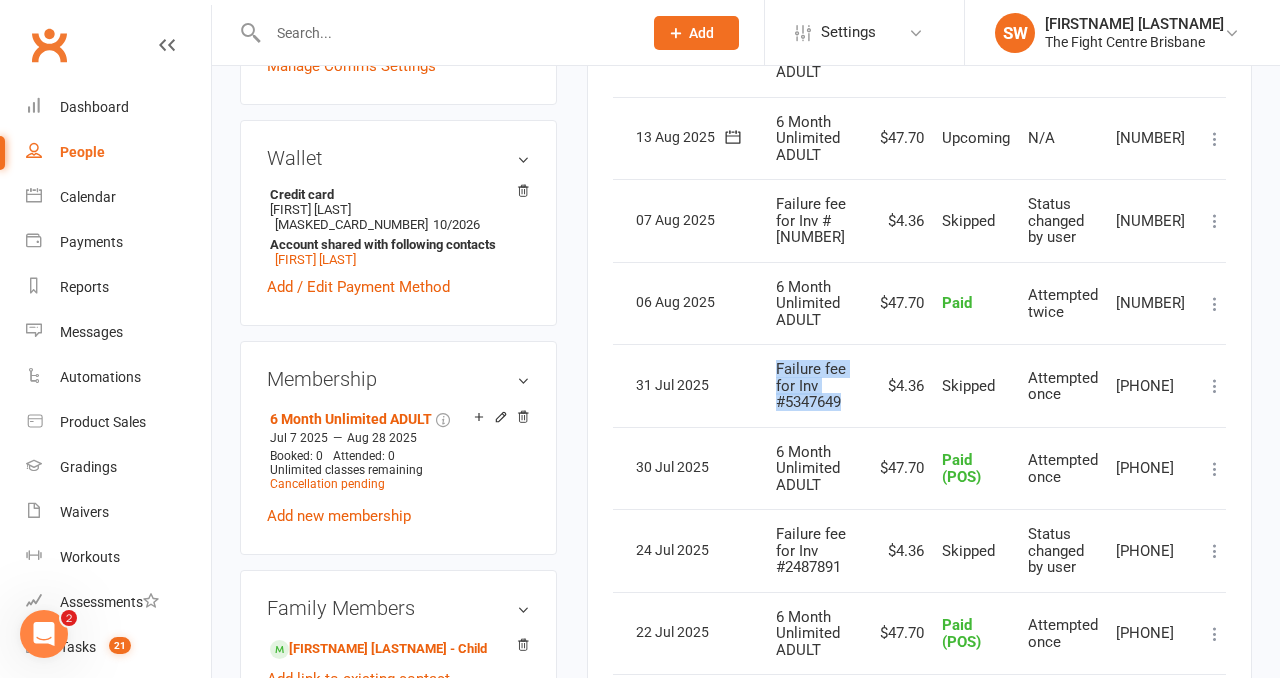 drag, startPoint x: 859, startPoint y: 411, endPoint x: 746, endPoint y: 374, distance: 118.90332 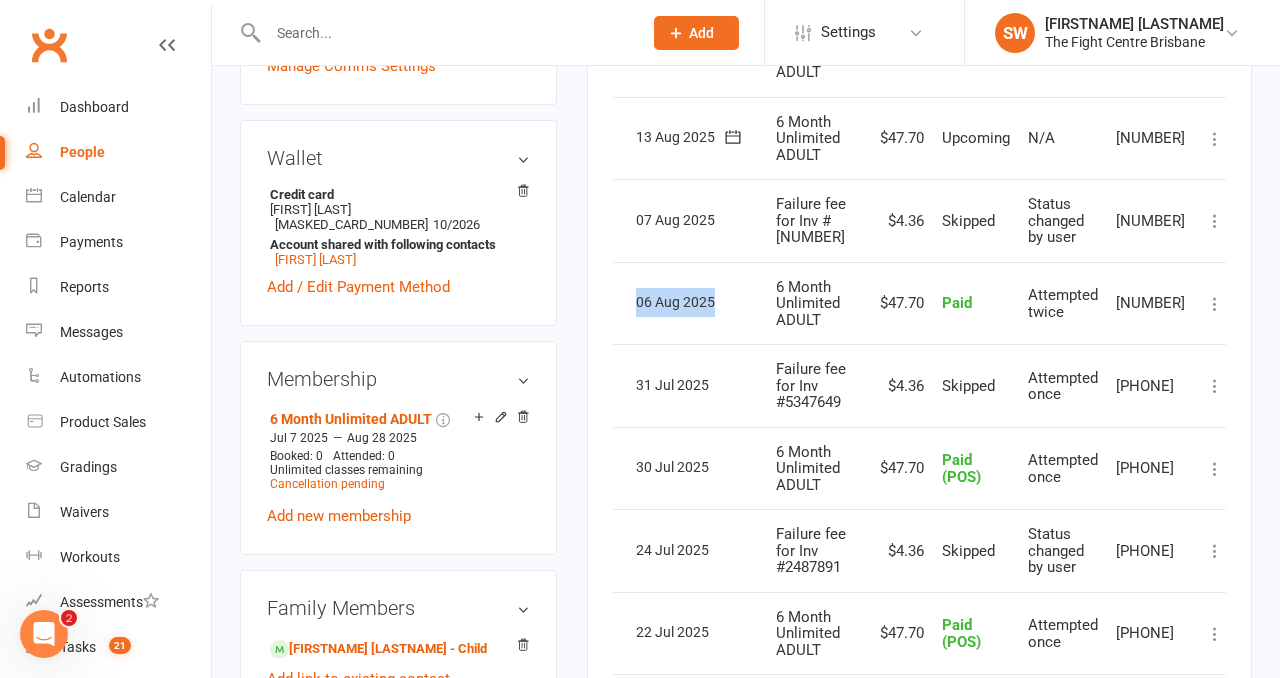 drag, startPoint x: 722, startPoint y: 314, endPoint x: 629, endPoint y: 306, distance: 93.34345 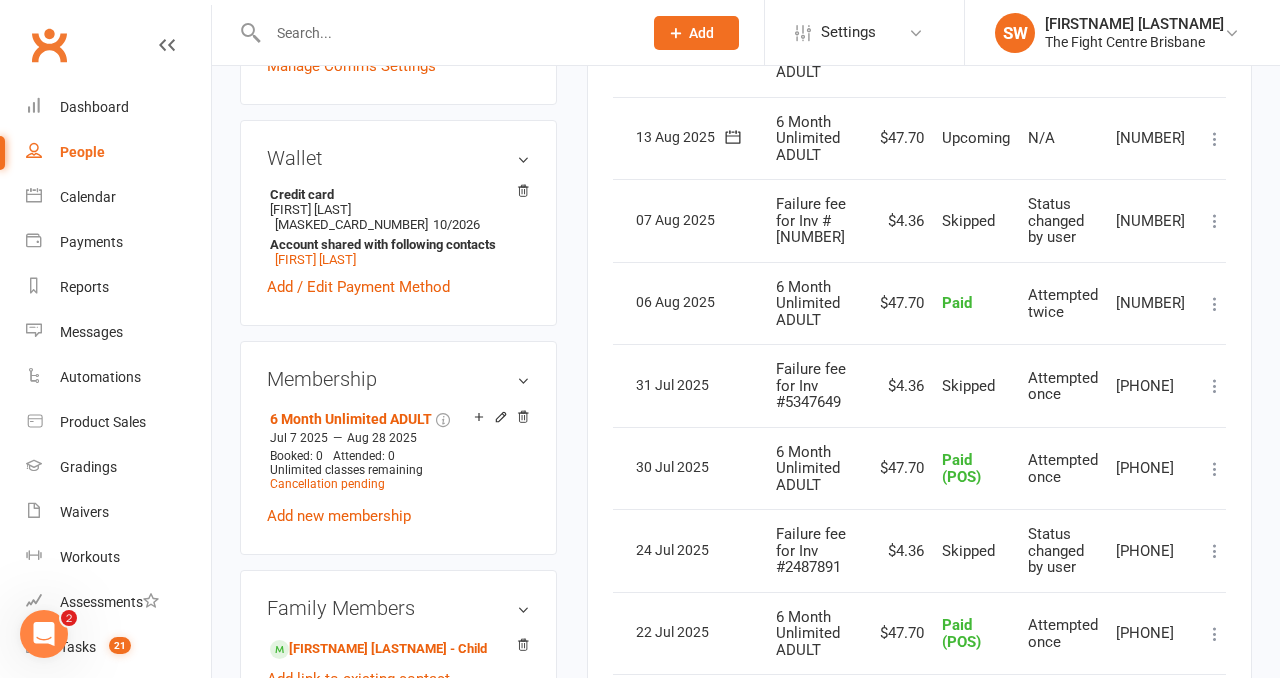click on "06 Aug 2025" at bounding box center (697, 303) 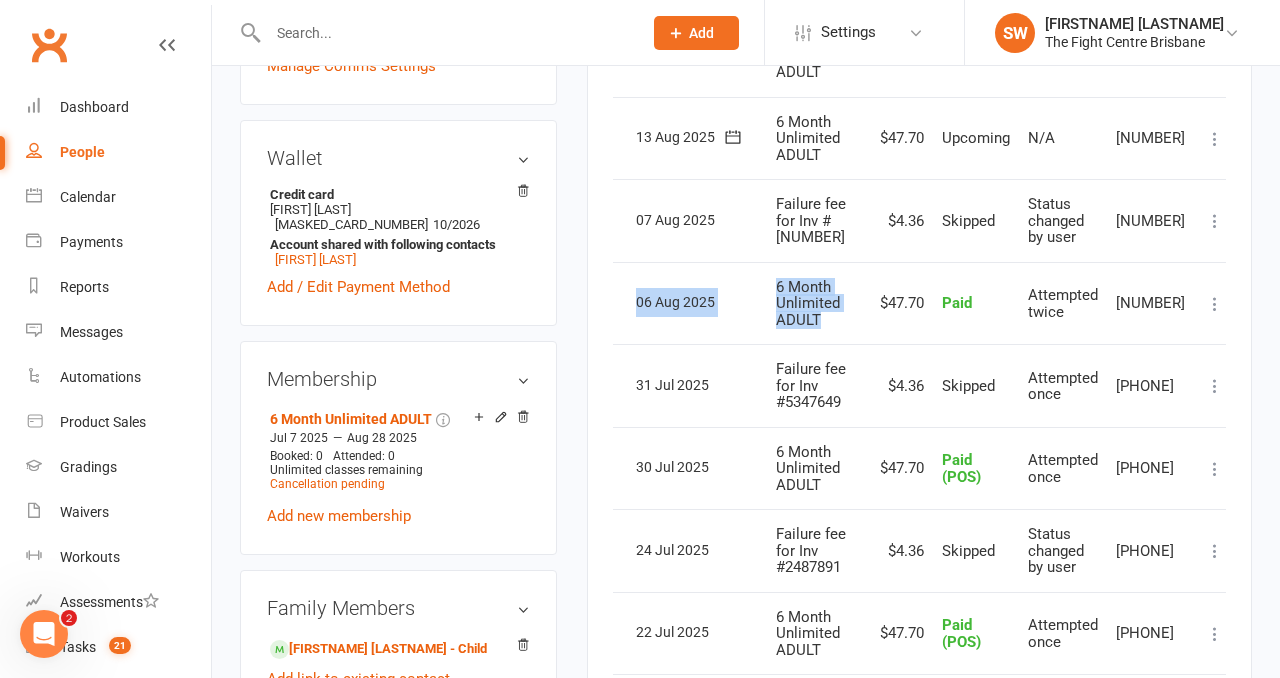 drag, startPoint x: 625, startPoint y: 302, endPoint x: 844, endPoint y: 321, distance: 219.82266 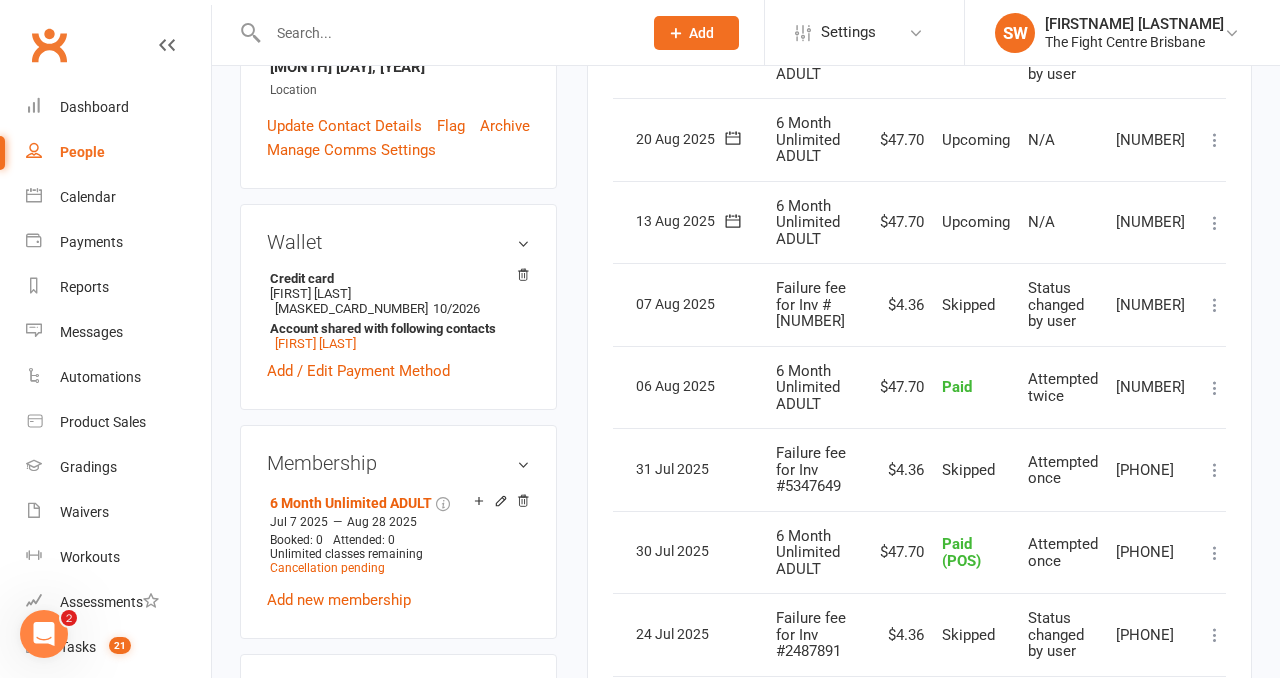 scroll, scrollTop: 590, scrollLeft: 0, axis: vertical 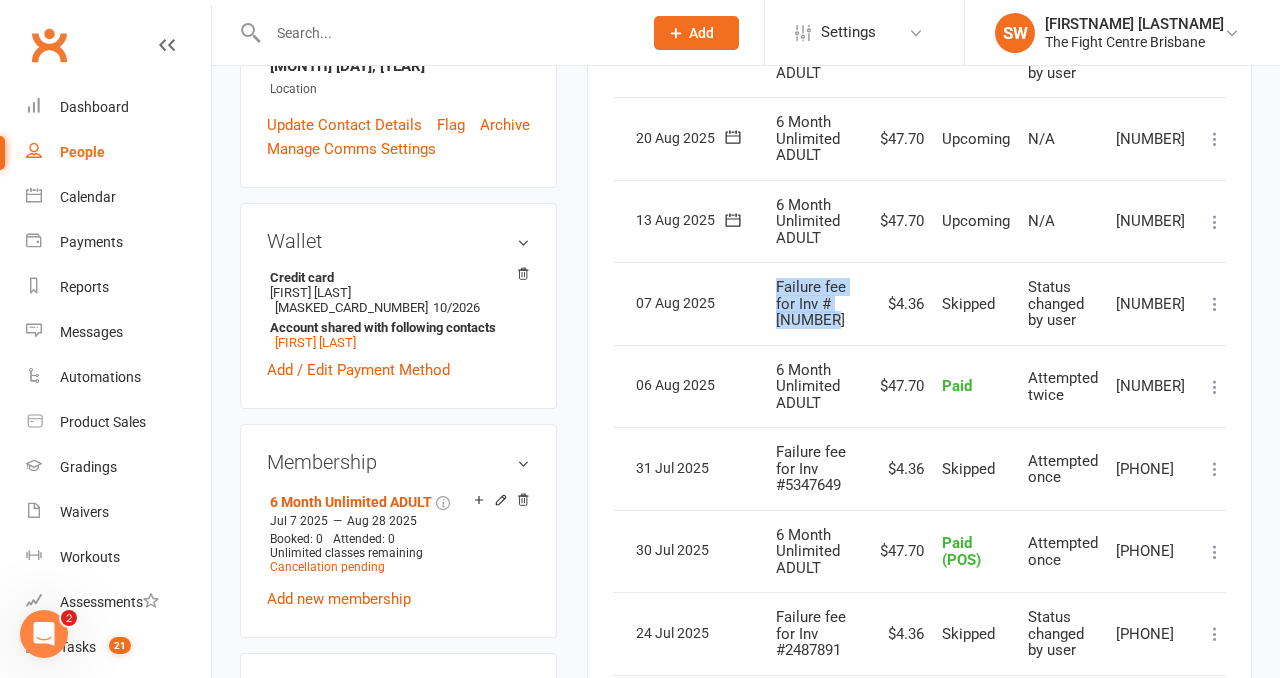 drag, startPoint x: 863, startPoint y: 318, endPoint x: 775, endPoint y: 285, distance: 93.98404 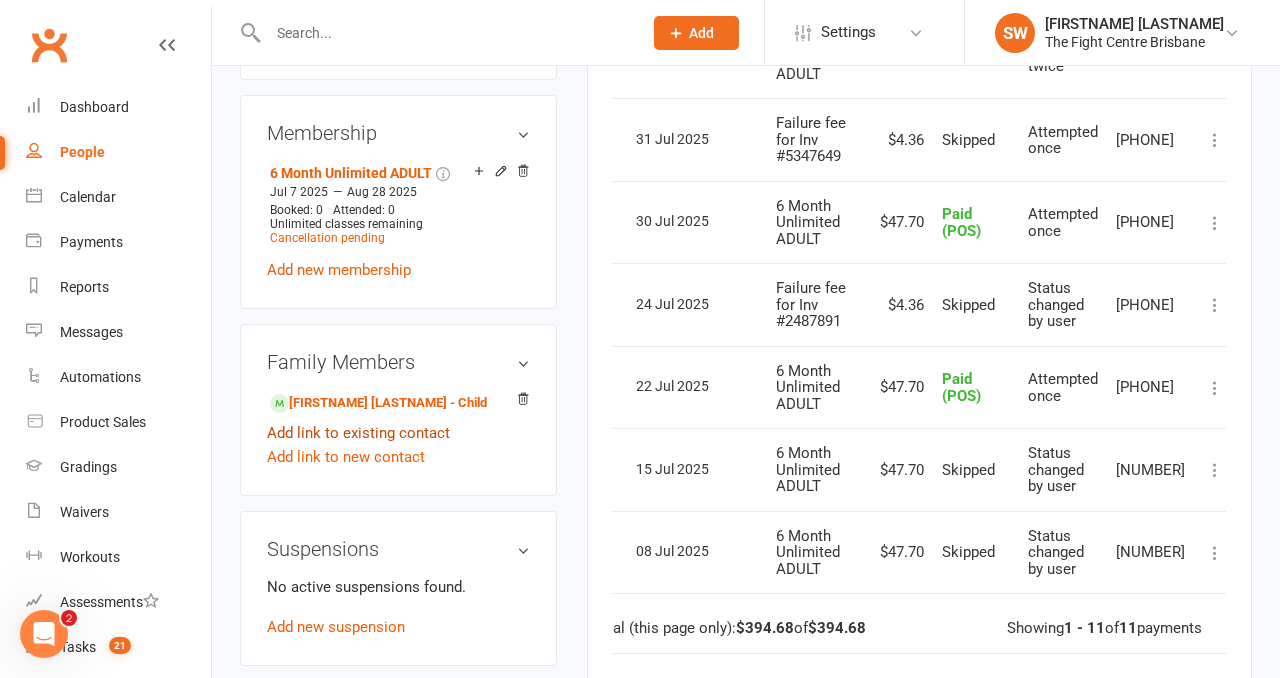 scroll, scrollTop: 910, scrollLeft: 0, axis: vertical 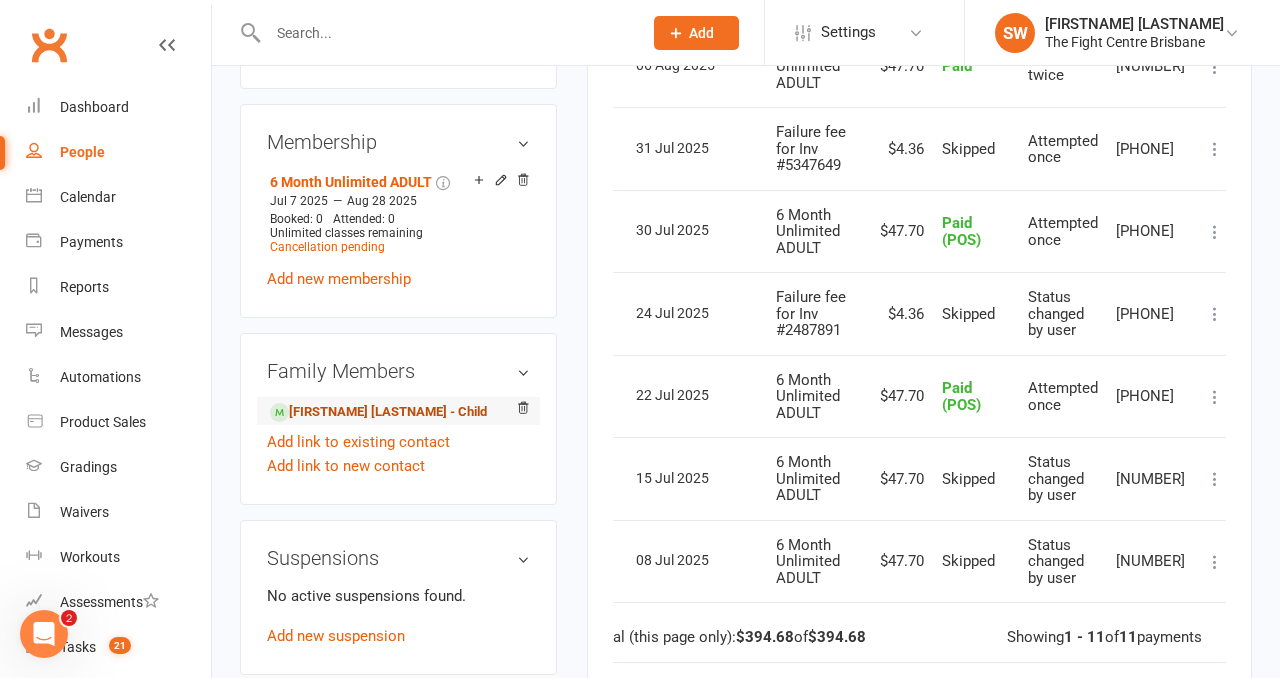 click on "Shaylorde Edwards - Child" at bounding box center [378, 412] 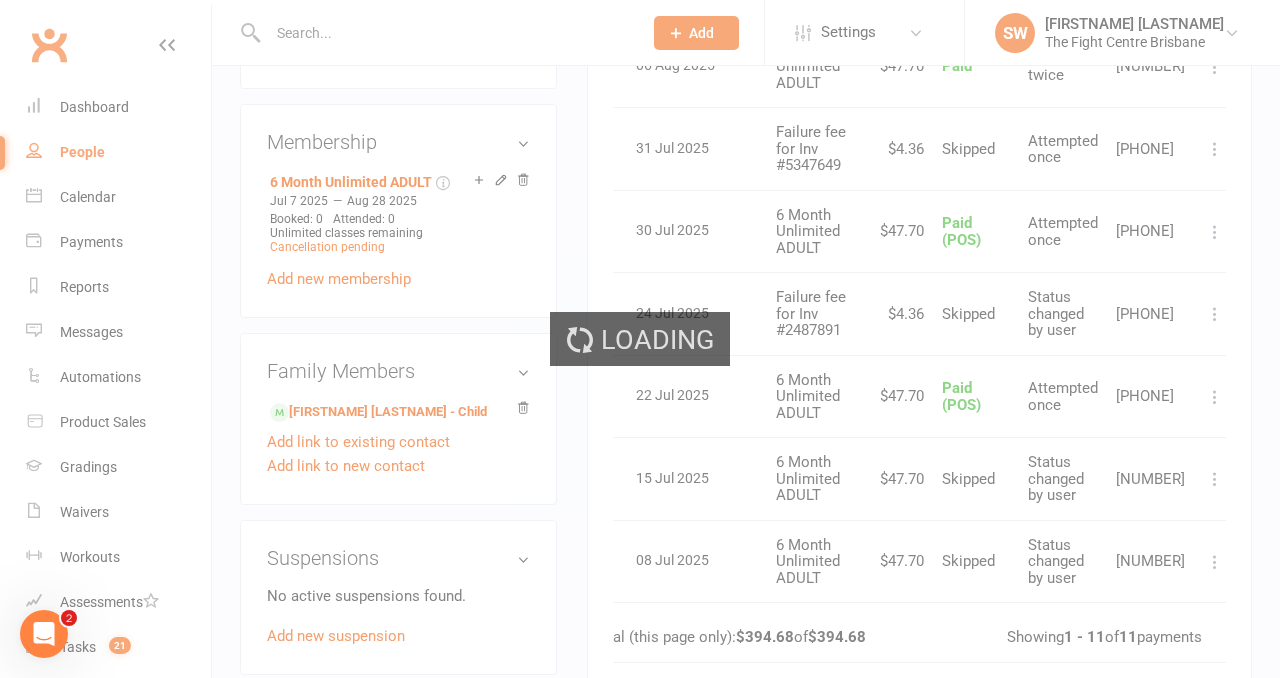 scroll, scrollTop: 0, scrollLeft: 0, axis: both 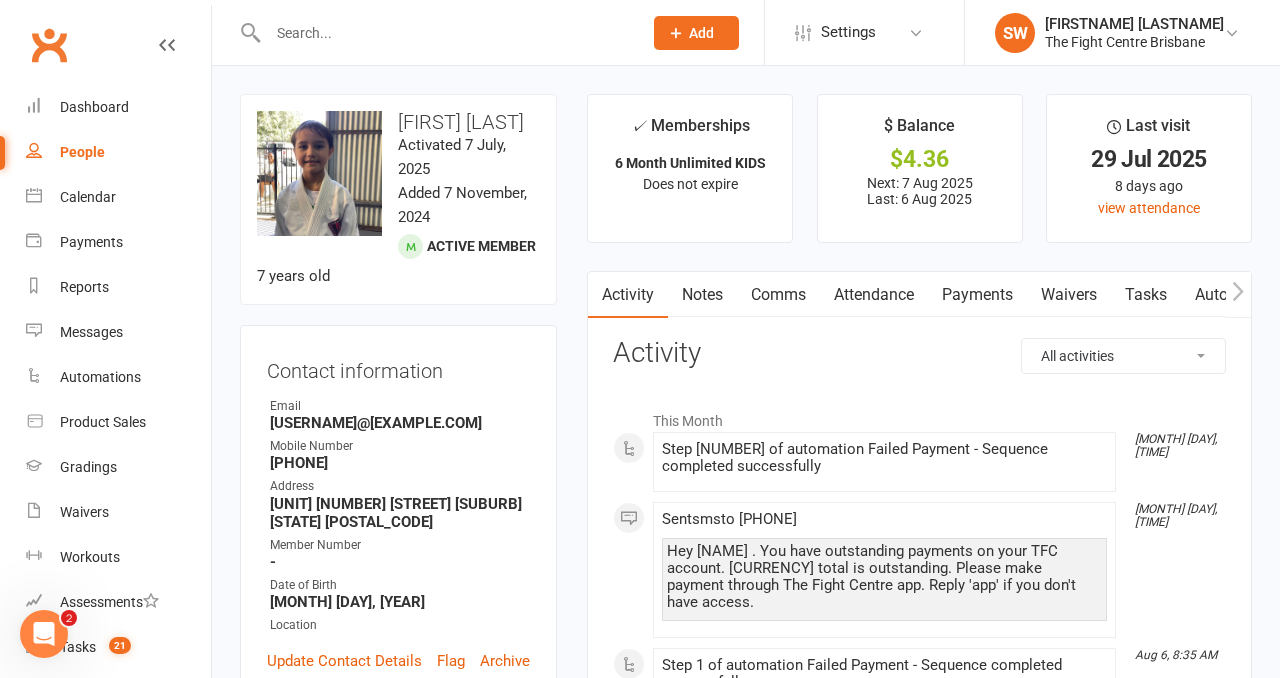 click on "Payments" at bounding box center [977, 295] 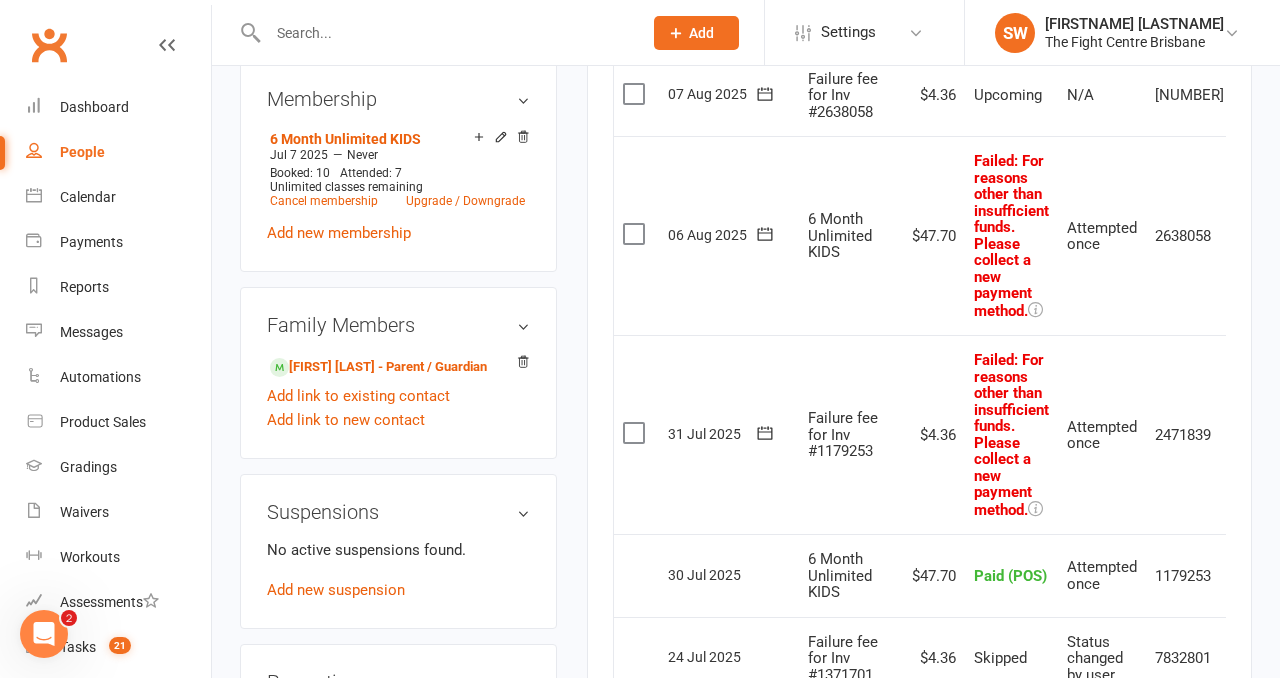scroll, scrollTop: 915, scrollLeft: 0, axis: vertical 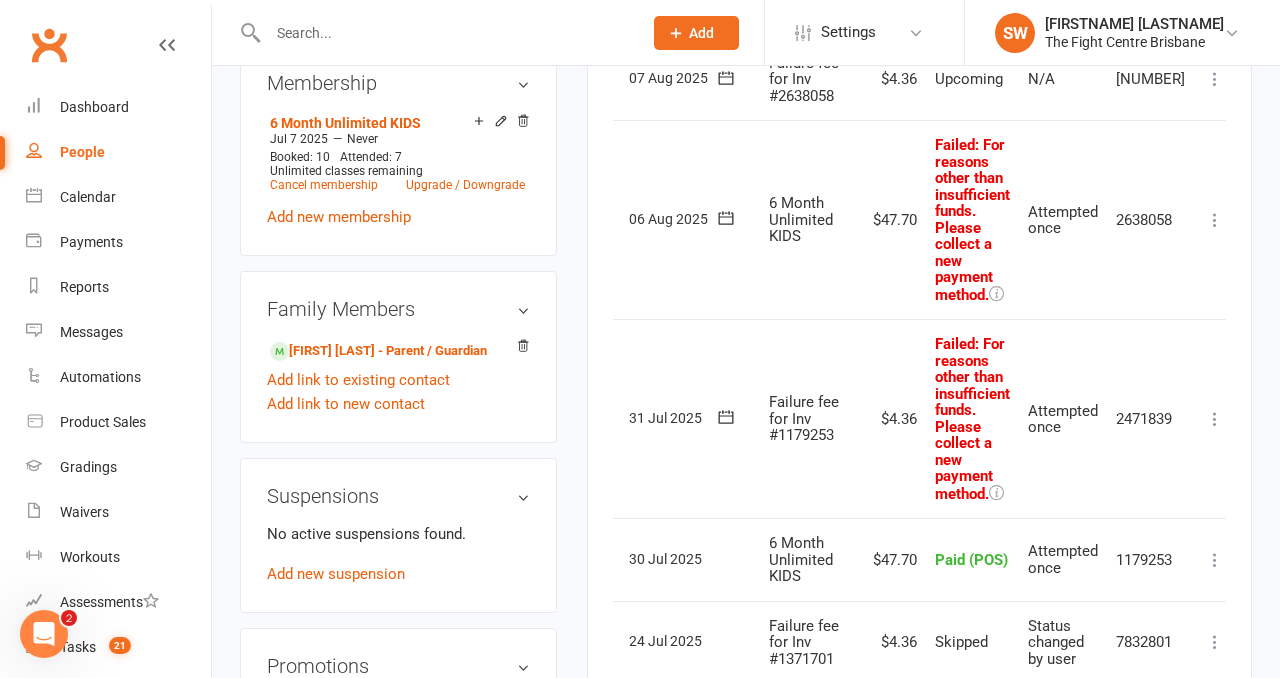 click at bounding box center [1215, 419] 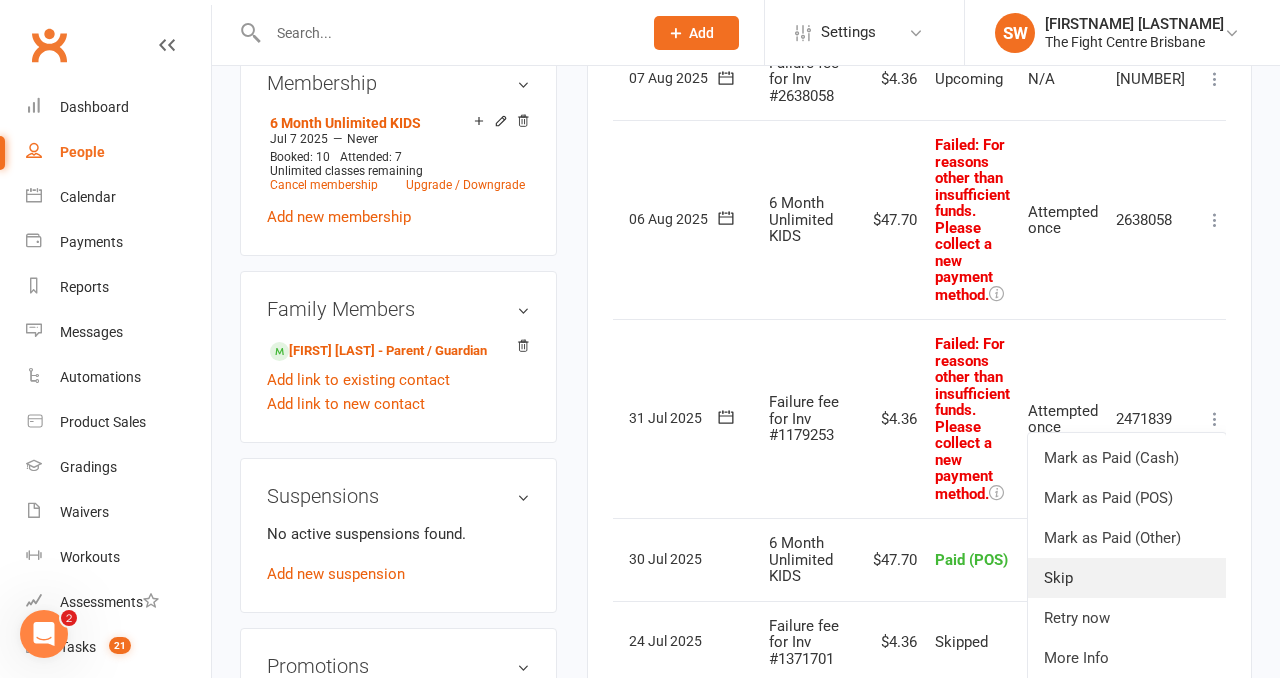 click on "Skip" at bounding box center (1127, 578) 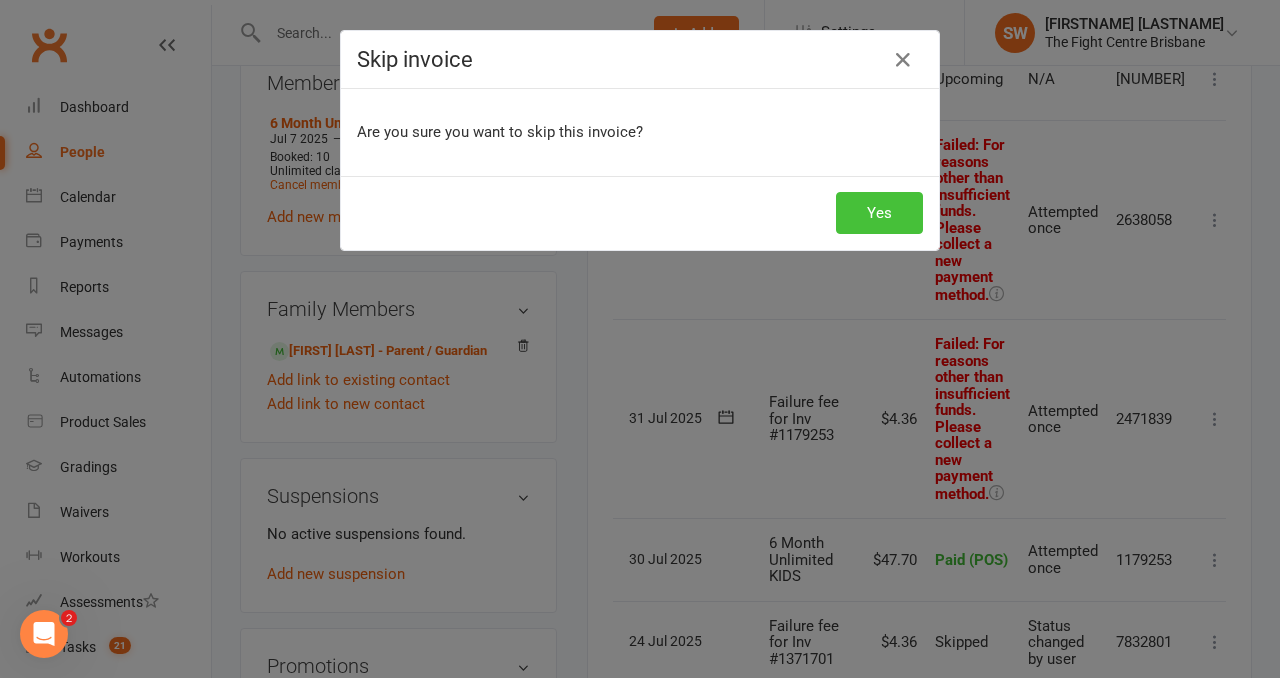 click on "Yes" at bounding box center (879, 213) 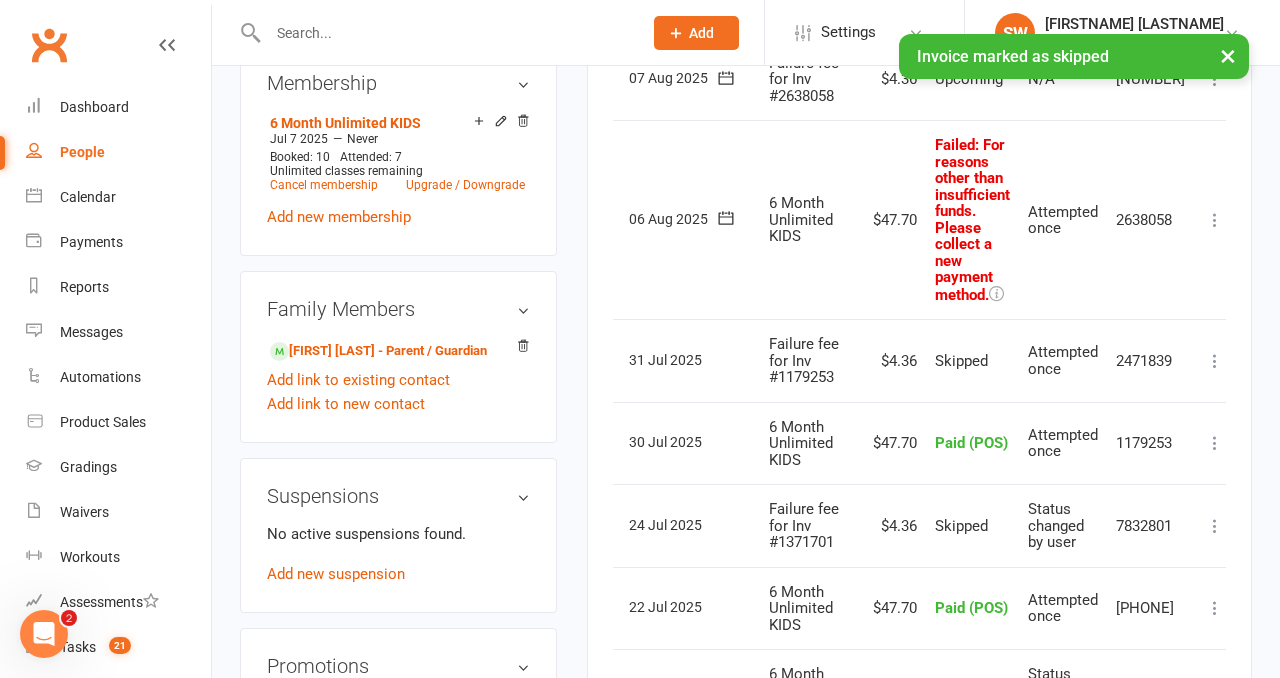 click at bounding box center (1215, 220) 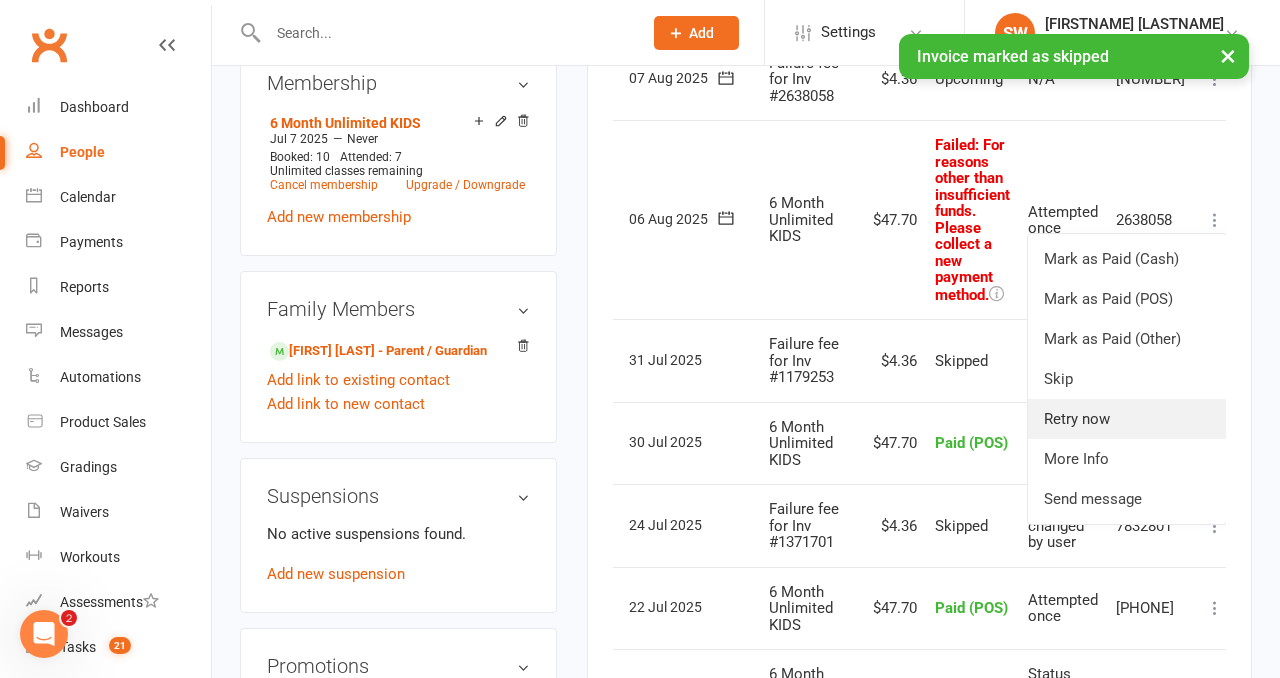 click on "Retry now" at bounding box center [1127, 419] 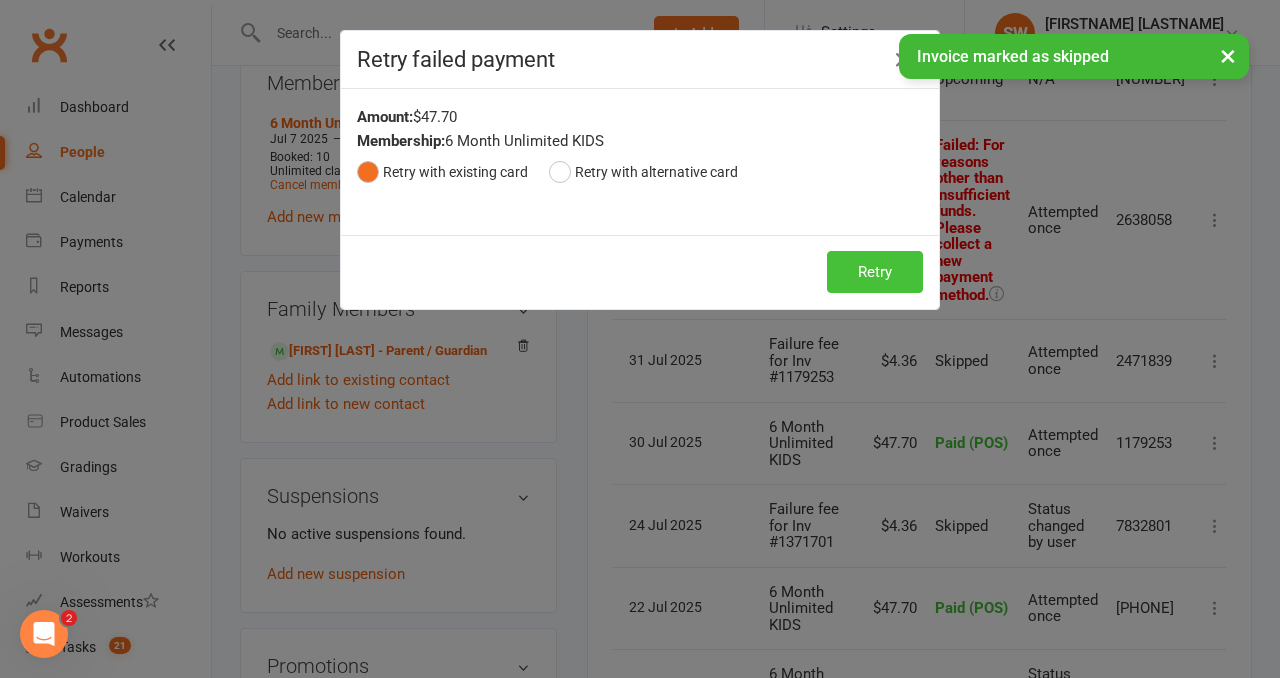 click on "Retry" at bounding box center [875, 272] 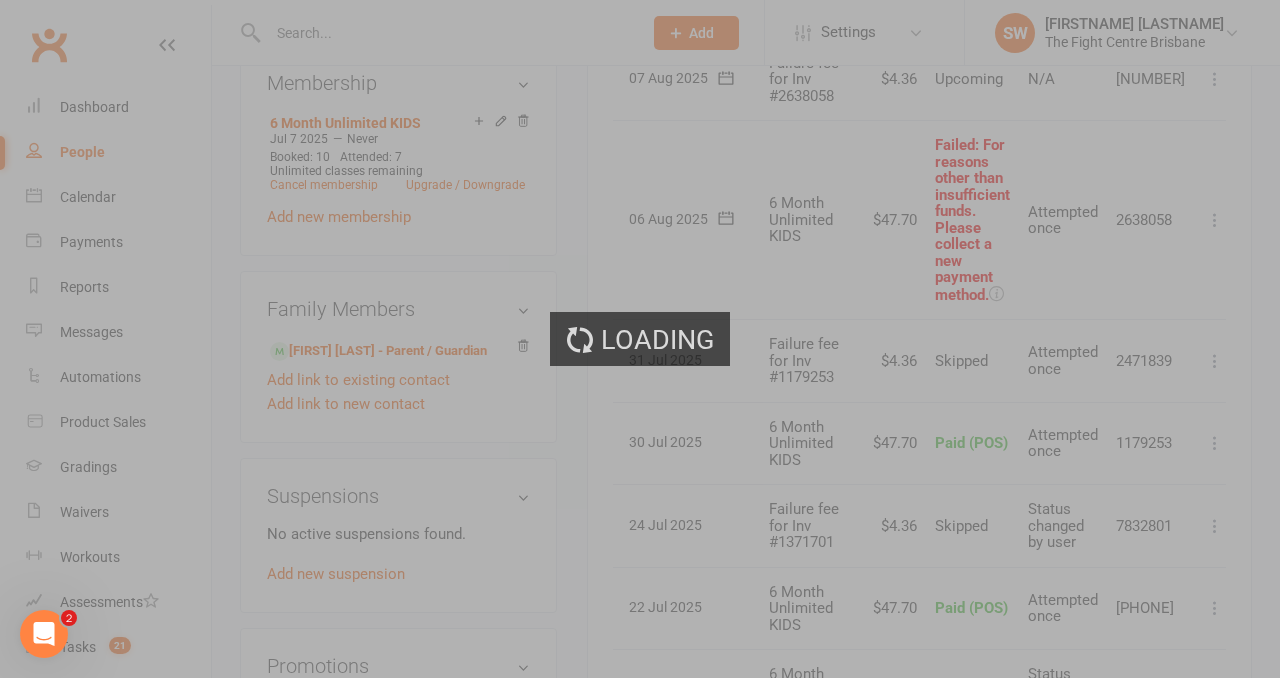 scroll, scrollTop: 0, scrollLeft: 32, axis: horizontal 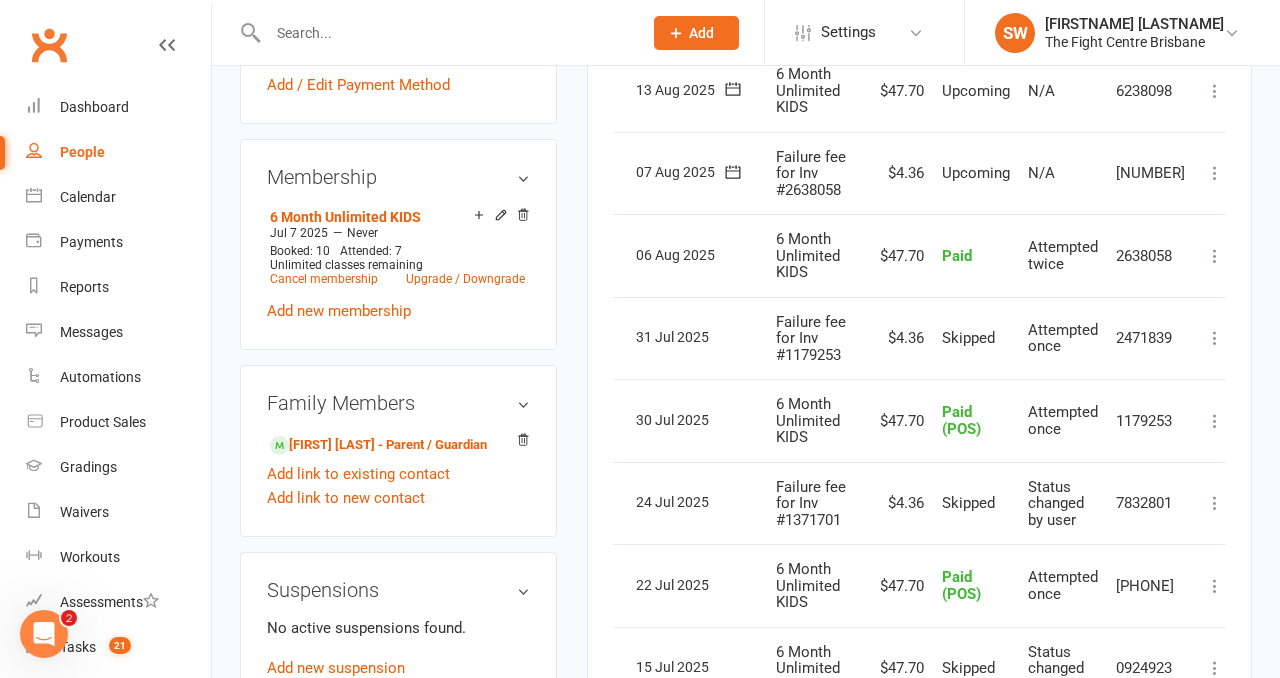 click at bounding box center [1215, 173] 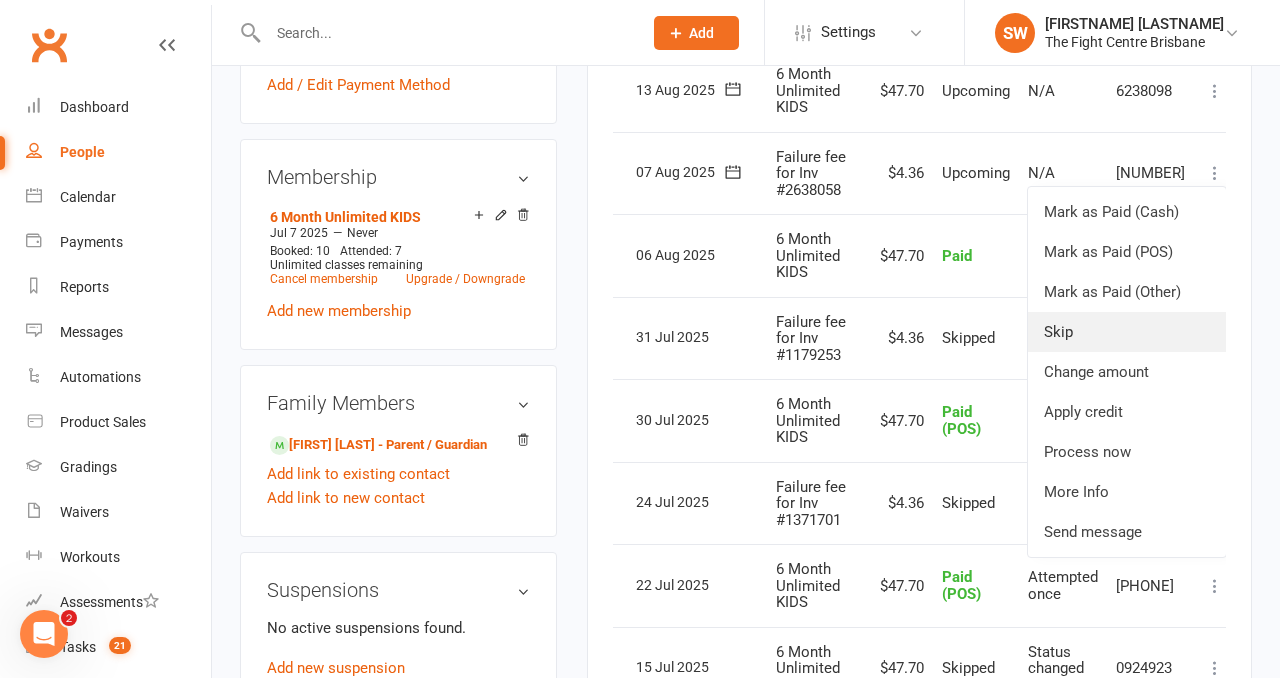 click on "Skip" at bounding box center [1127, 332] 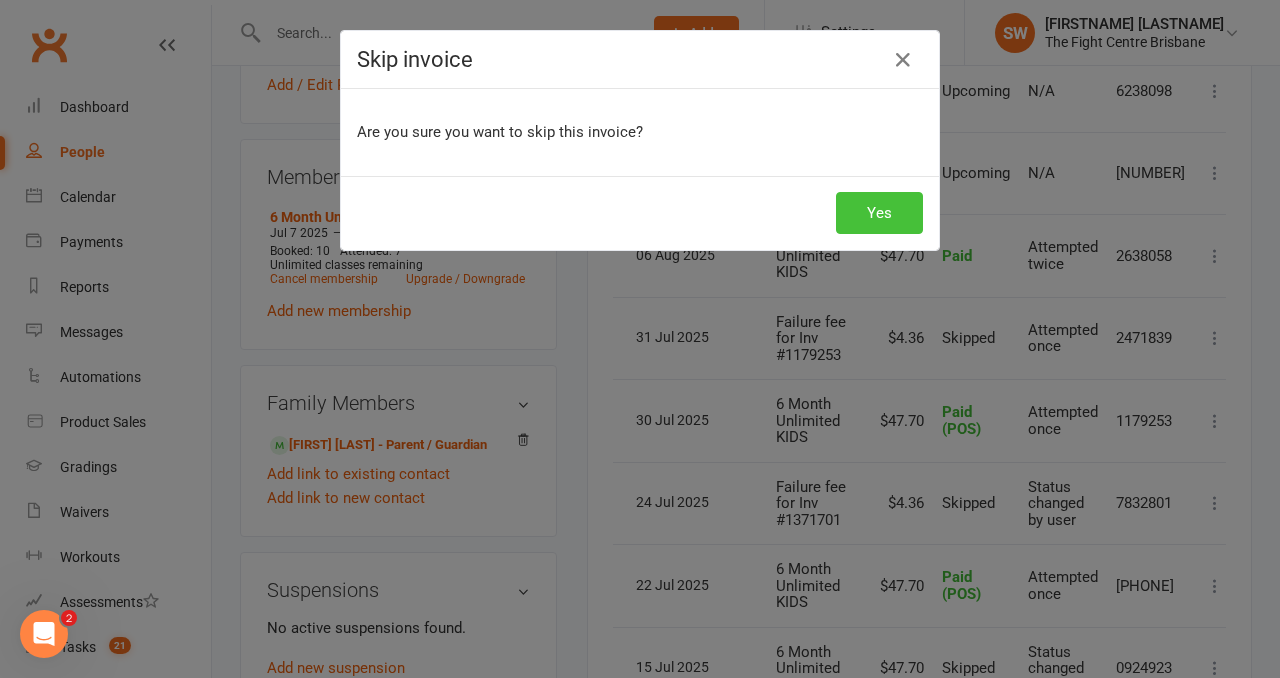 click on "Yes" at bounding box center [879, 213] 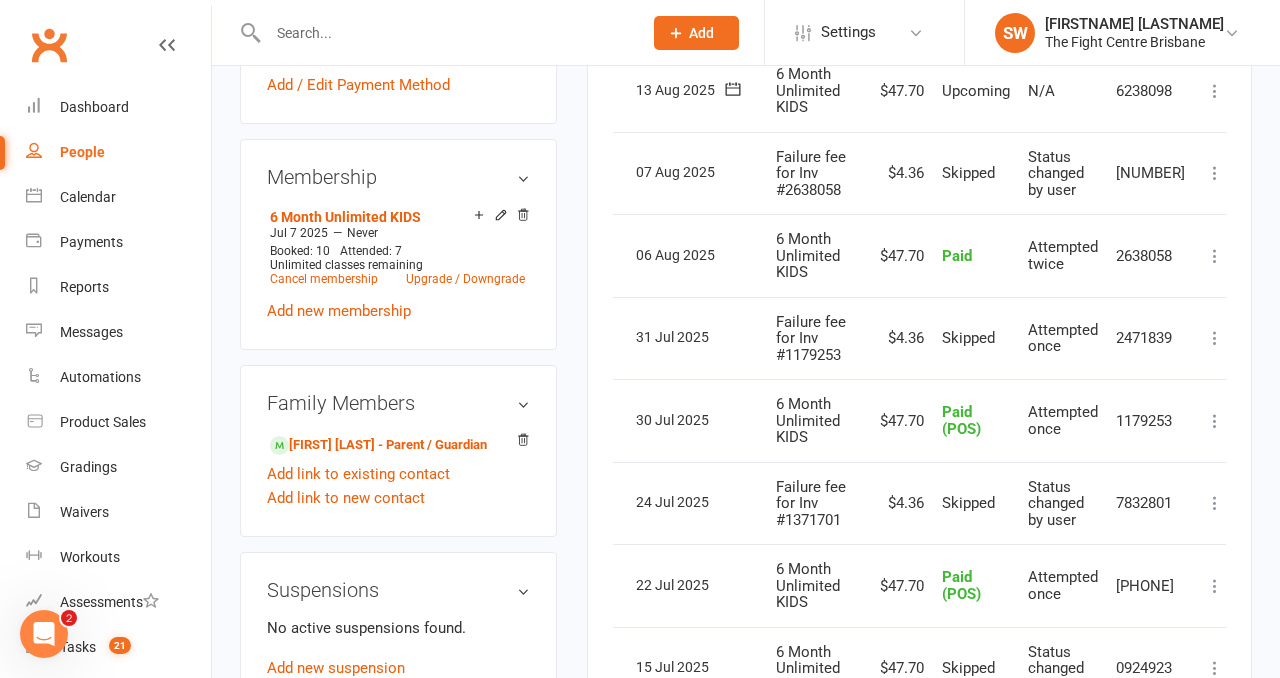 scroll, scrollTop: 0, scrollLeft: 0, axis: both 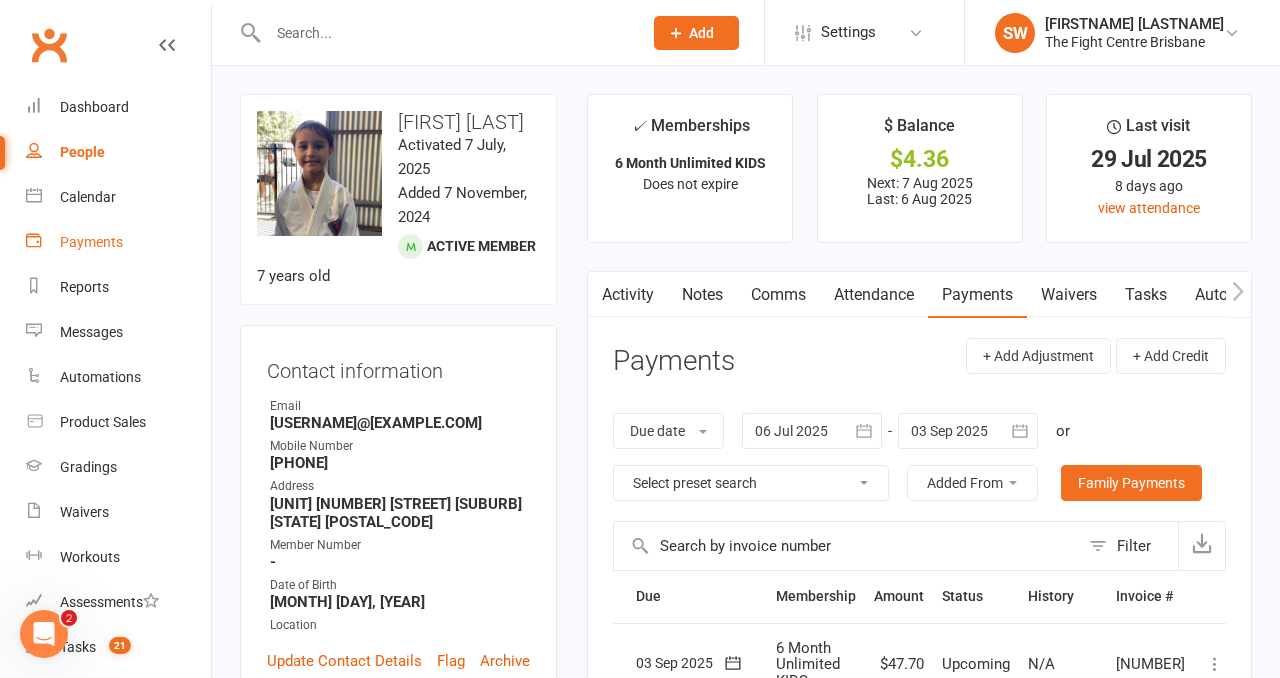 click on "Payments" at bounding box center (91, 242) 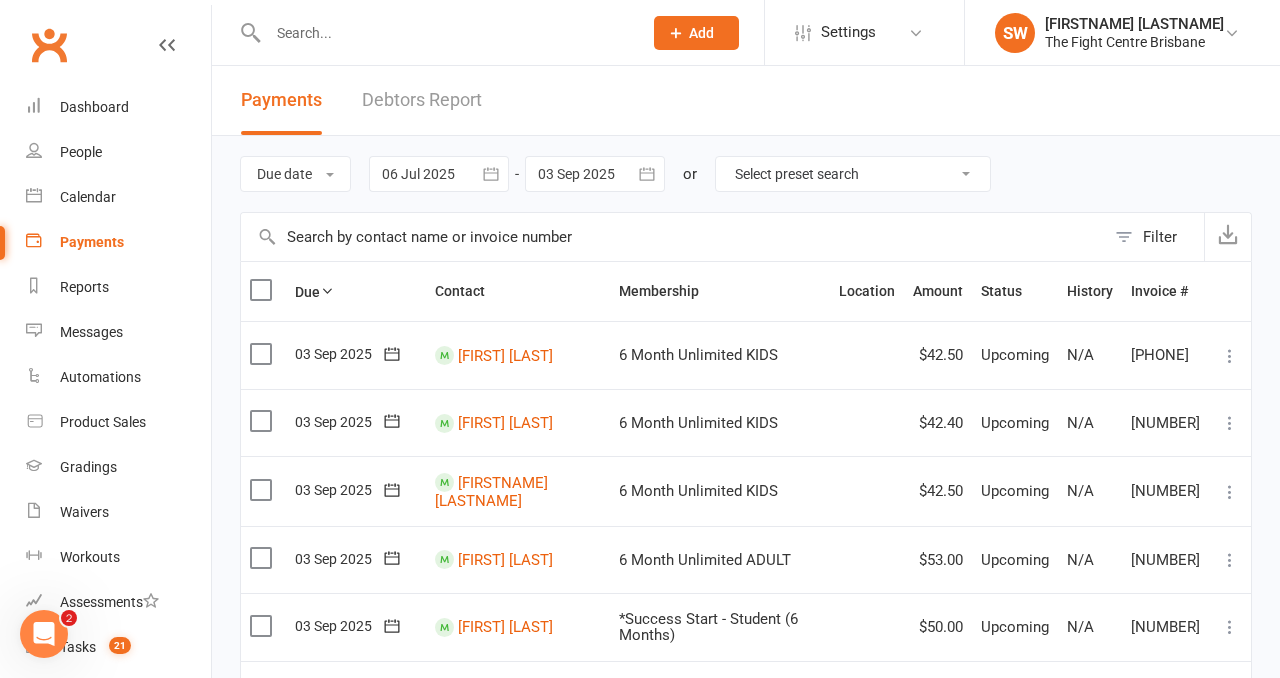 click on "Debtors Report" at bounding box center [422, 100] 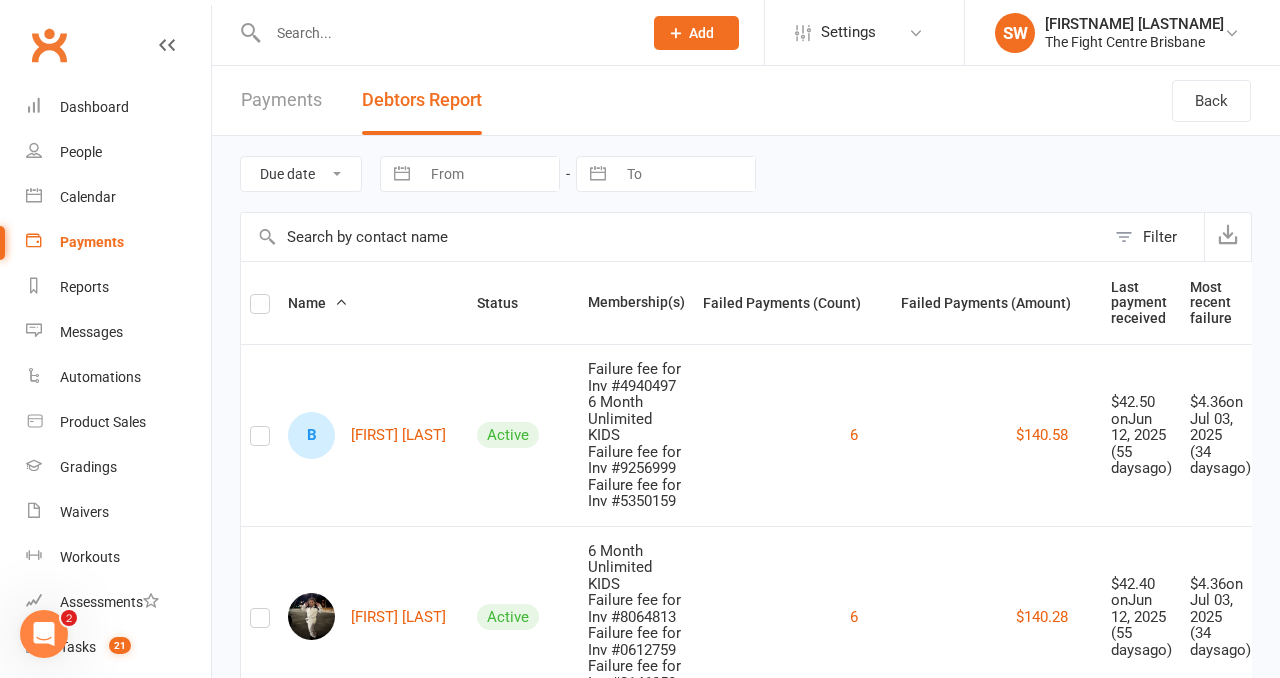 click at bounding box center (445, 33) 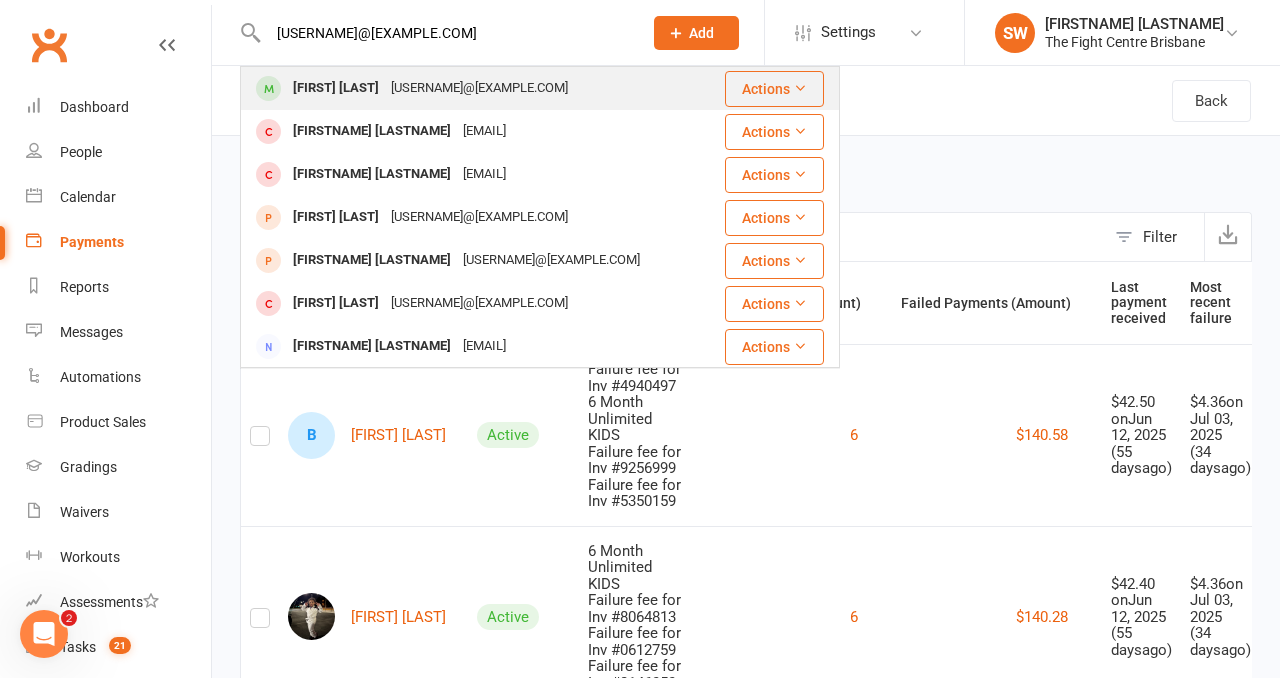 type on "fotocook@gmail.com" 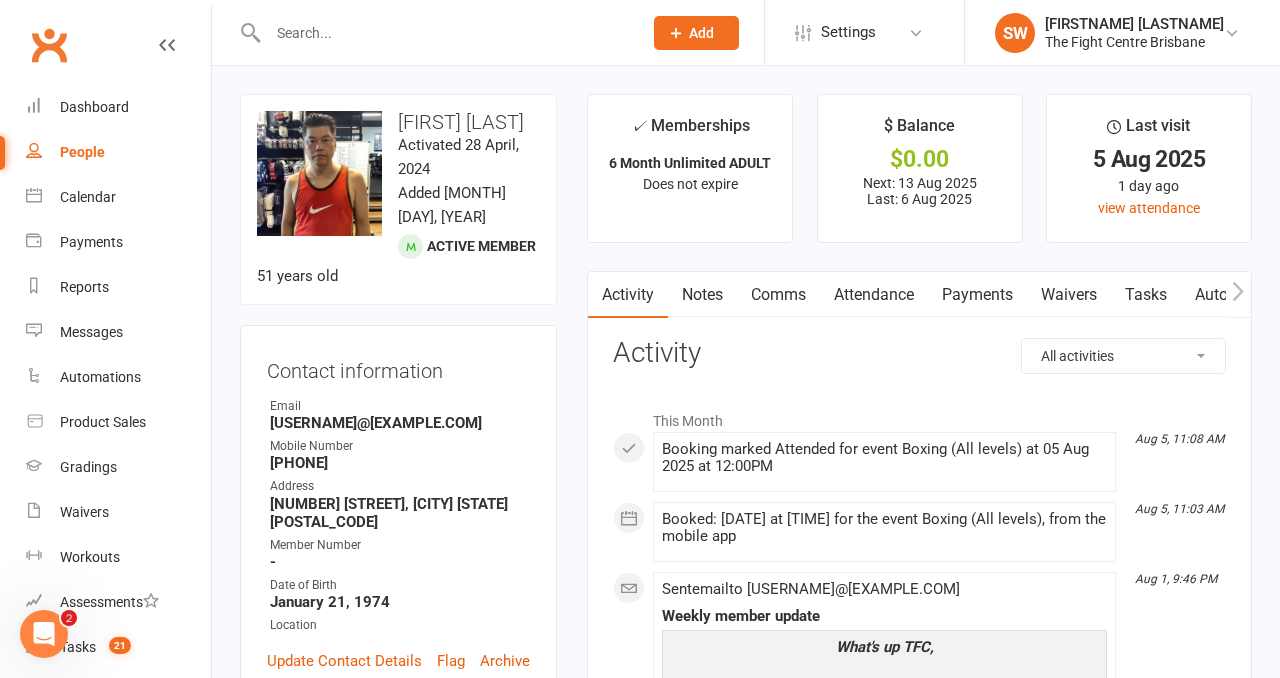 click at bounding box center (445, 33) 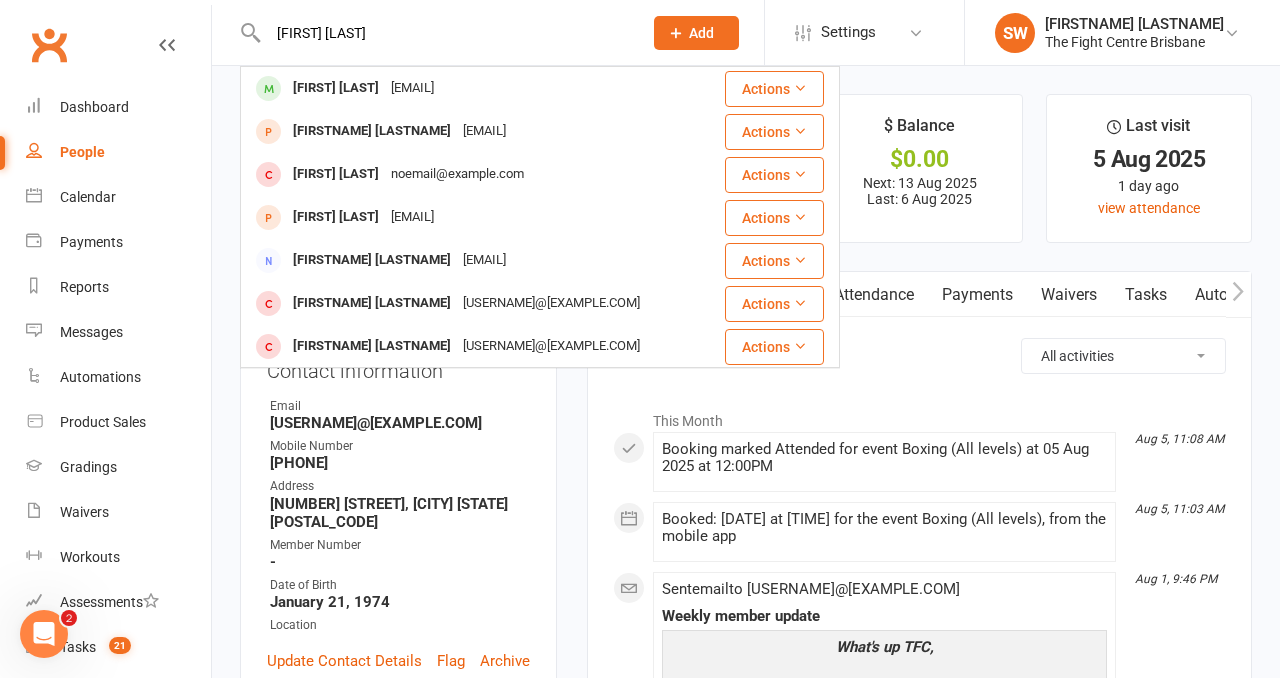 type on "Shontee Rowlands" 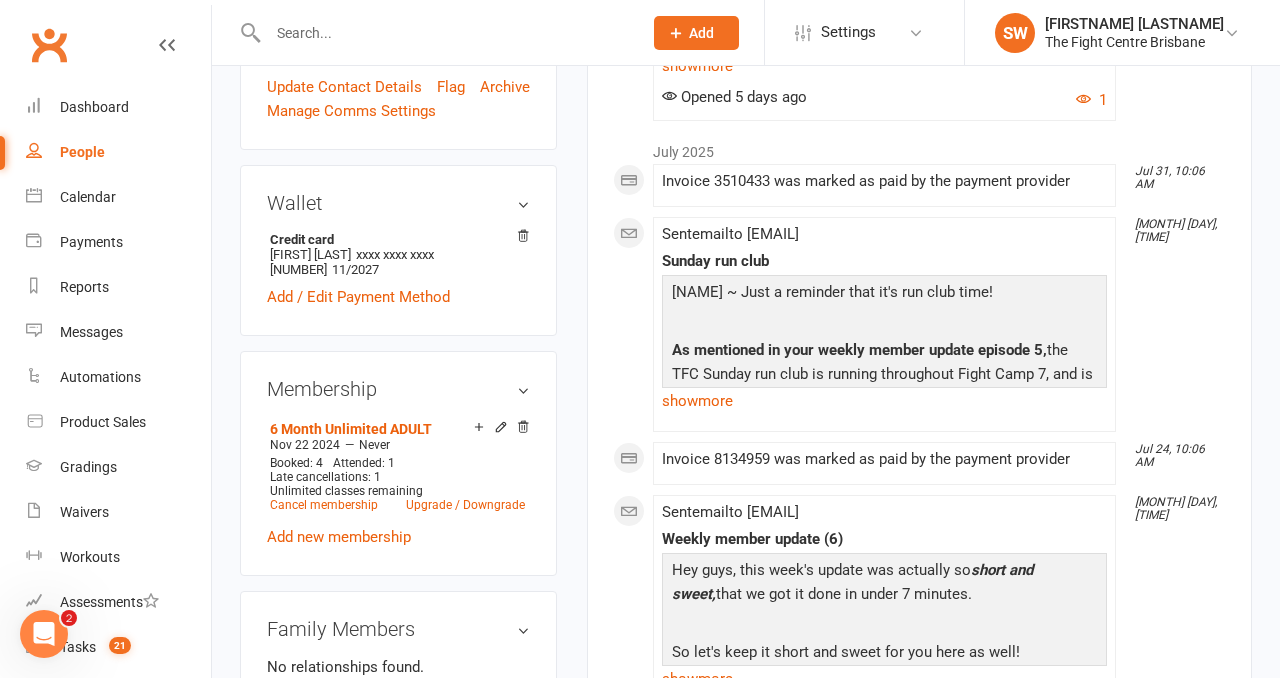 scroll, scrollTop: 563, scrollLeft: 0, axis: vertical 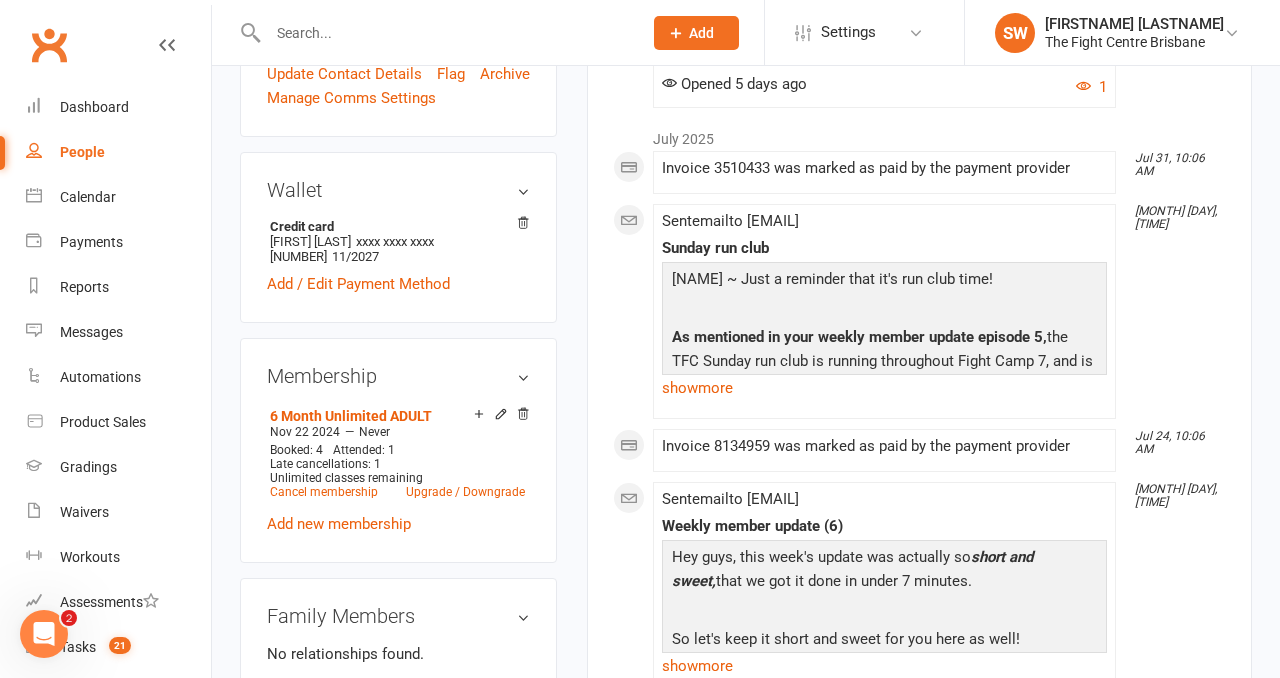 click on "upload photo change photo Shontee Rowlands Activated 22 November, 2024 Added 21 November, 2024   Active member 24 years old  Contact information Owner   Email  shontee19@gmail.com
Mobile Number  0458178242
Address  1 misty gum rd Coominya Qld 4311
Member Number  -
Date of Birth  April 22, 2001
Location
Update Contact Details Flag Archive Manage Comms Settings
Wallet Credit card Shontee Rowlands  xxxx xxxx xxxx 5672  11/2027
Add / Edit Payment Method
Membership      6 Month Unlimited ADULT Nov 22 2024 — Never Booked: 4 Attended: 1 Late cancellations: 1 Unlimited classes remaining   Cancel membership Upgrade / Downgrade Add new membership
Family Members  No relationships found. Add link to existing contact  Add link to new contact
Suspensions  No active suspensions found. Add new suspension
Promotions  edit Fighters -
Kids / Teens members -
No more check in calls -
Online training check in -
First week message -
Email / SMS Subscriptions  edit Member Portal Login Details" at bounding box center [398, 879] 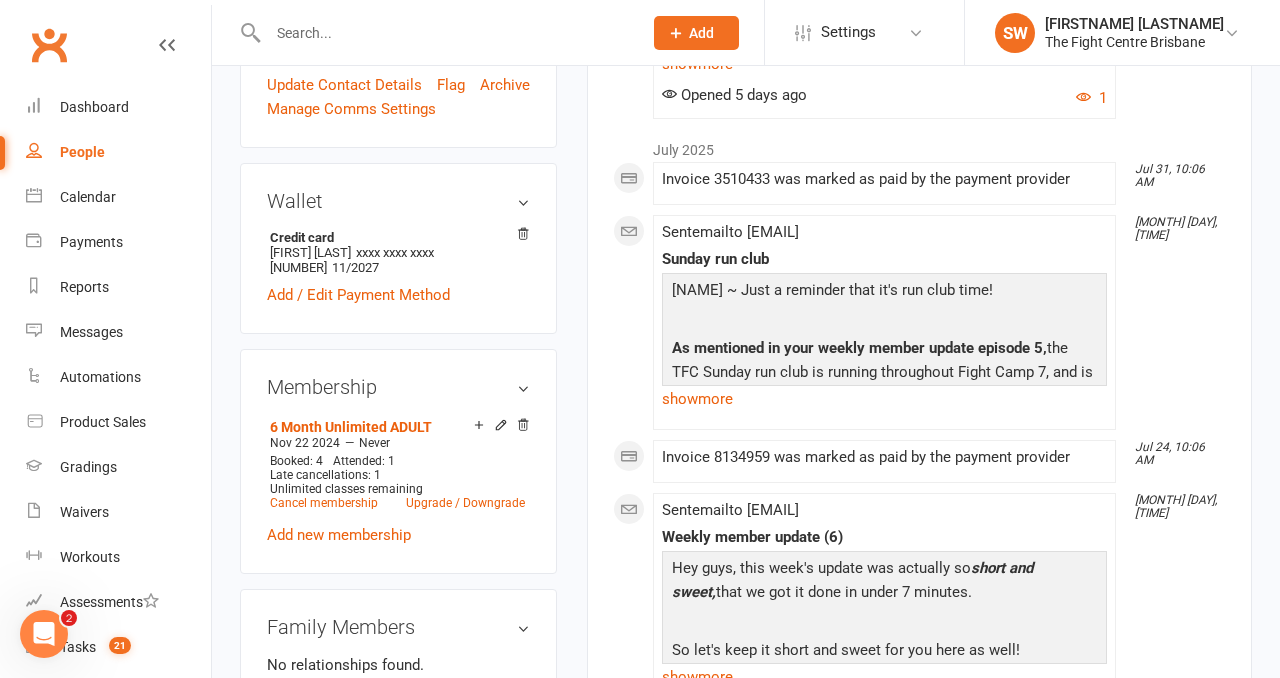 scroll, scrollTop: 0, scrollLeft: 0, axis: both 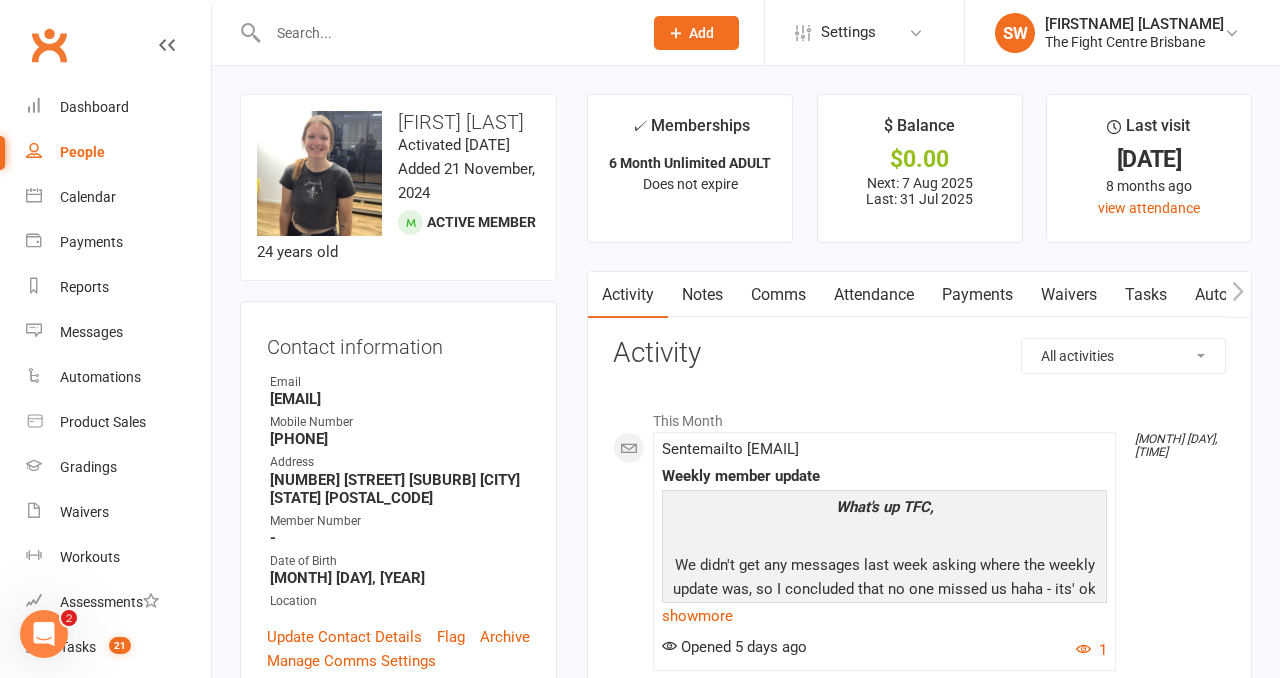 click on "Notes" at bounding box center (702, 295) 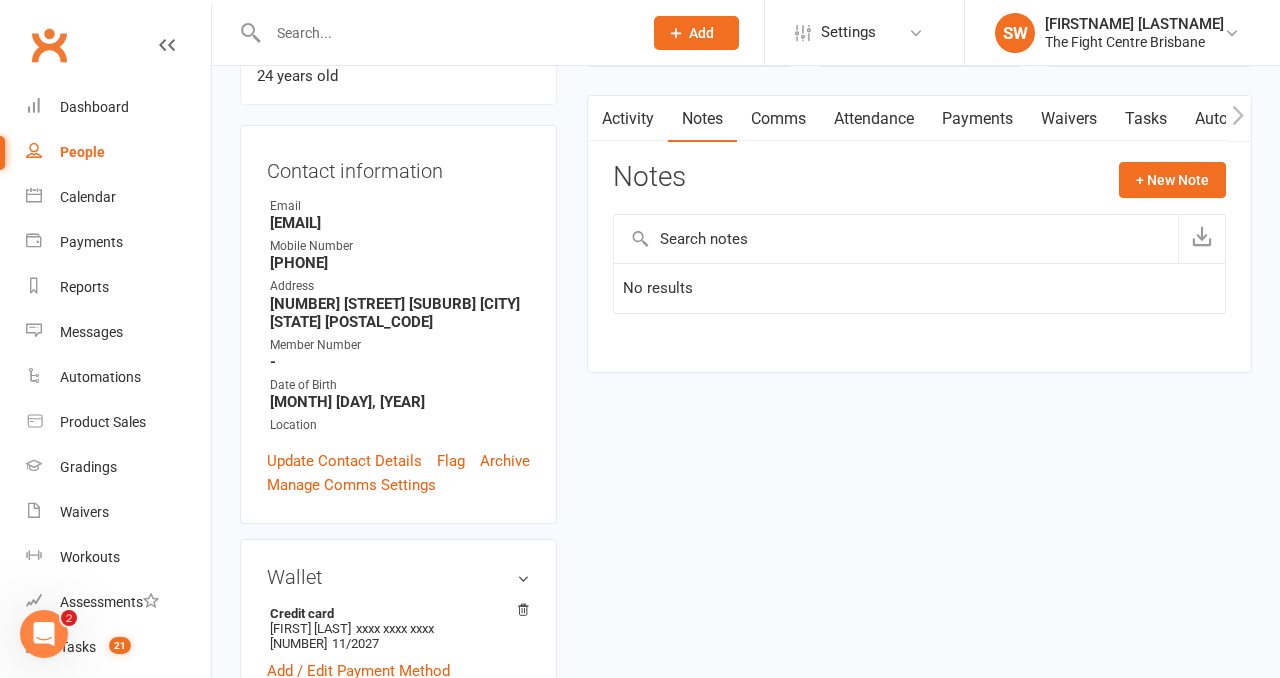 scroll, scrollTop: 189, scrollLeft: 0, axis: vertical 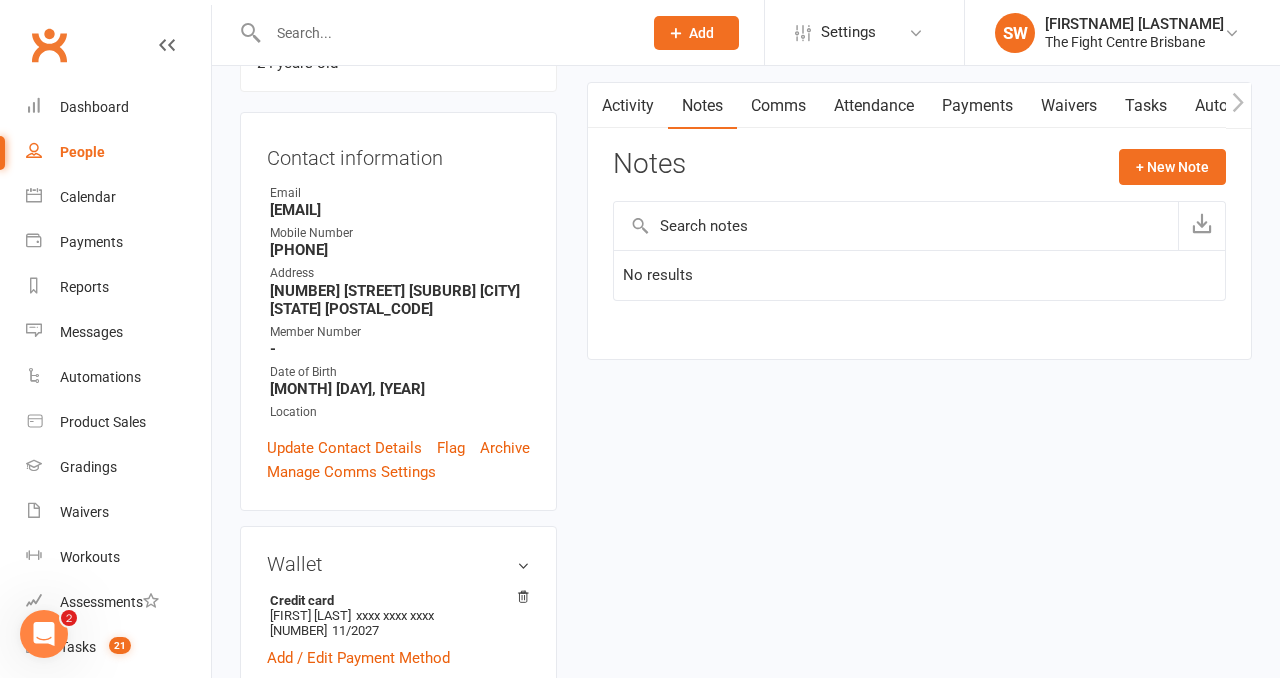 click on "Payments" at bounding box center (977, 106) 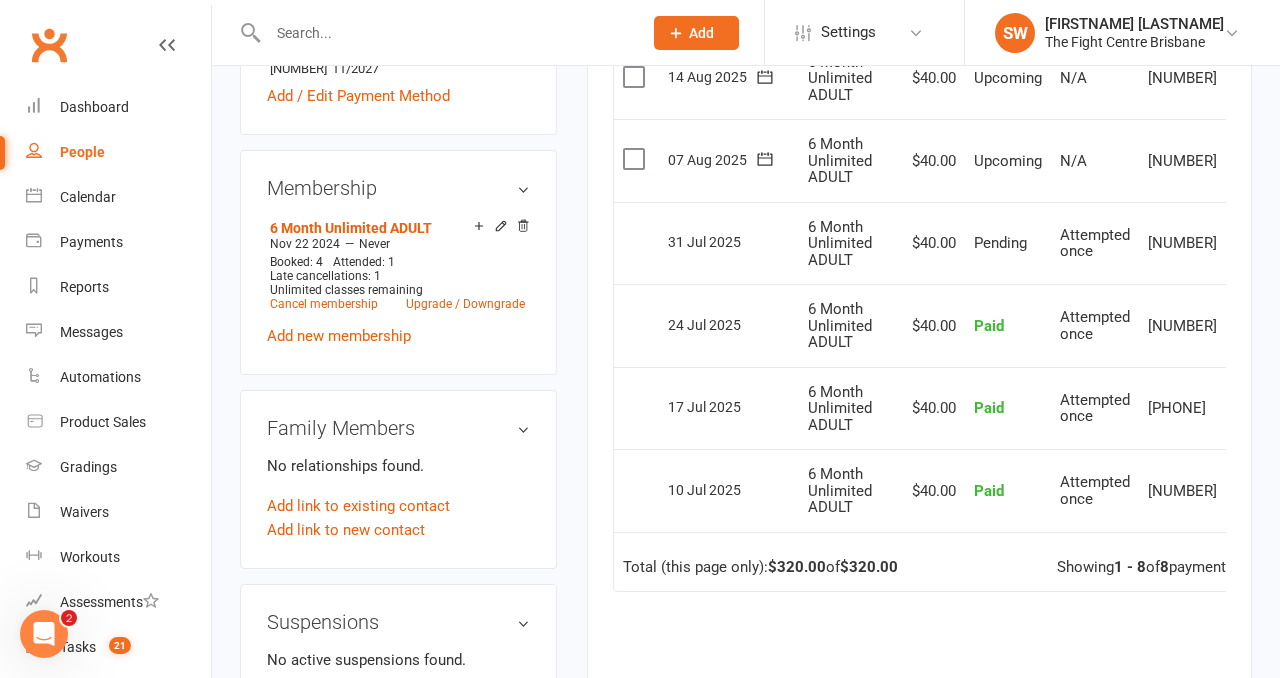 scroll, scrollTop: 756, scrollLeft: 0, axis: vertical 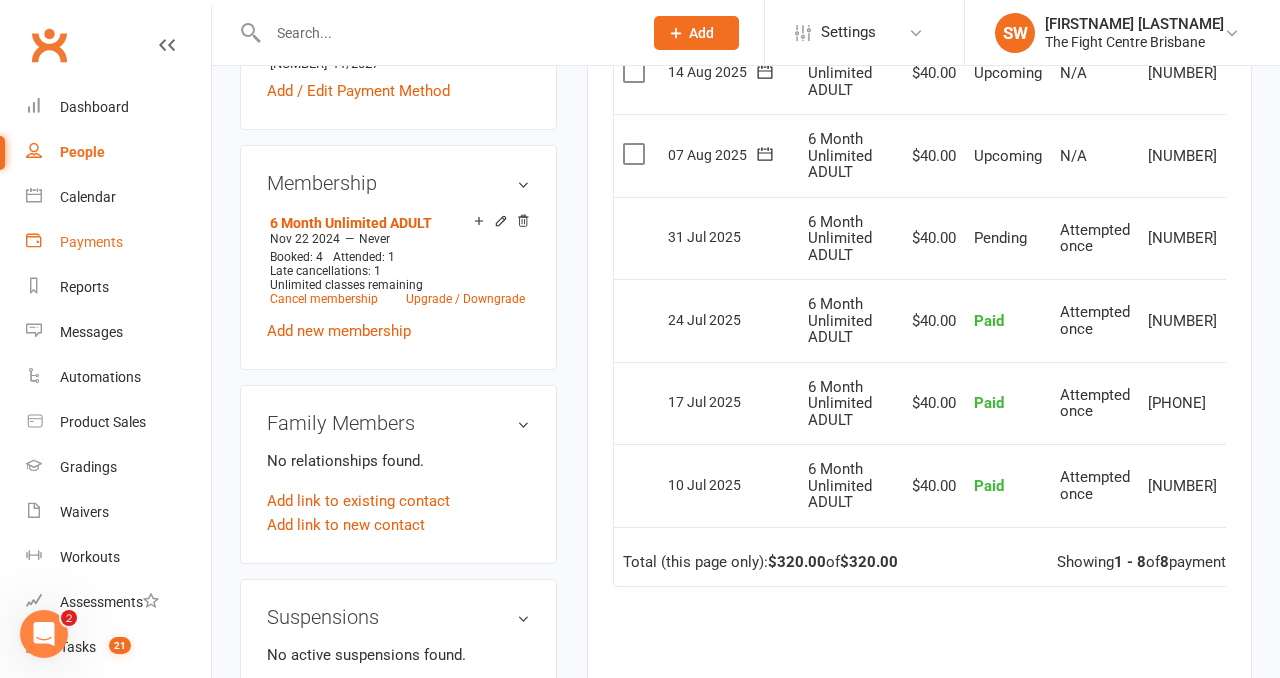 click on "Payments" at bounding box center (91, 242) 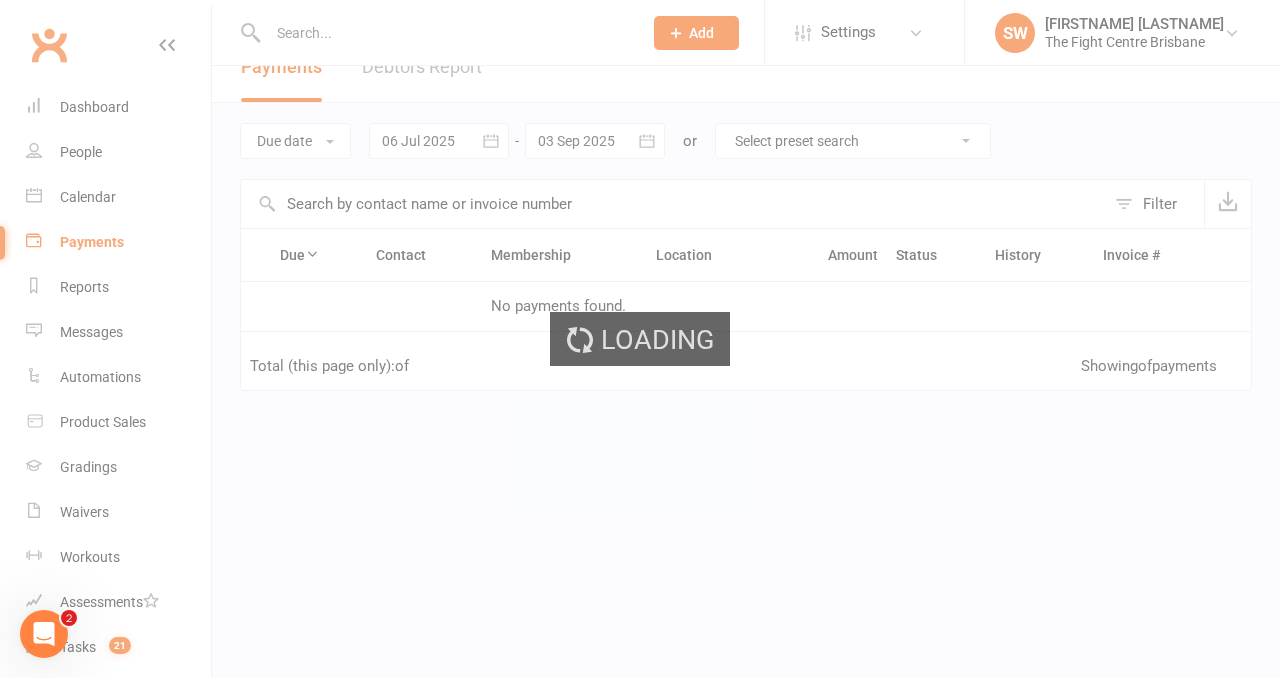 scroll, scrollTop: 0, scrollLeft: 0, axis: both 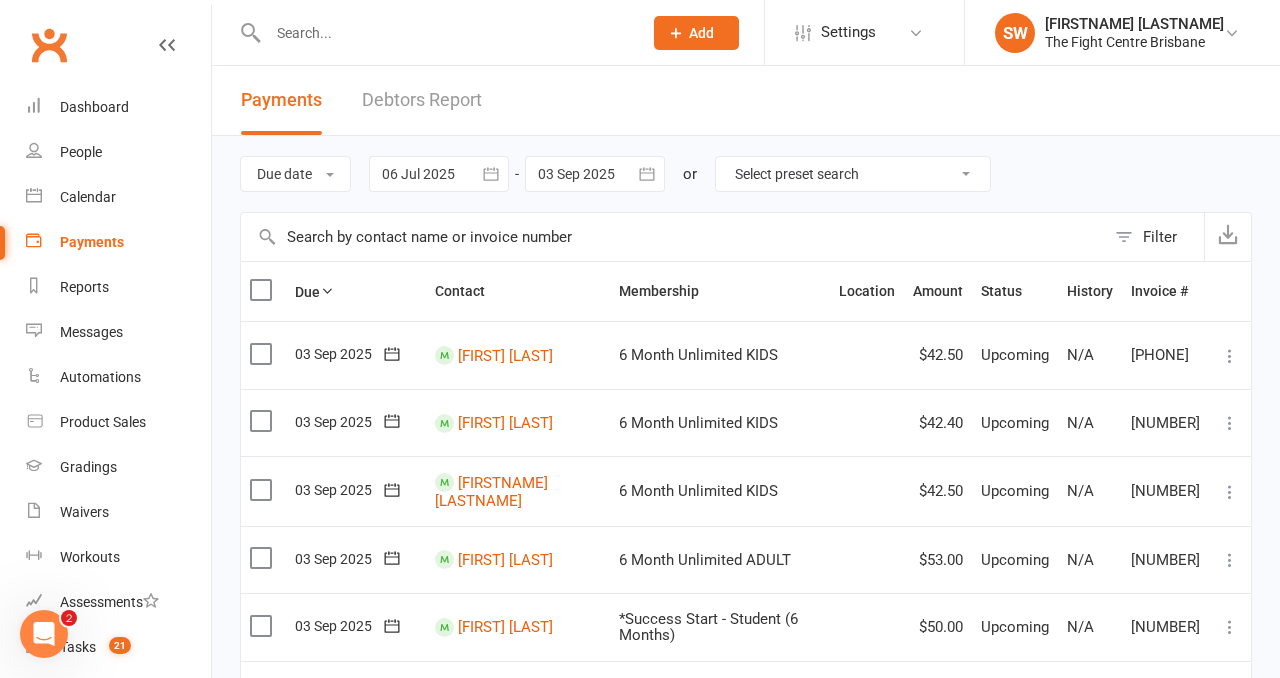 click at bounding box center [445, 33] 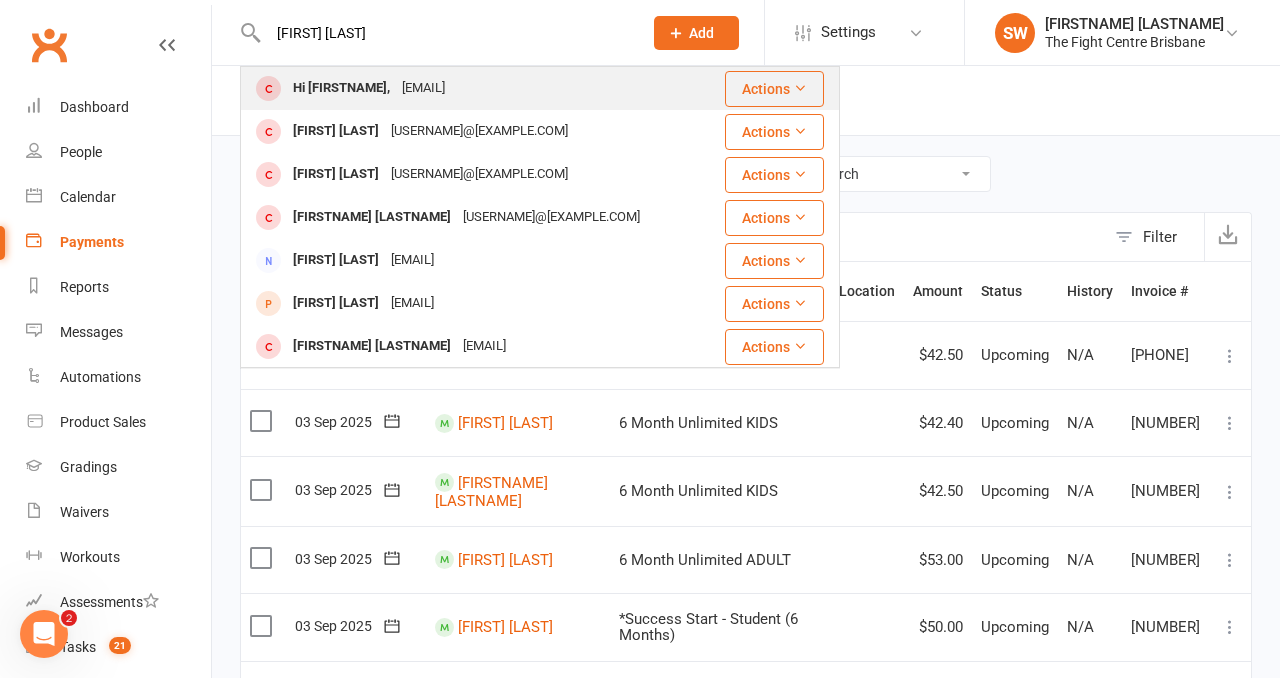 type on "nikee hinton" 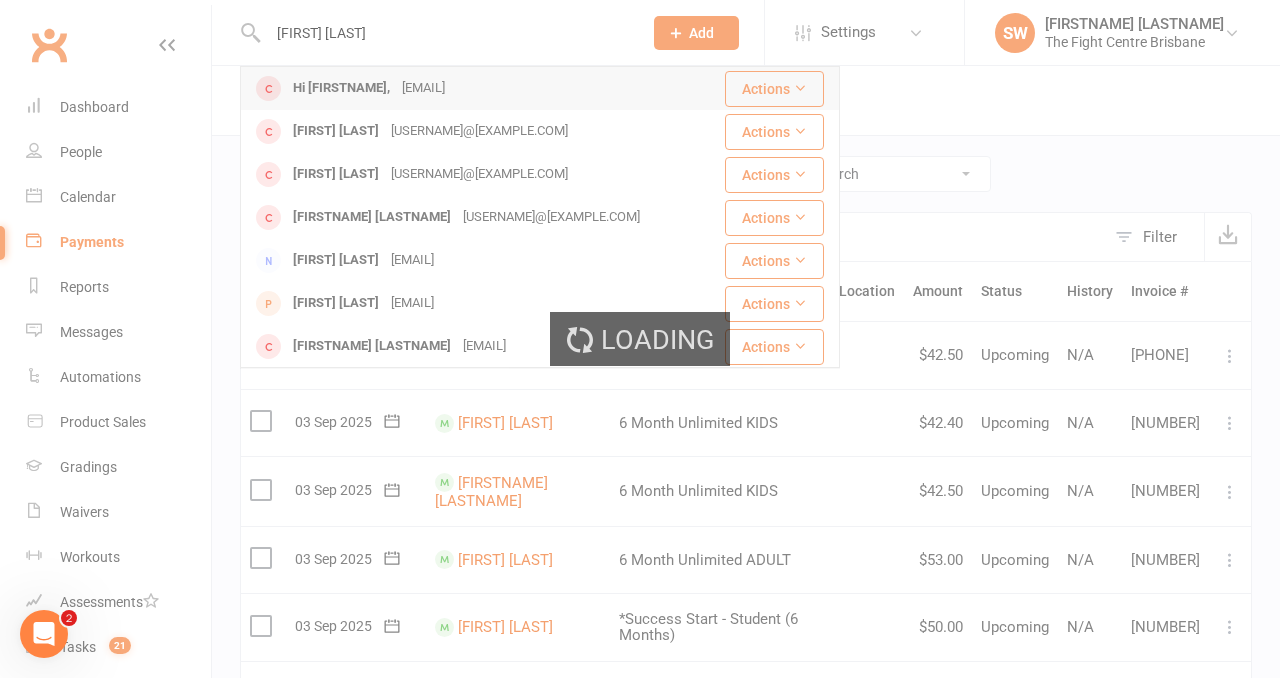 type 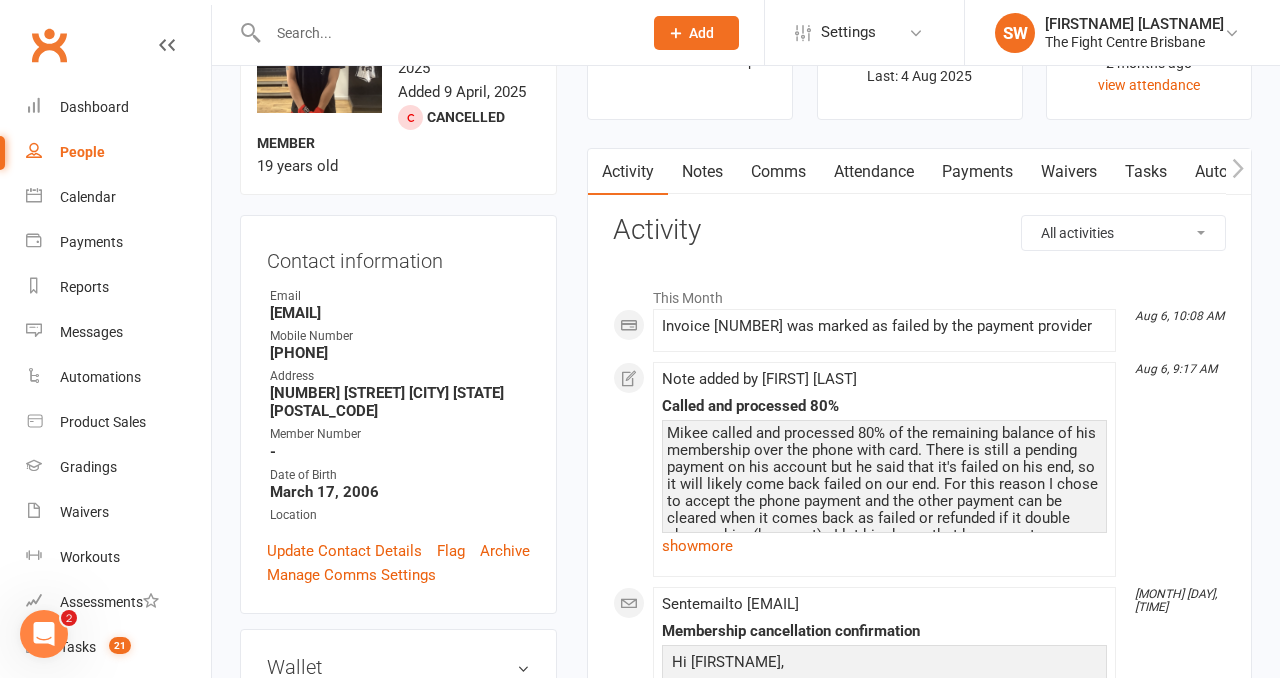 scroll, scrollTop: 130, scrollLeft: 0, axis: vertical 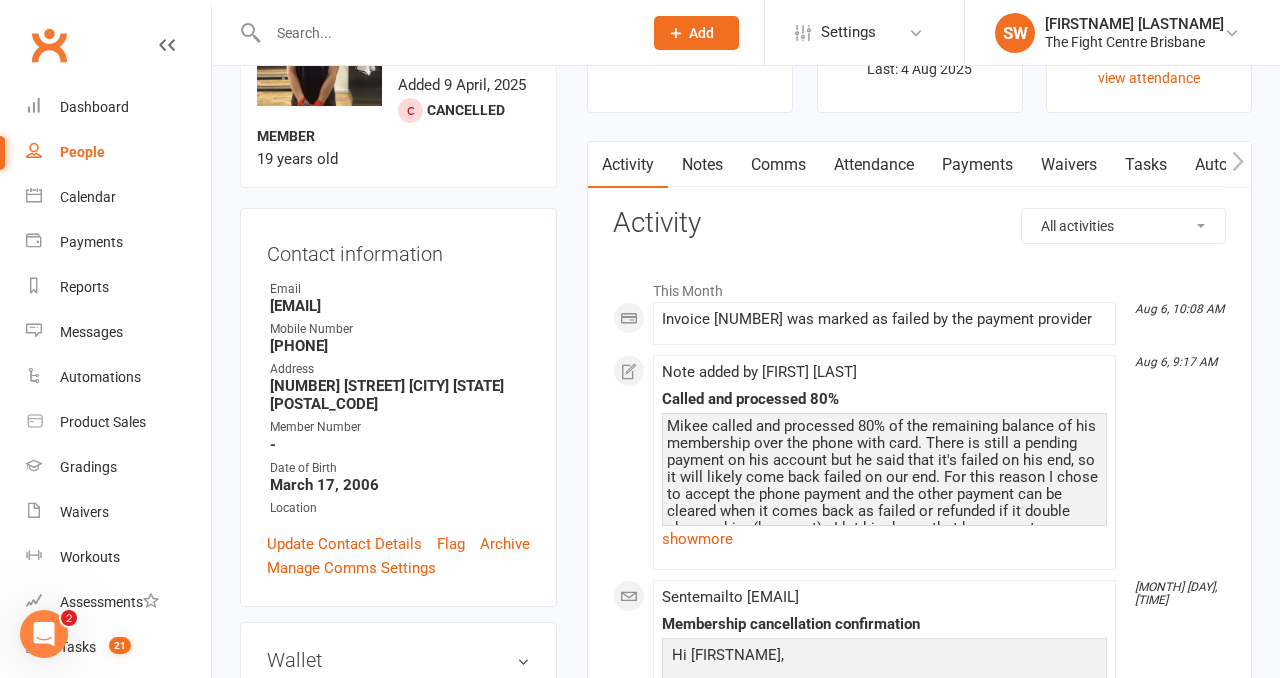 click on "Payments" at bounding box center [977, 165] 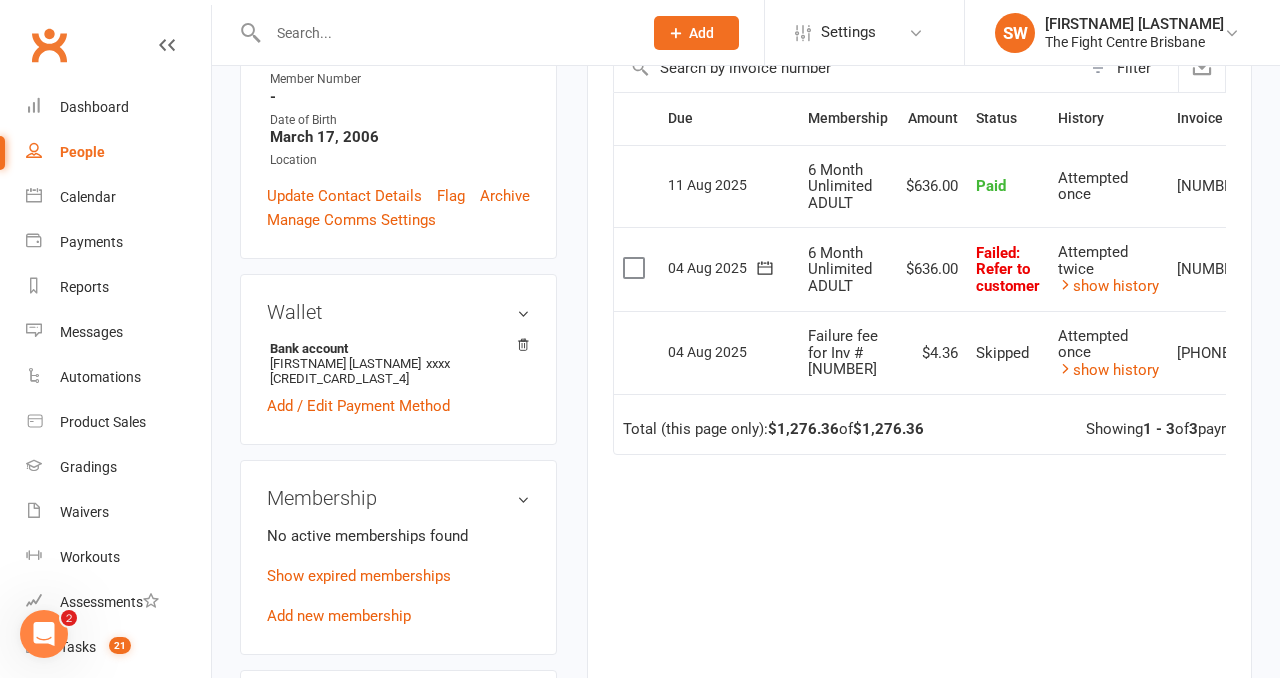 scroll, scrollTop: 505, scrollLeft: 0, axis: vertical 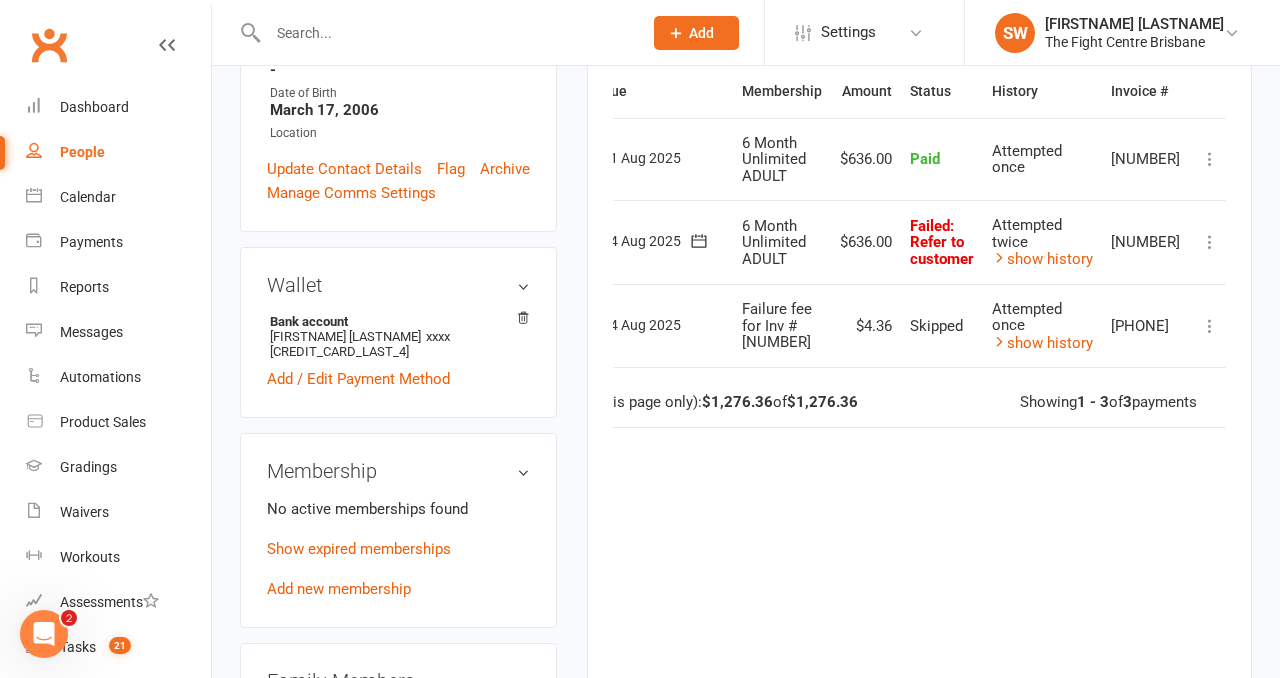 click at bounding box center (1210, 242) 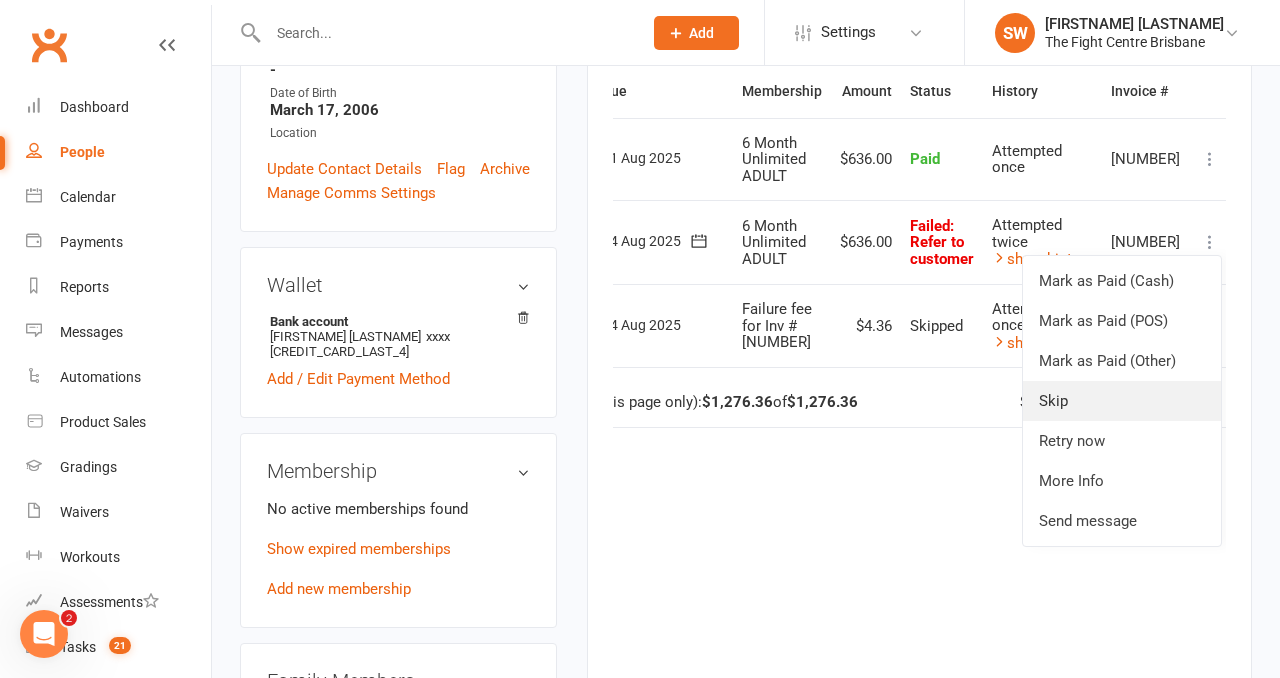 click on "Skip" at bounding box center (1122, 401) 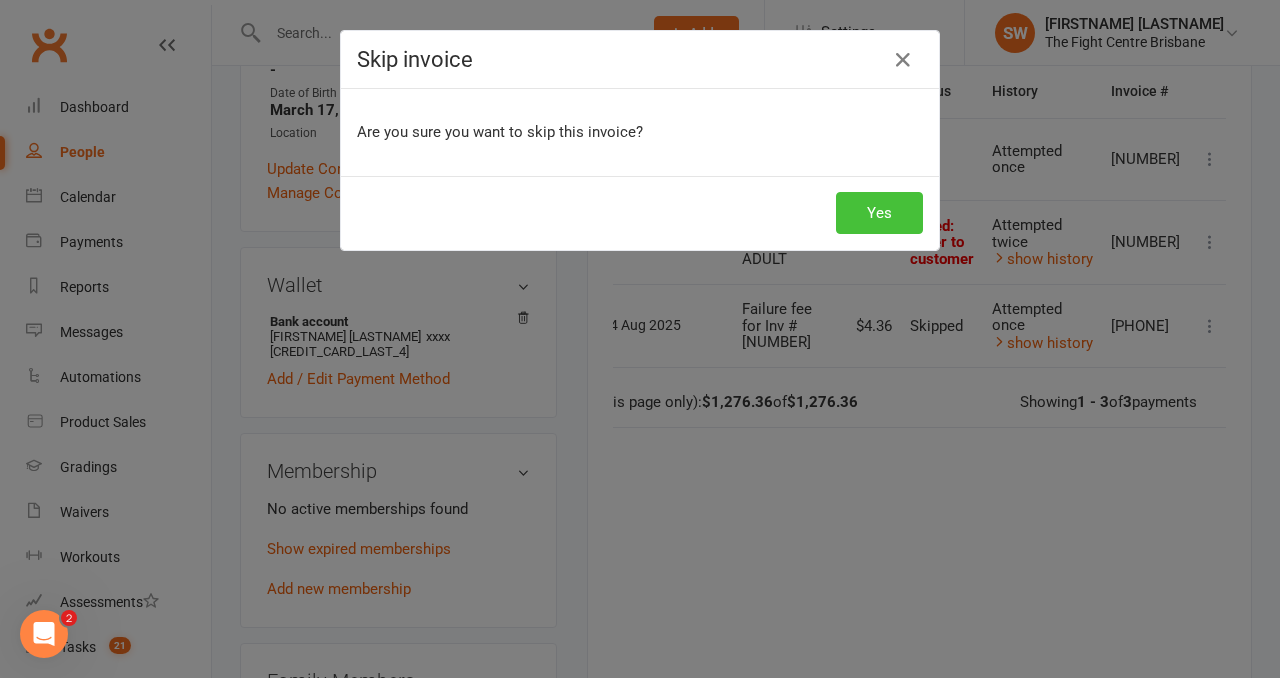 click on "Yes" at bounding box center (879, 213) 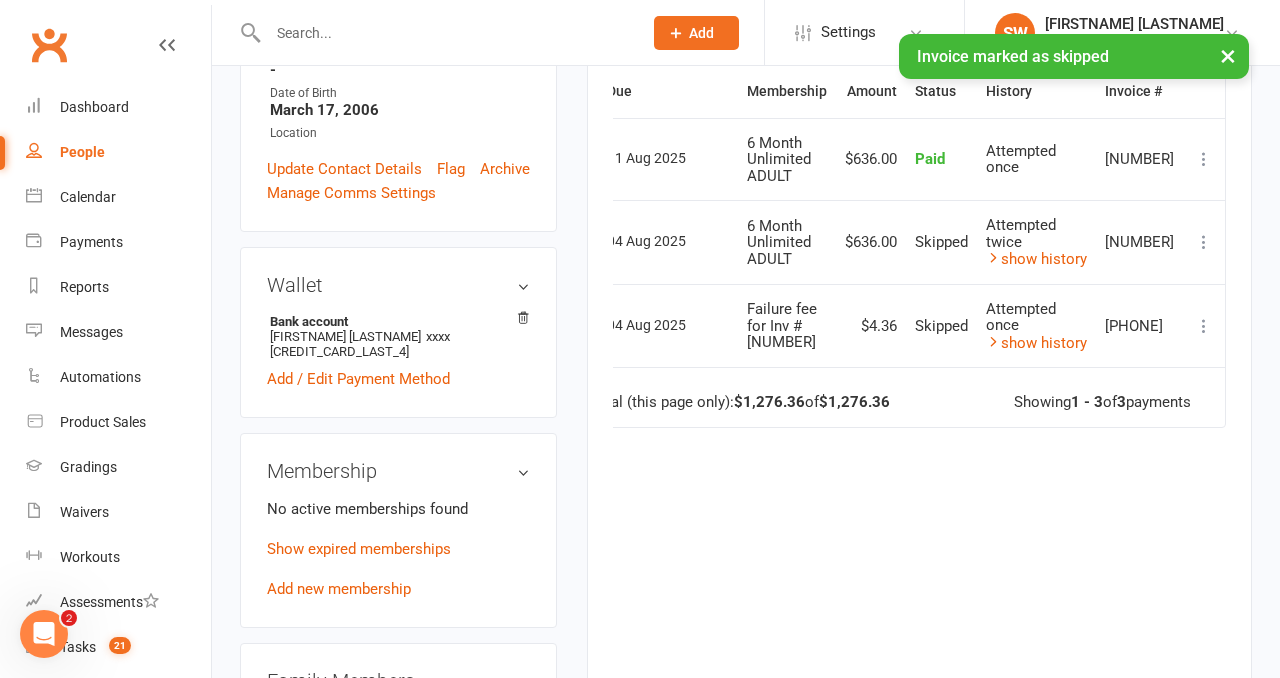 scroll, scrollTop: 0, scrollLeft: 28, axis: horizontal 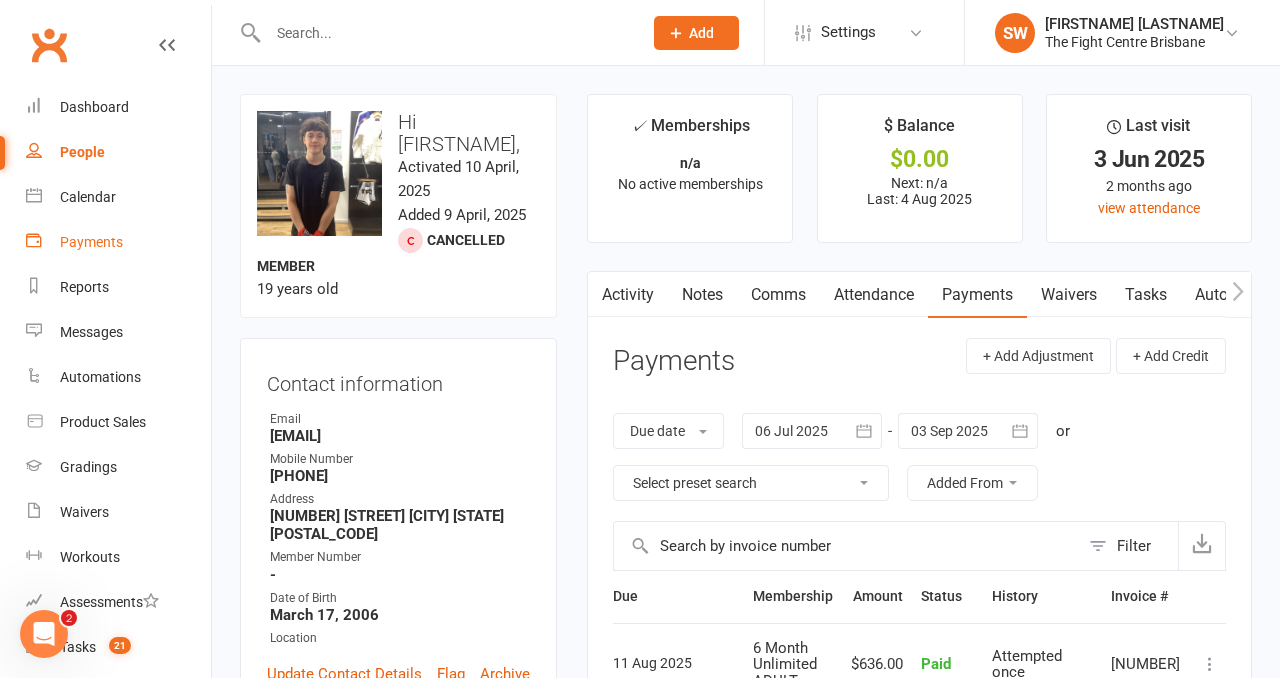 click on "Payments" at bounding box center [91, 242] 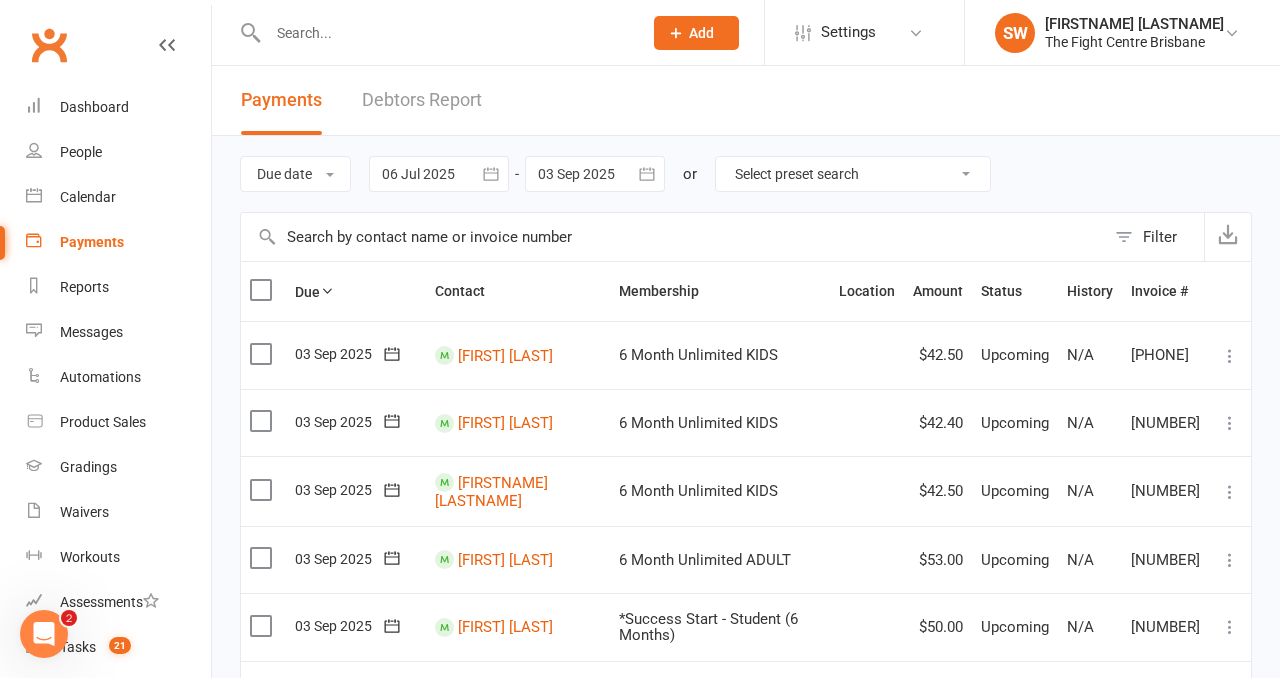 click on "Debtors Report" at bounding box center (422, 100) 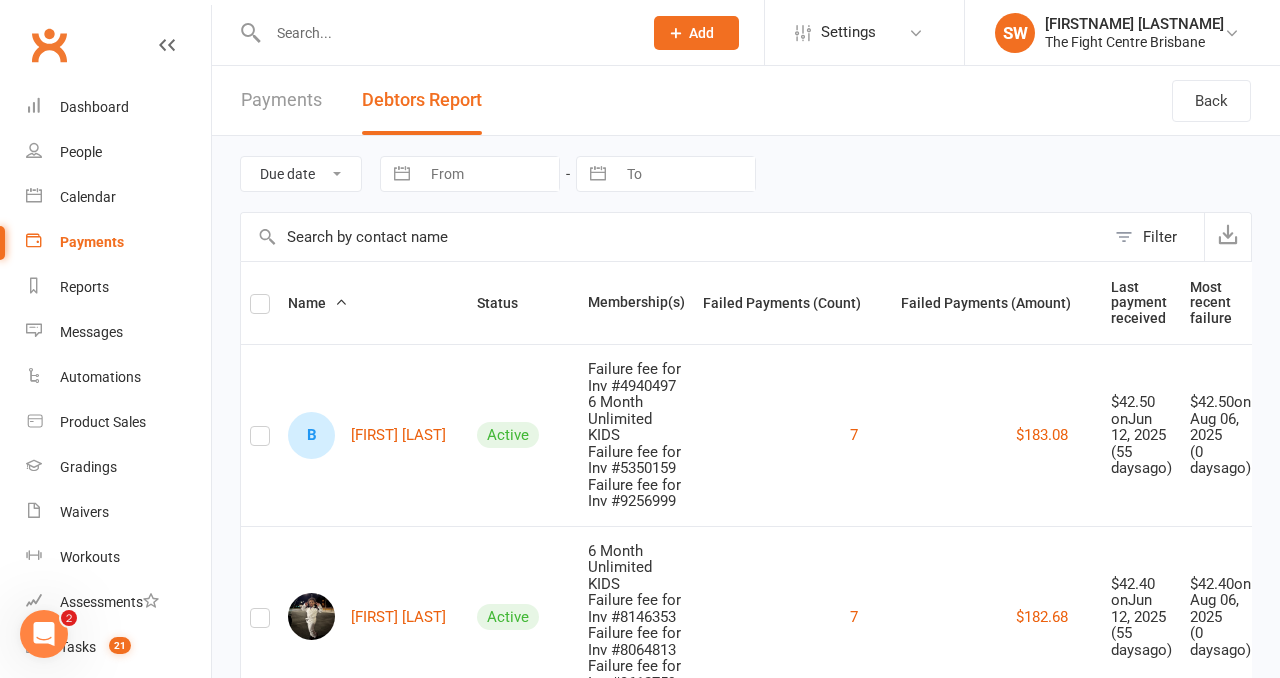 click on "Failed Payments (Count)" at bounding box center [793, 303] 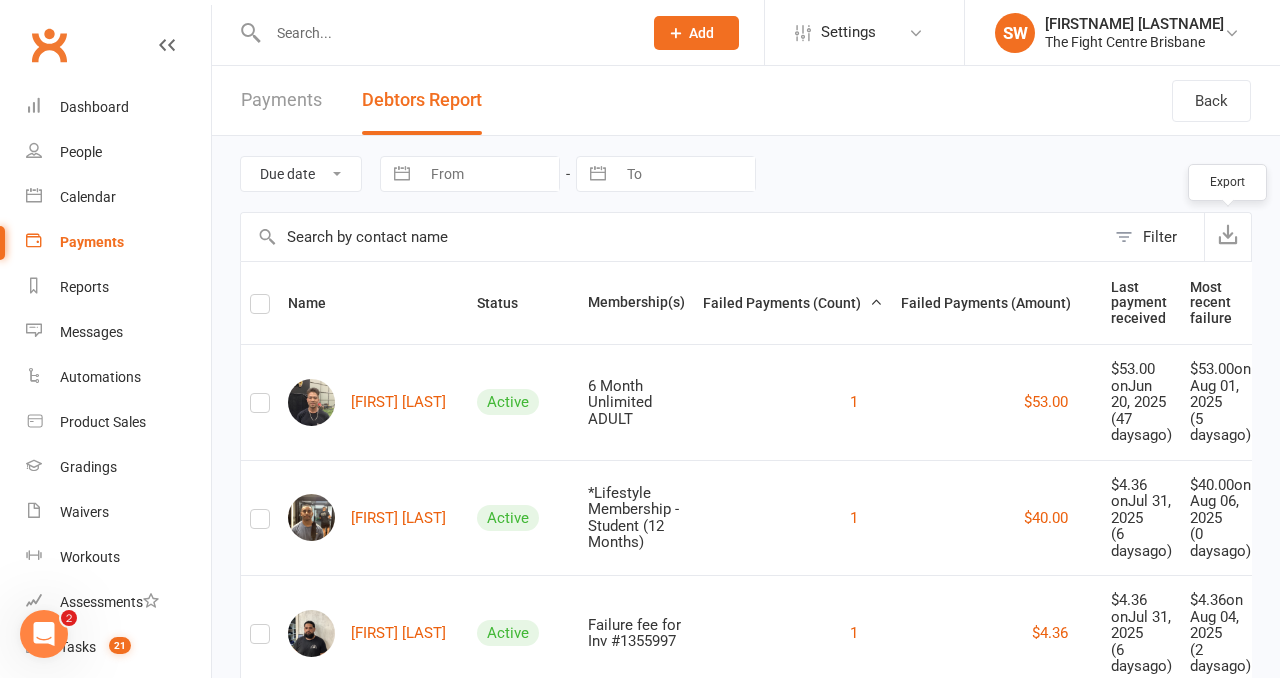 click at bounding box center (1227, 237) 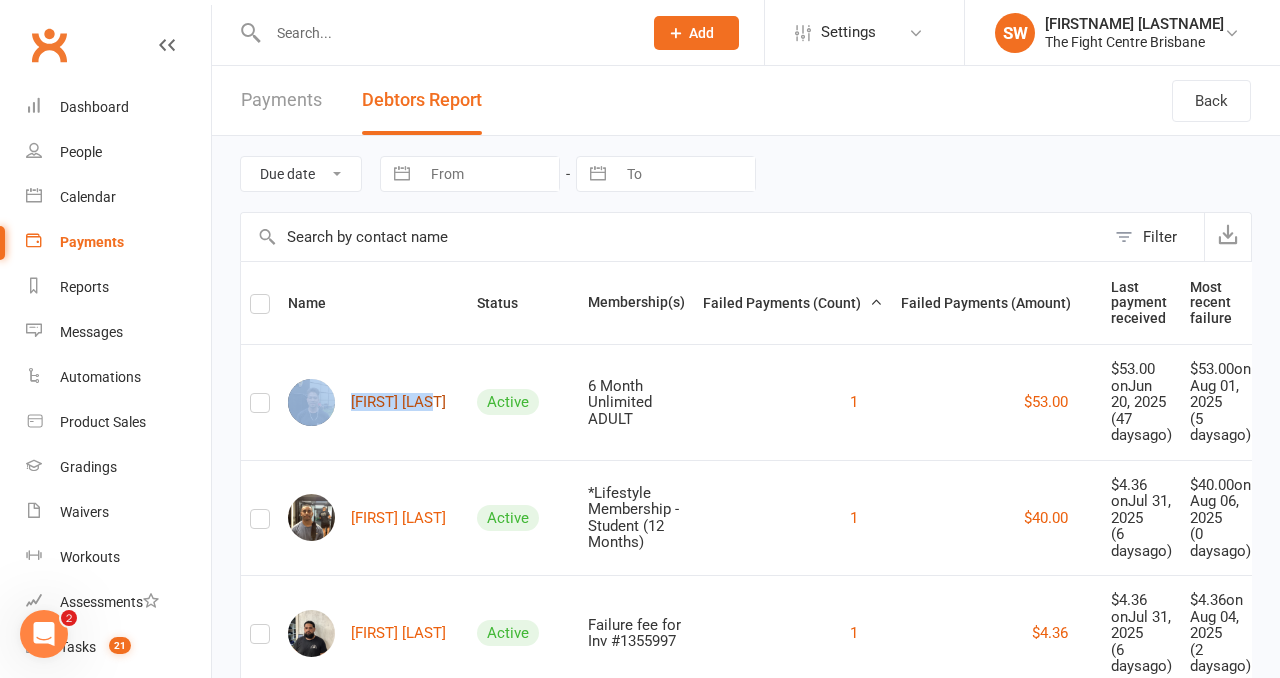 scroll, scrollTop: 96, scrollLeft: 0, axis: vertical 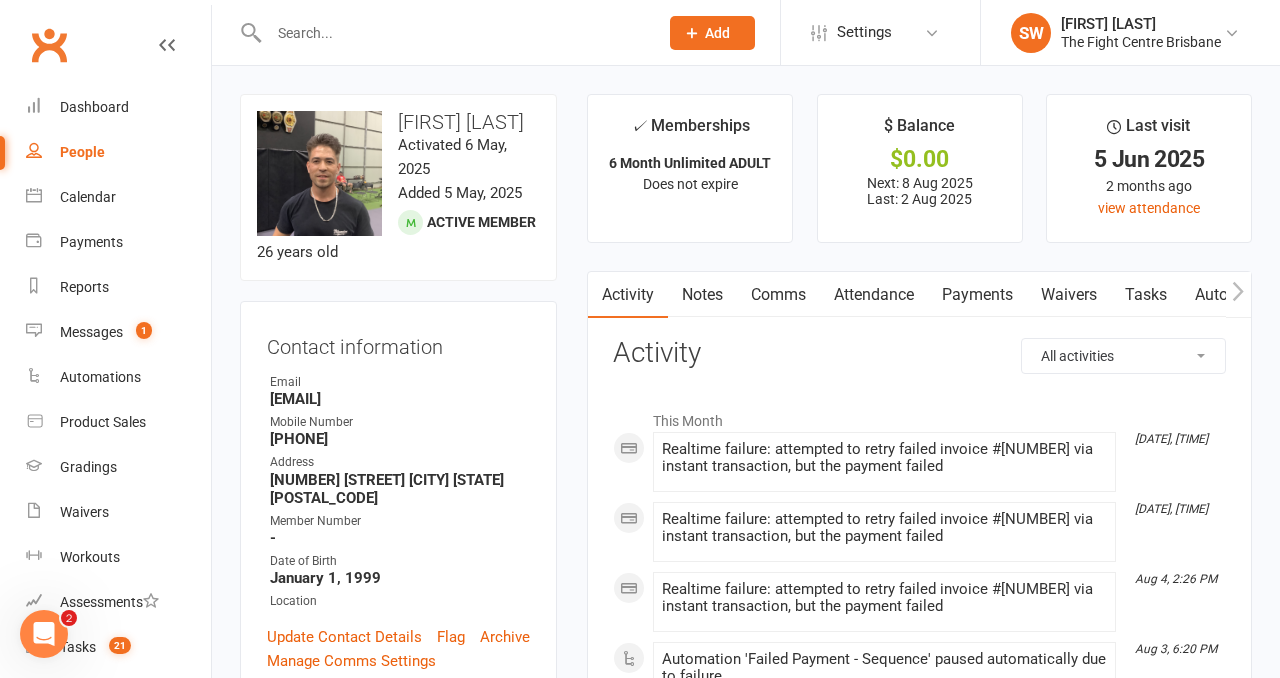 click on "Payments" at bounding box center (977, 295) 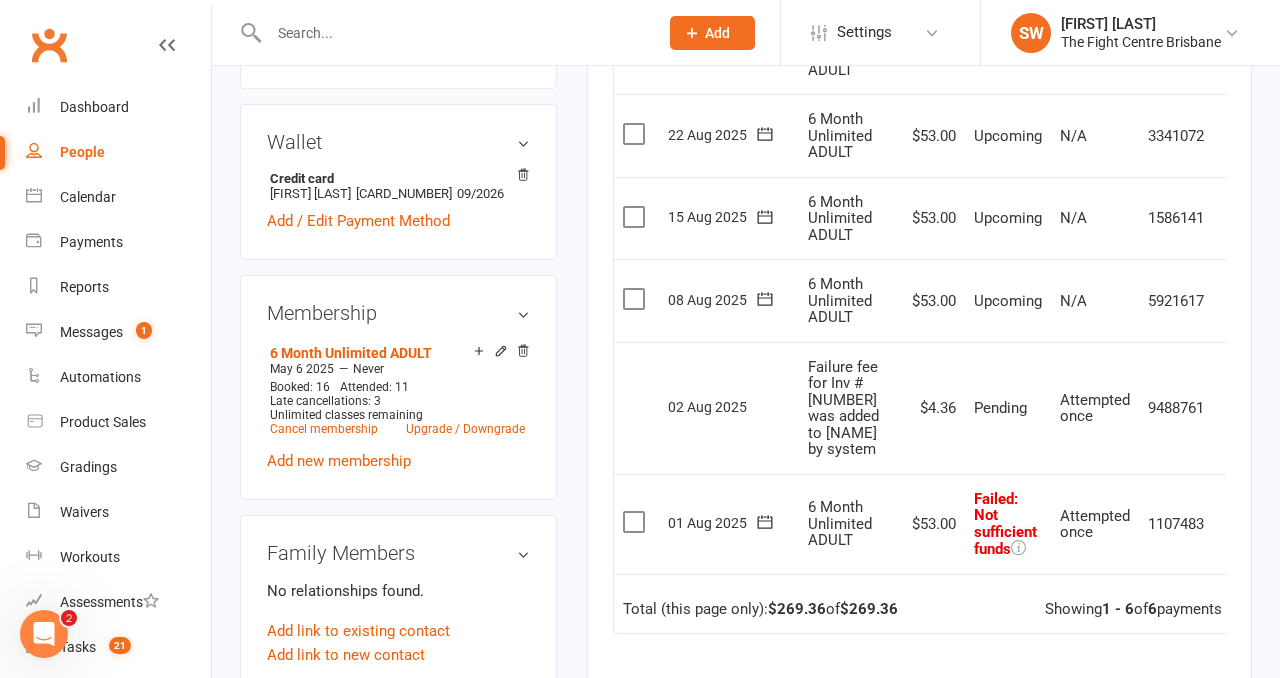 scroll, scrollTop: 680, scrollLeft: 0, axis: vertical 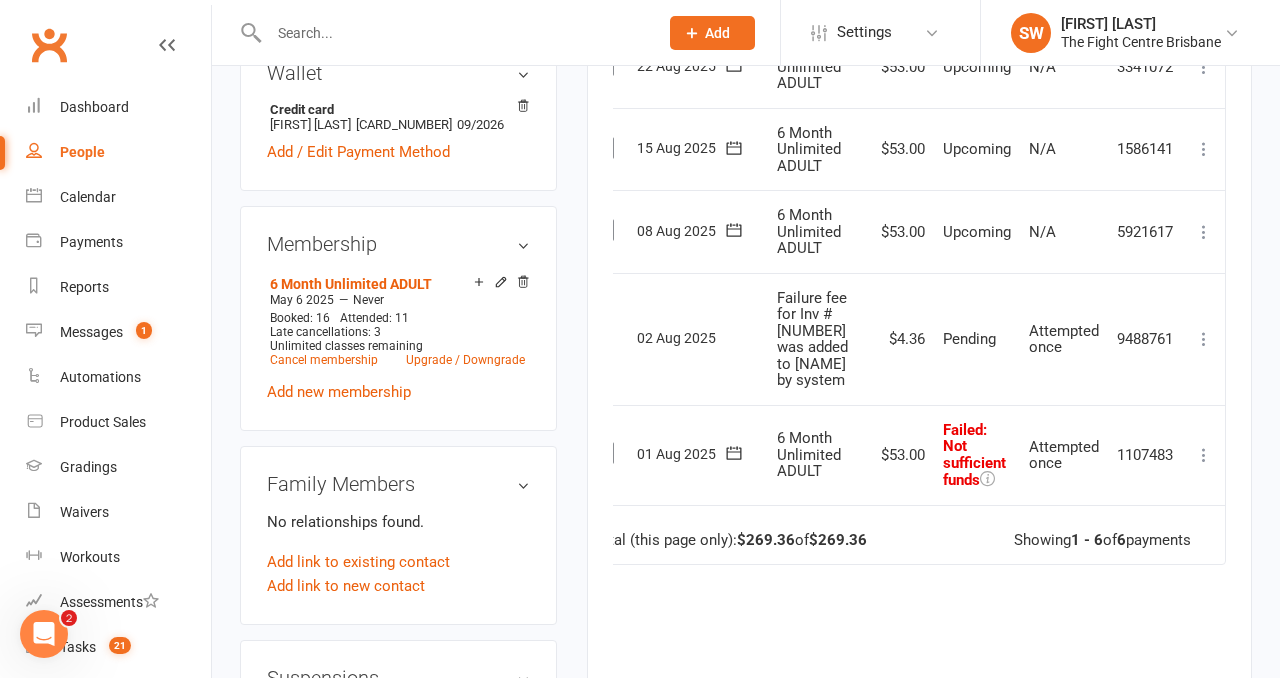 click on "Mark as Paid (Cash)  Mark as Paid (POS)  Mark as Paid (Other)  Skip  Retry now More Info Send message" at bounding box center [1204, 455] 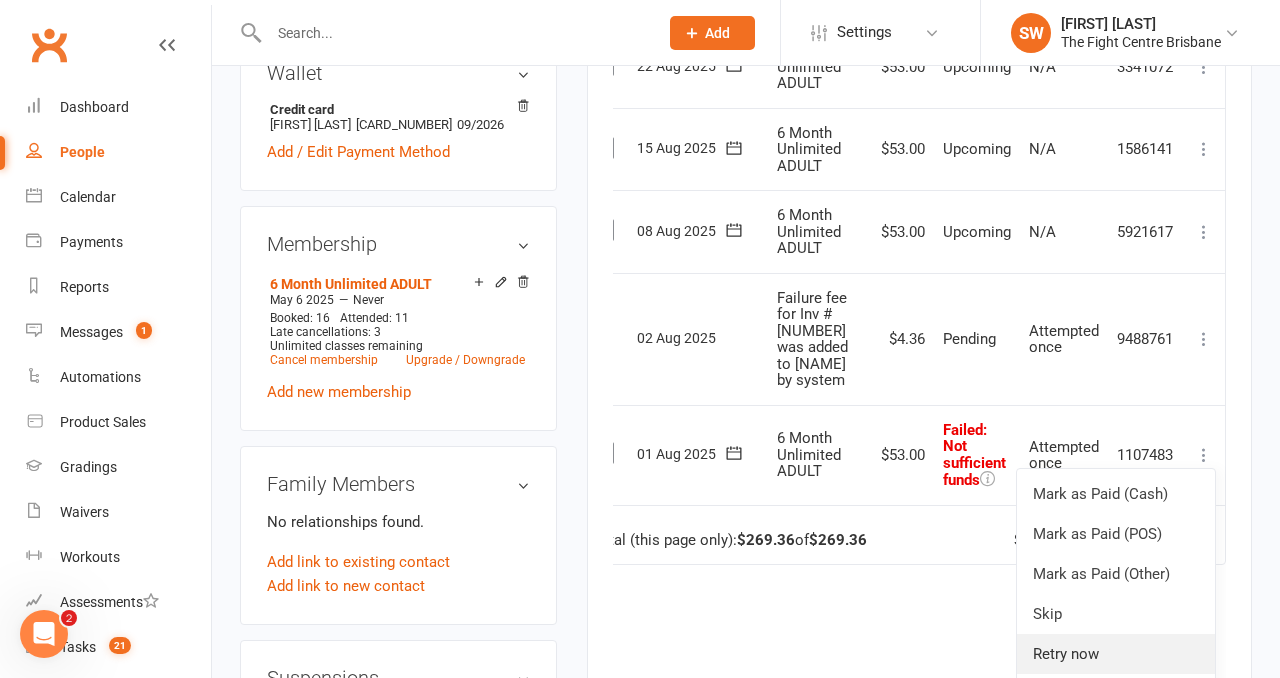 click on "Retry now" at bounding box center (1116, 654) 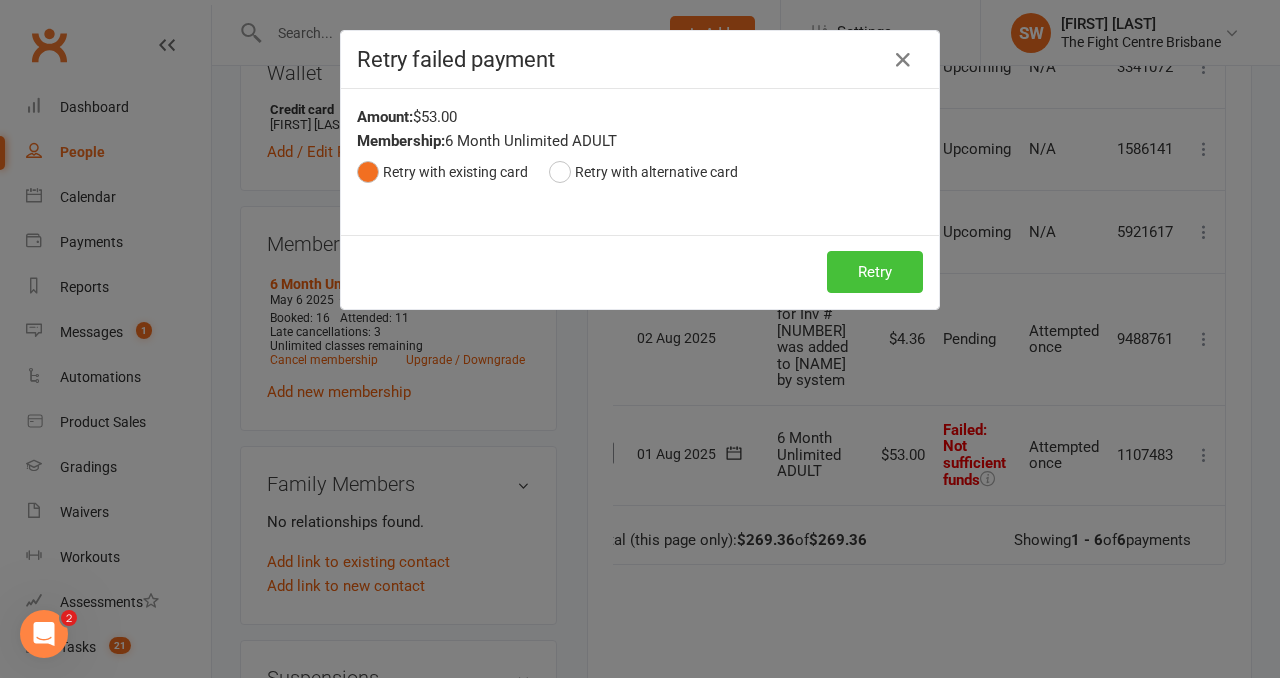 click on "Retry" at bounding box center [875, 272] 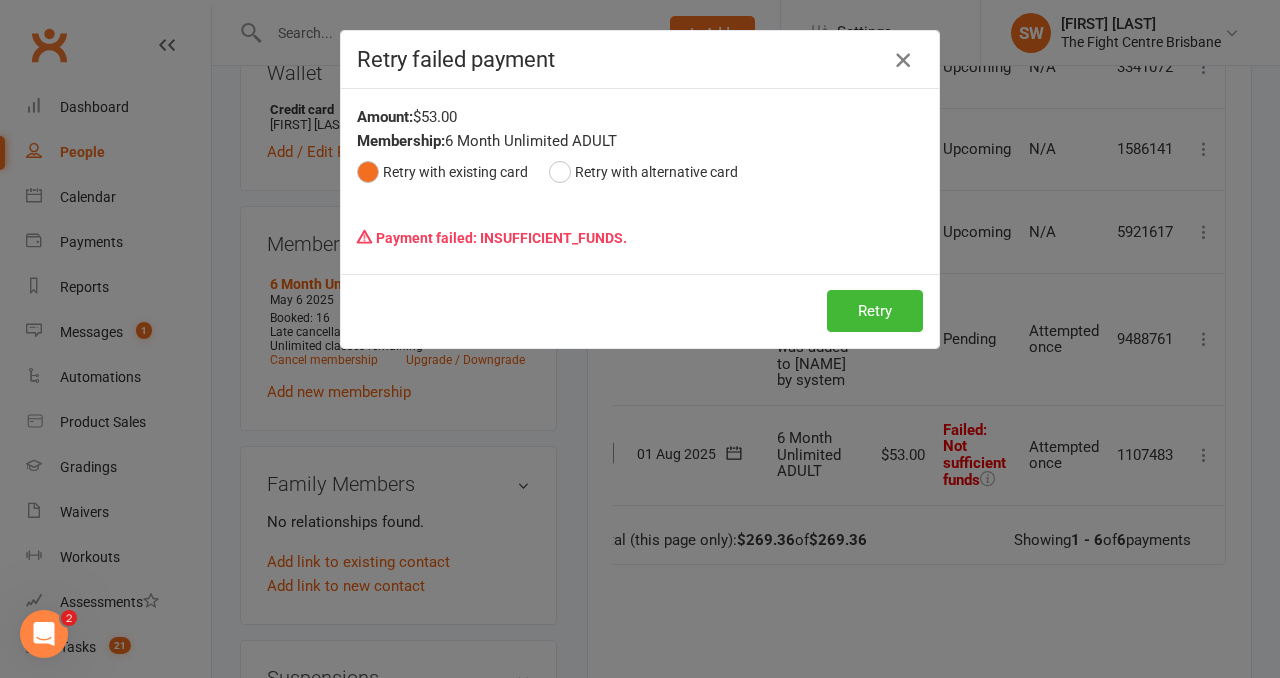 click at bounding box center (903, 60) 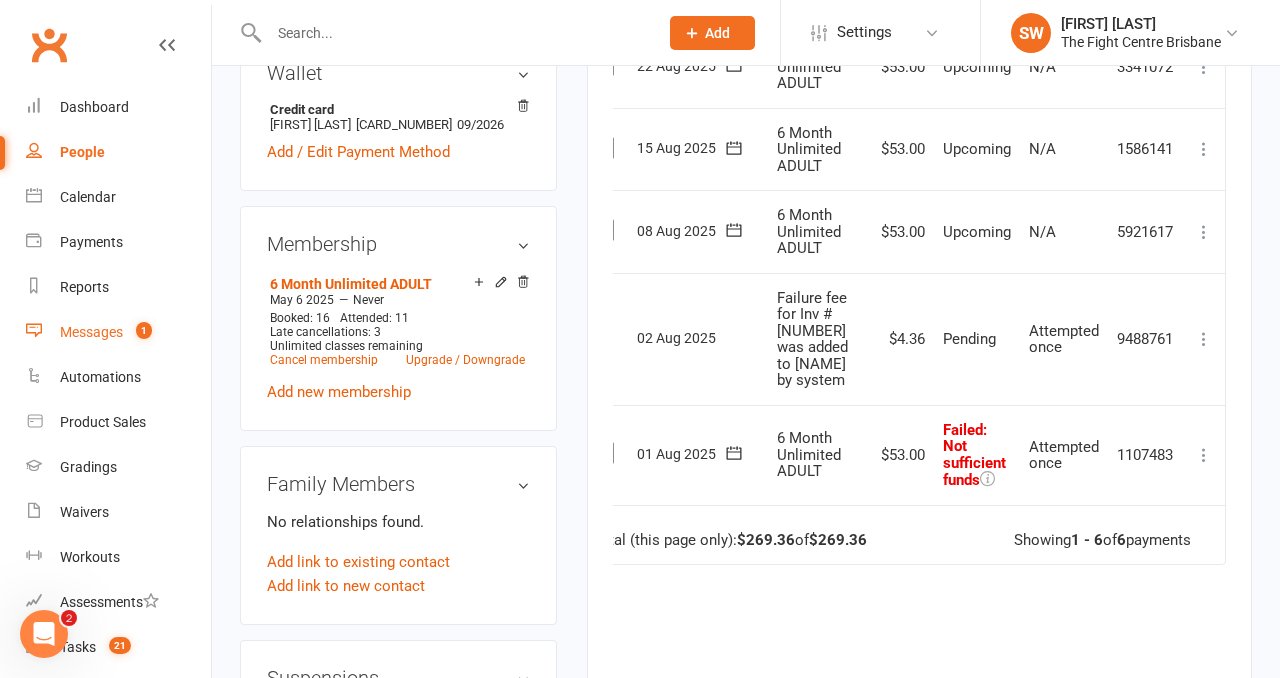 click on "Messages   1" at bounding box center [118, 332] 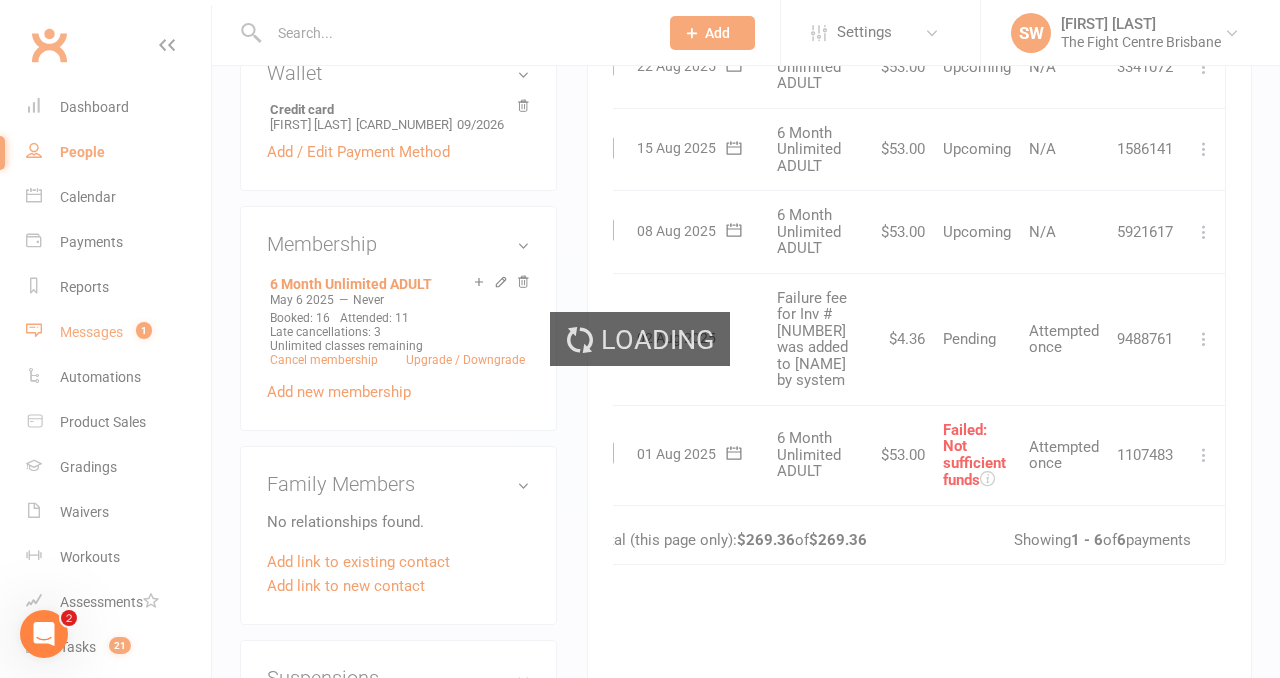 scroll, scrollTop: 0, scrollLeft: 0, axis: both 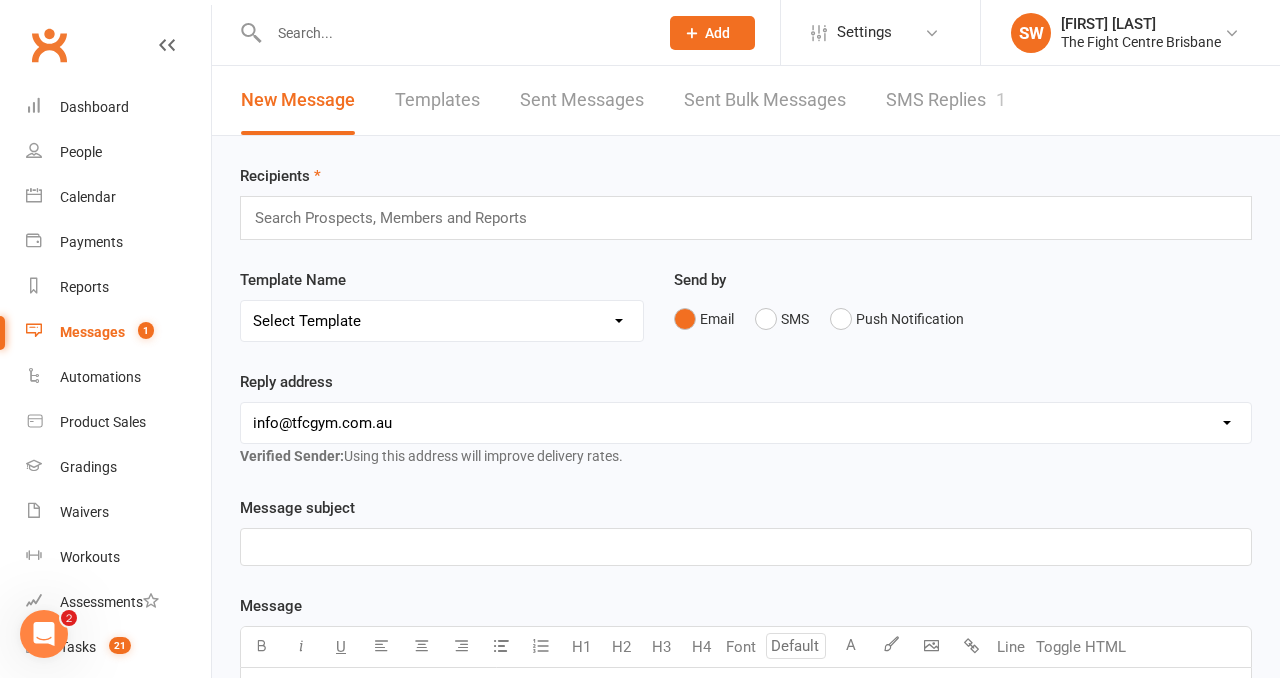 click on "SMS Replies  1" at bounding box center (946, 100) 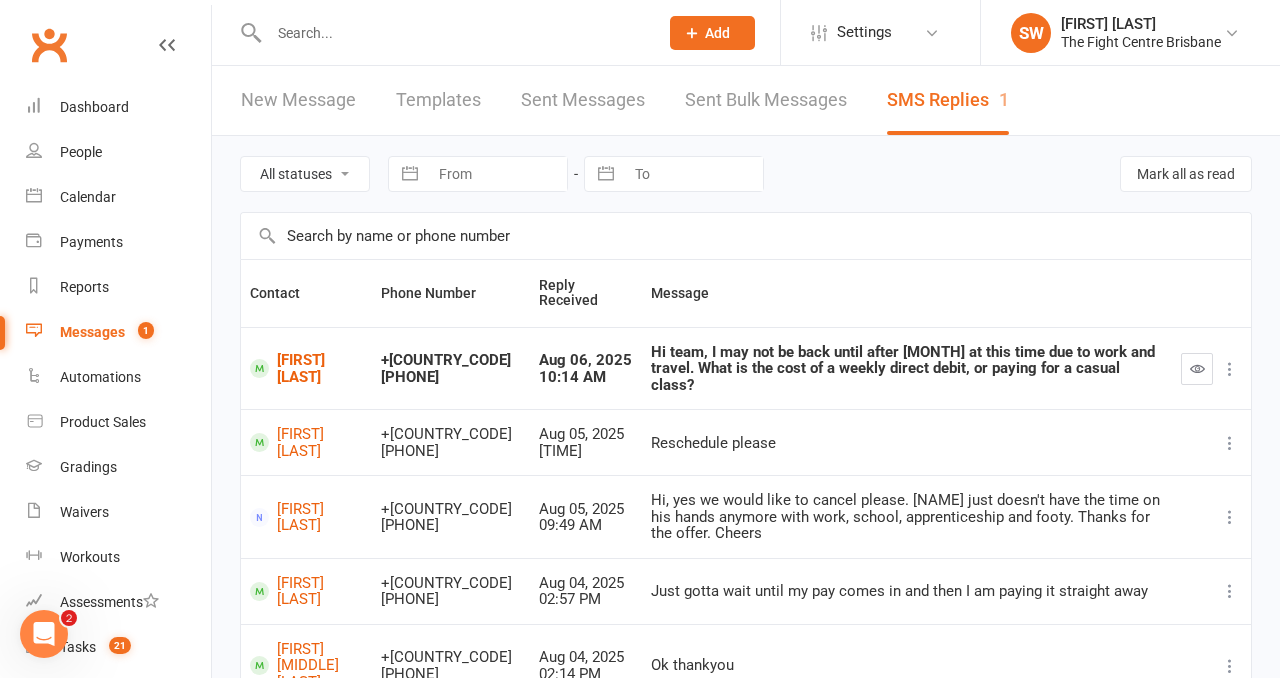 scroll, scrollTop: 74, scrollLeft: 0, axis: vertical 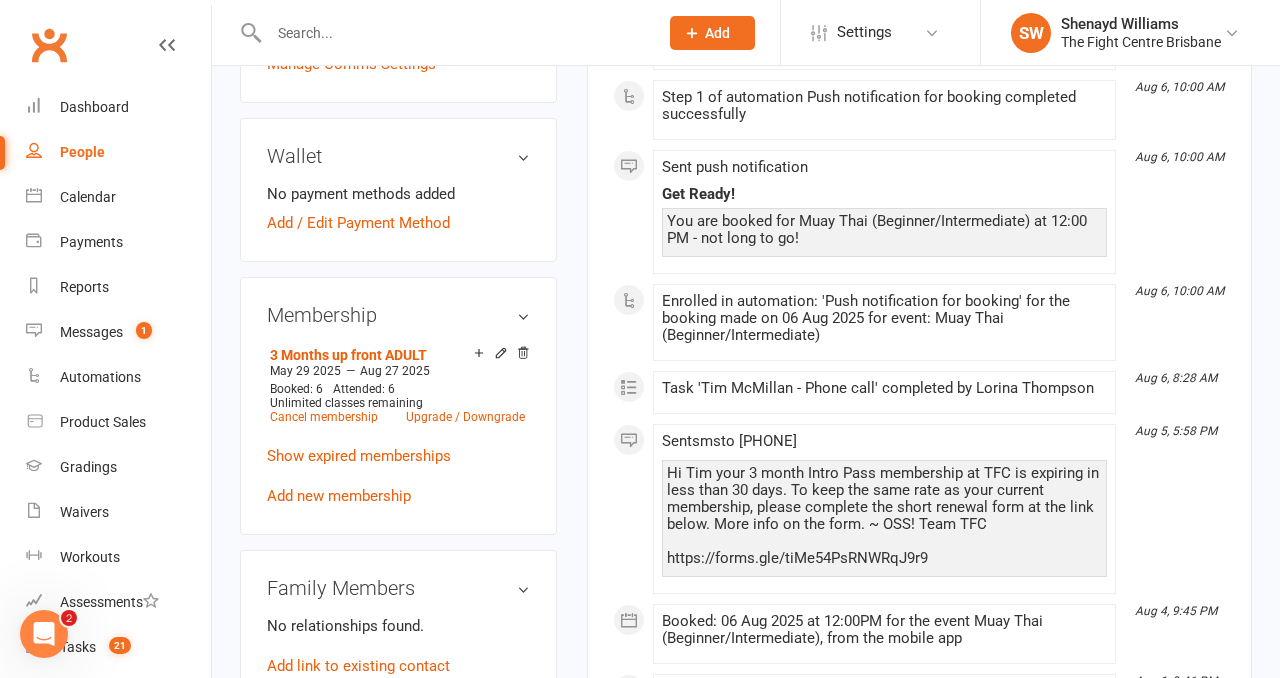 click on "upload photo change photo Tim McMillan Activated 7 August, 2024 Added 7 August, 2024   Active member 40 years old  Contact information Owner   Email  timcmillan84@example.com
Mobile Number  555-231-13651
Address  [NUMBER] [STREET] [SUBURB] [STATE] [POSTCODE]
Member Number  -
Date of Birth  October 15, 1984
Location
Update Contact Details Flag Archive Manage Comms Settings
Wallet No payment methods added
Add / Edit Payment Method
Membership      3 Months up front ADULT May 29 2025 — Aug 27 2025 Booked: 6 Attended: 6 Unlimited classes remaining   Cancel membership Upgrade / Downgrade Show expired memberships Add new membership
Family Members  No relationships found. Add link to existing contact  Add link to new contact
Suspensions  Show previous suspensions Add new suspension
Promotions  edit Fighters -
Kids / Teens members -
No more check in calls -
Online training check in -
First week message -
Email / SMS Subscriptions  edit Member Portal Login Details  Key Demographics  edit" at bounding box center (398, 836) 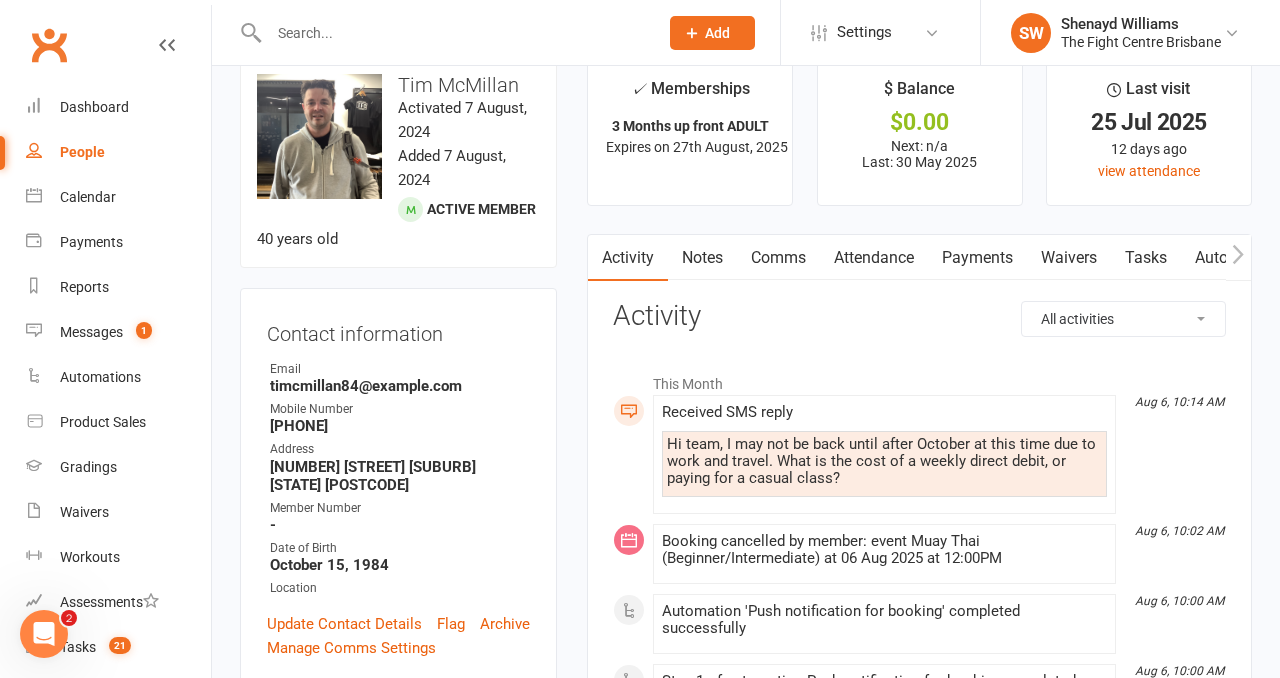 scroll, scrollTop: 0, scrollLeft: 0, axis: both 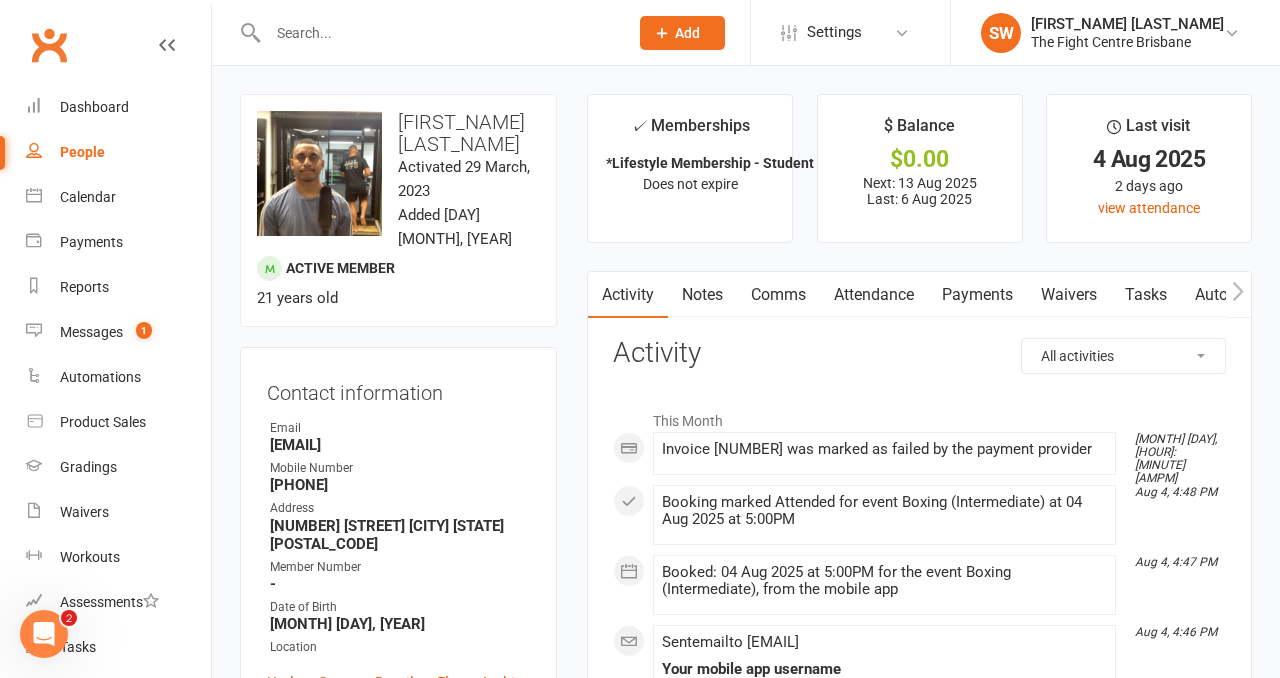 click on "Payments" at bounding box center (977, 295) 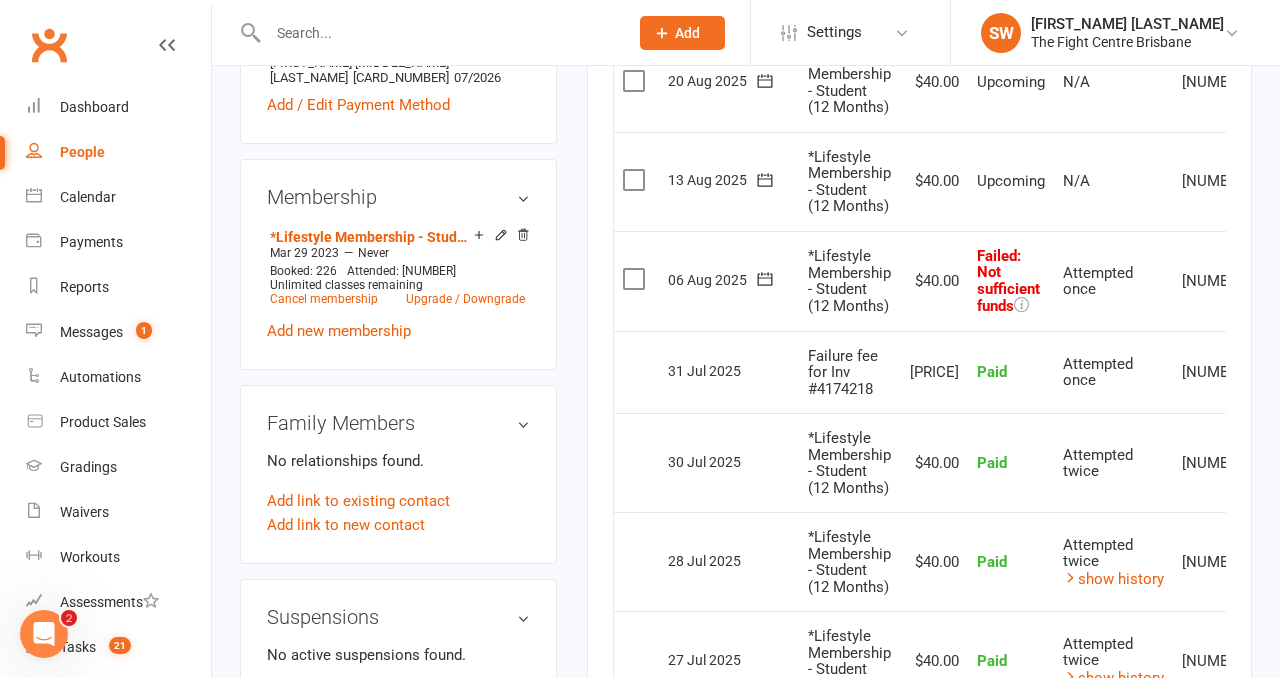 scroll, scrollTop: 801, scrollLeft: 0, axis: vertical 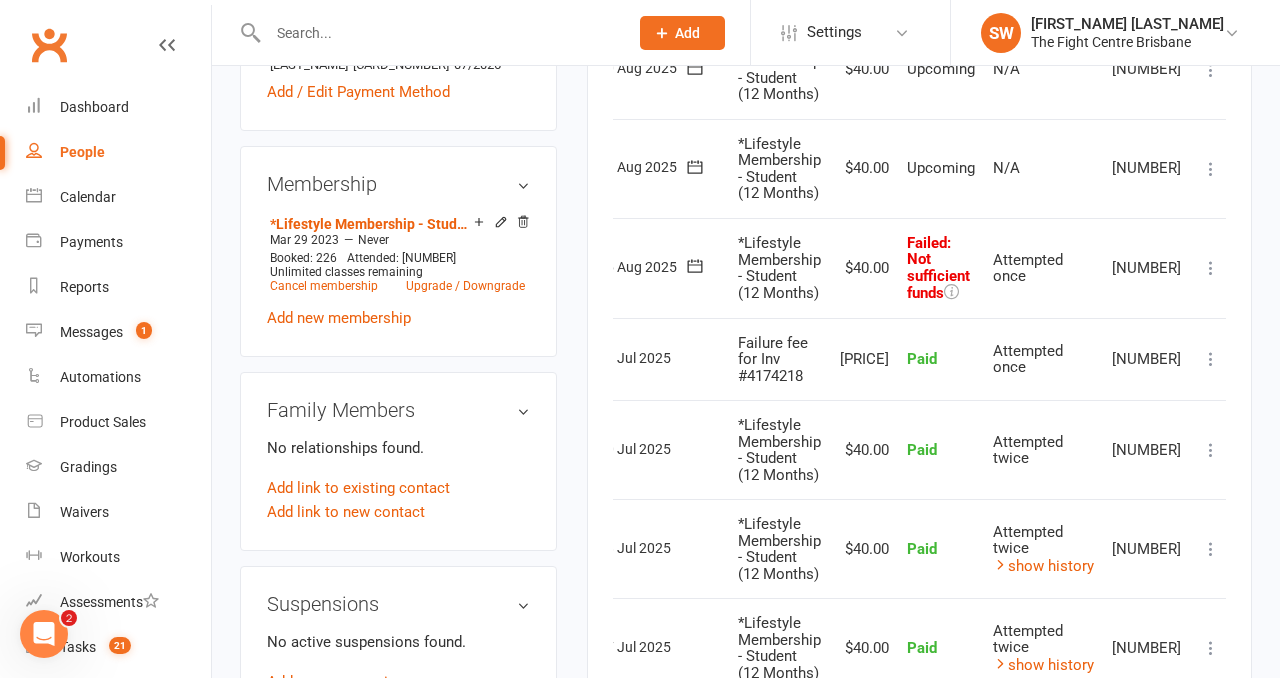 click at bounding box center (1211, 268) 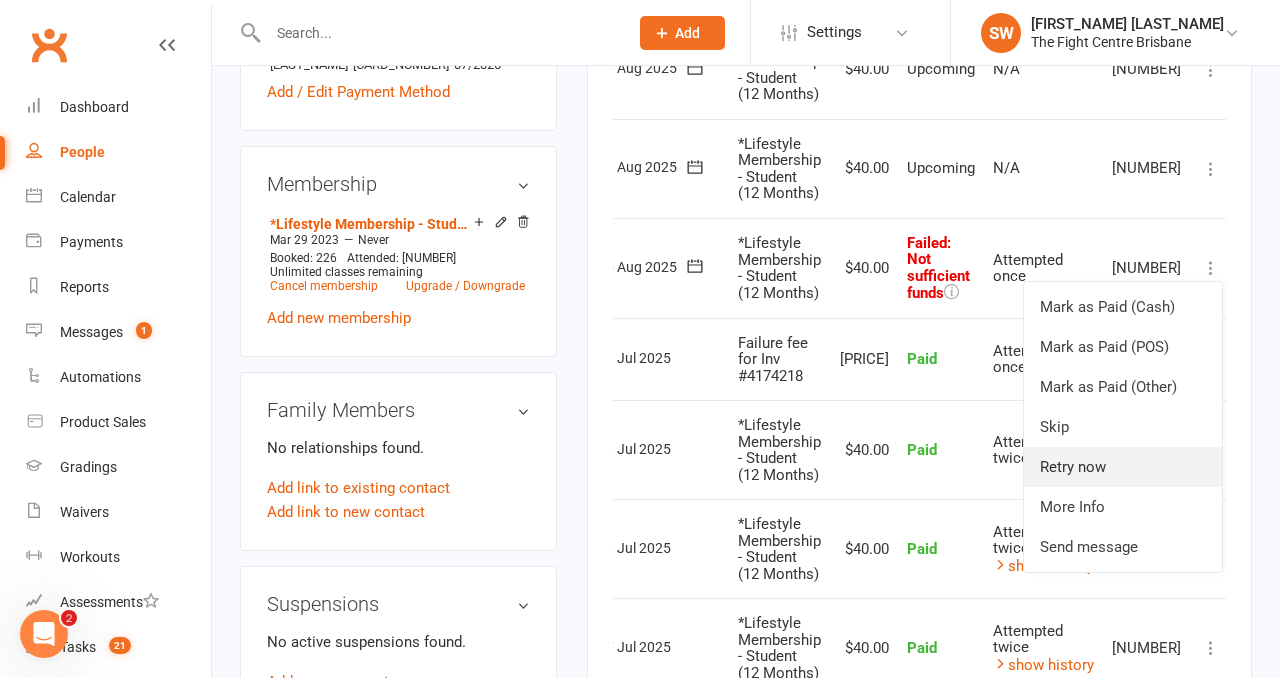 click on "Retry now" at bounding box center [1123, 467] 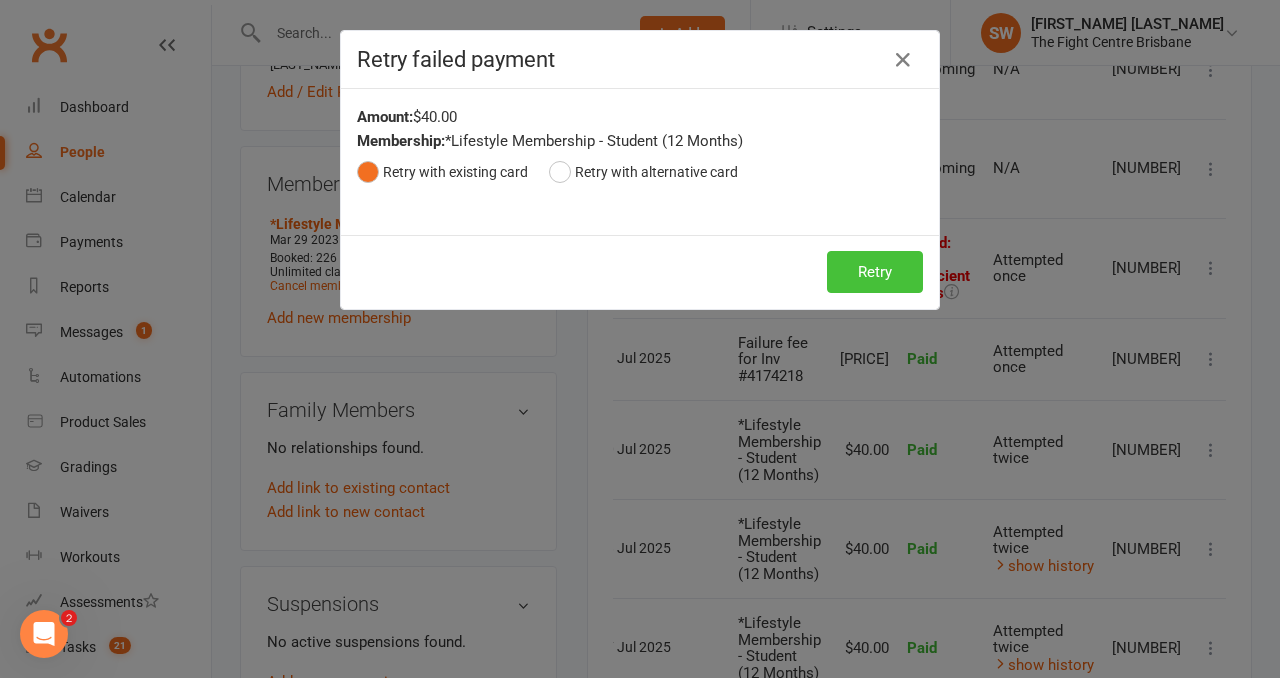 click on "Retry" at bounding box center [875, 272] 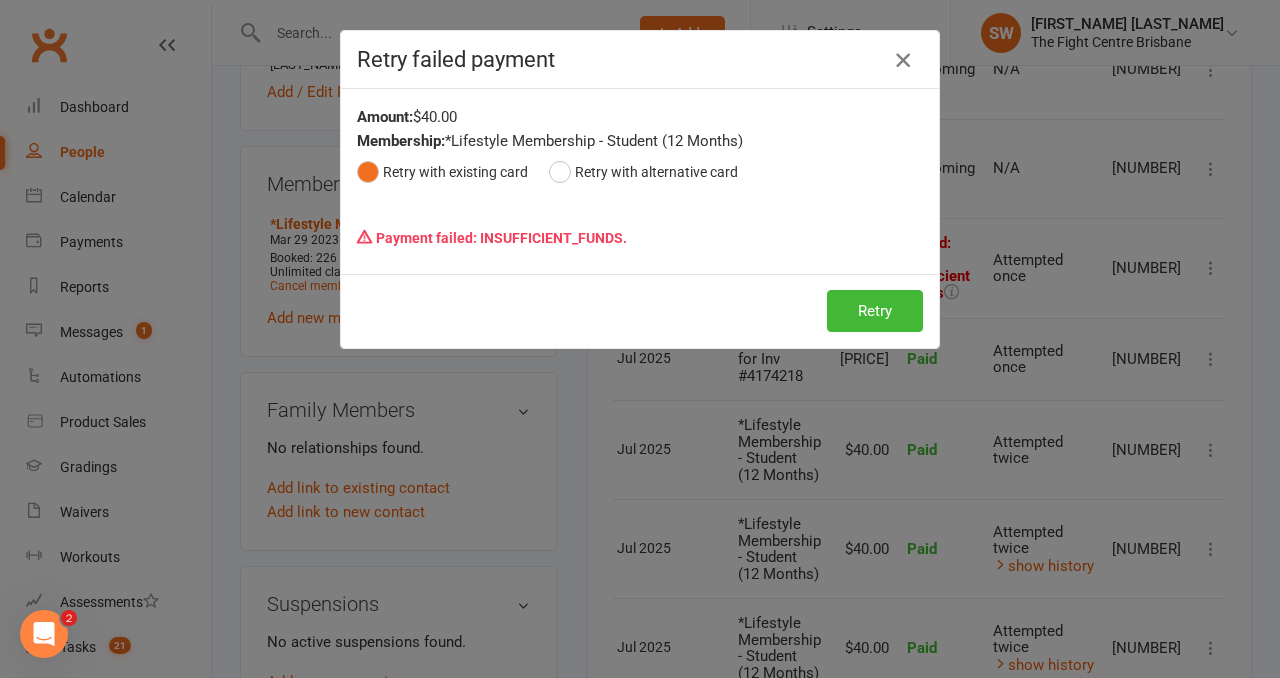 click at bounding box center (903, 60) 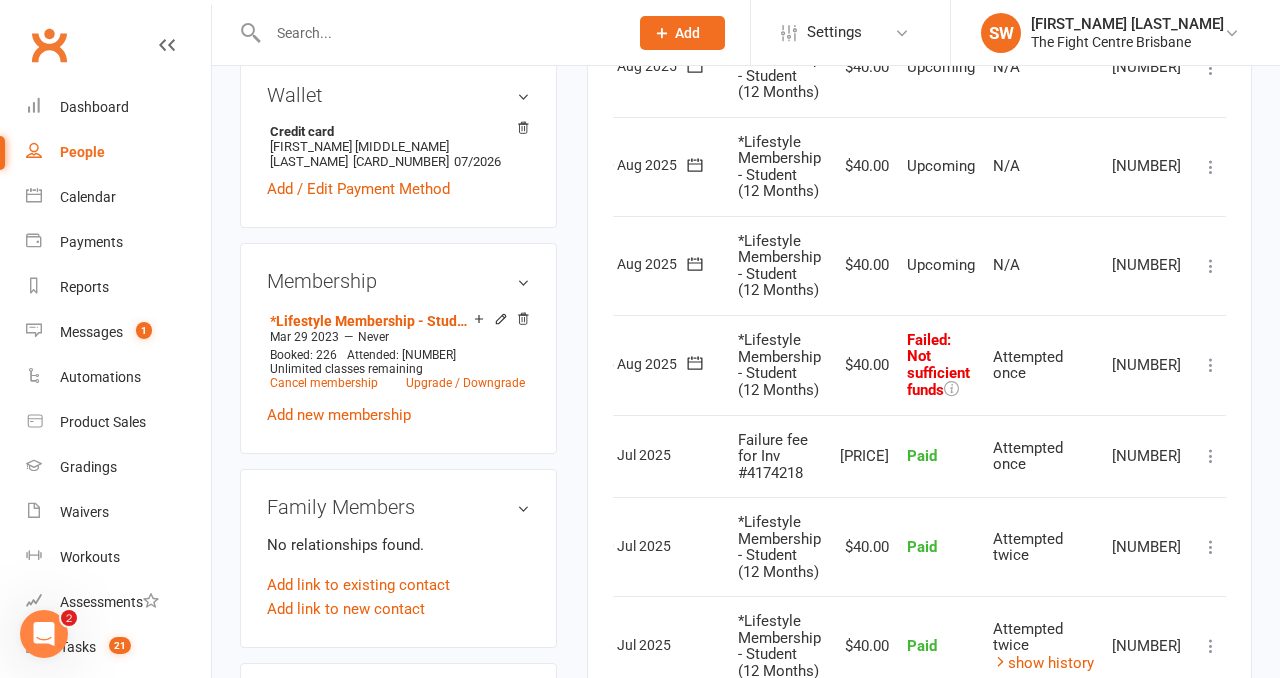 scroll, scrollTop: 703, scrollLeft: 0, axis: vertical 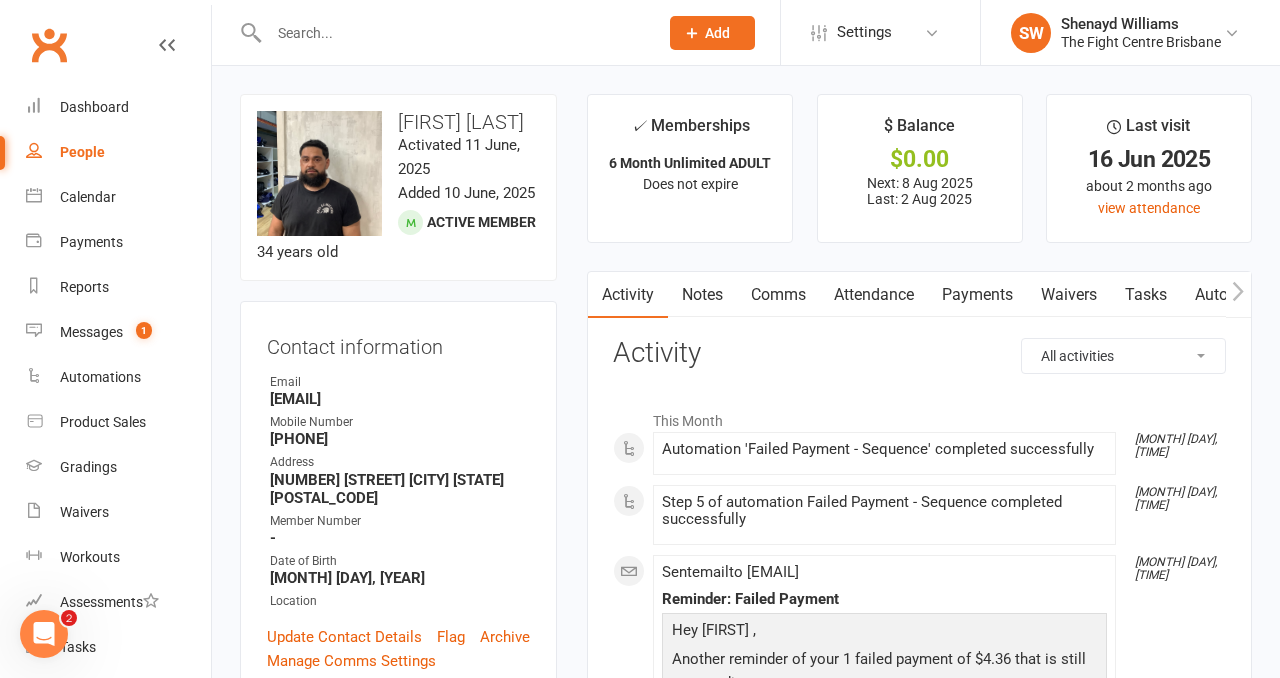 click on "Payments" at bounding box center (977, 295) 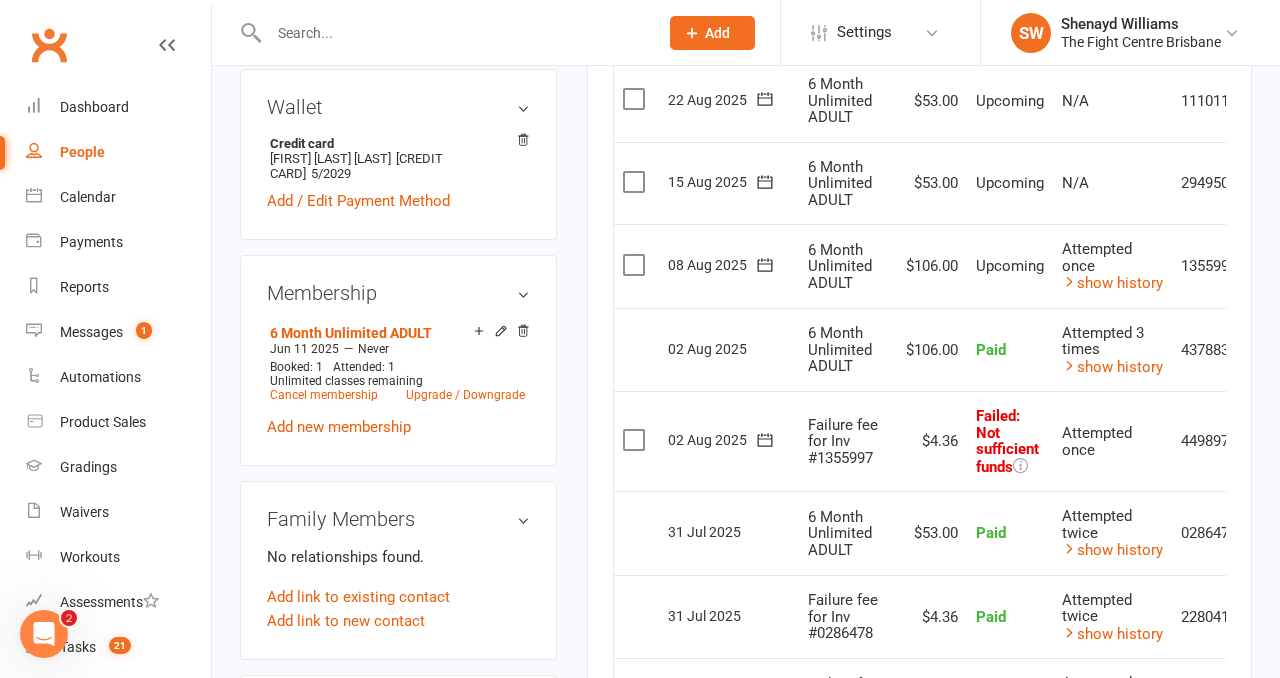 scroll, scrollTop: 695, scrollLeft: 0, axis: vertical 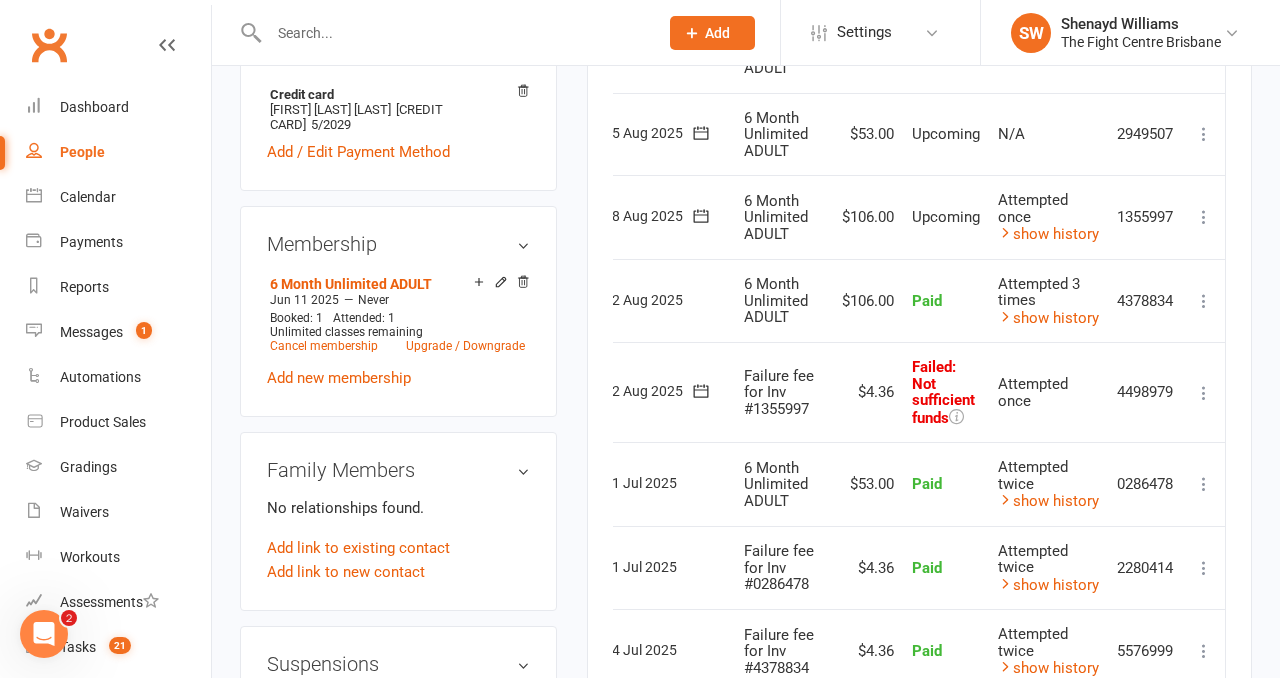 click at bounding box center (1204, 393) 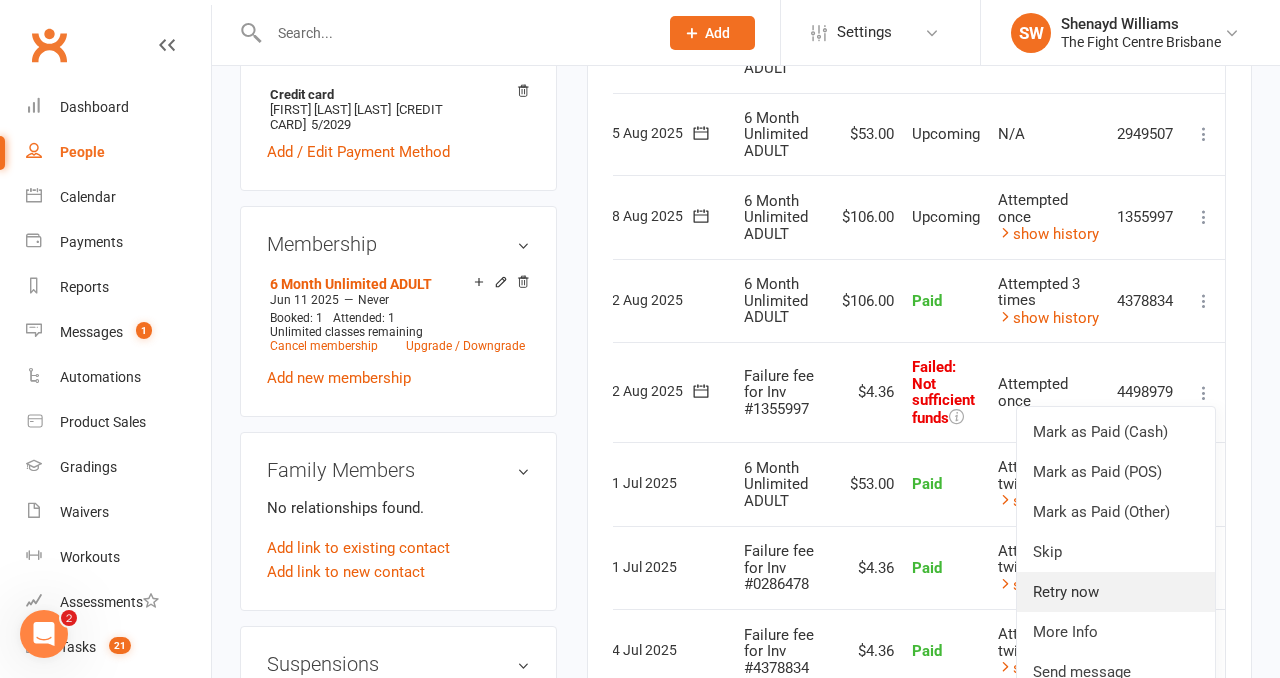 click on "Retry now" at bounding box center [1116, 592] 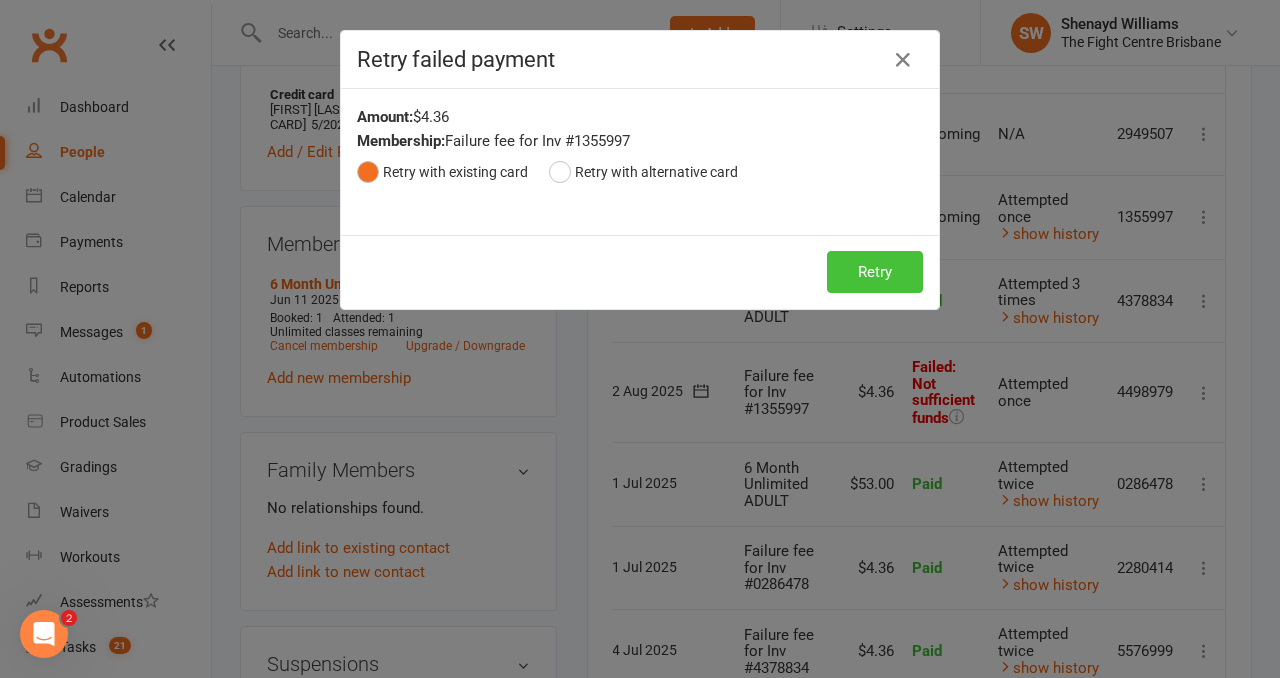 click on "Retry" at bounding box center [875, 272] 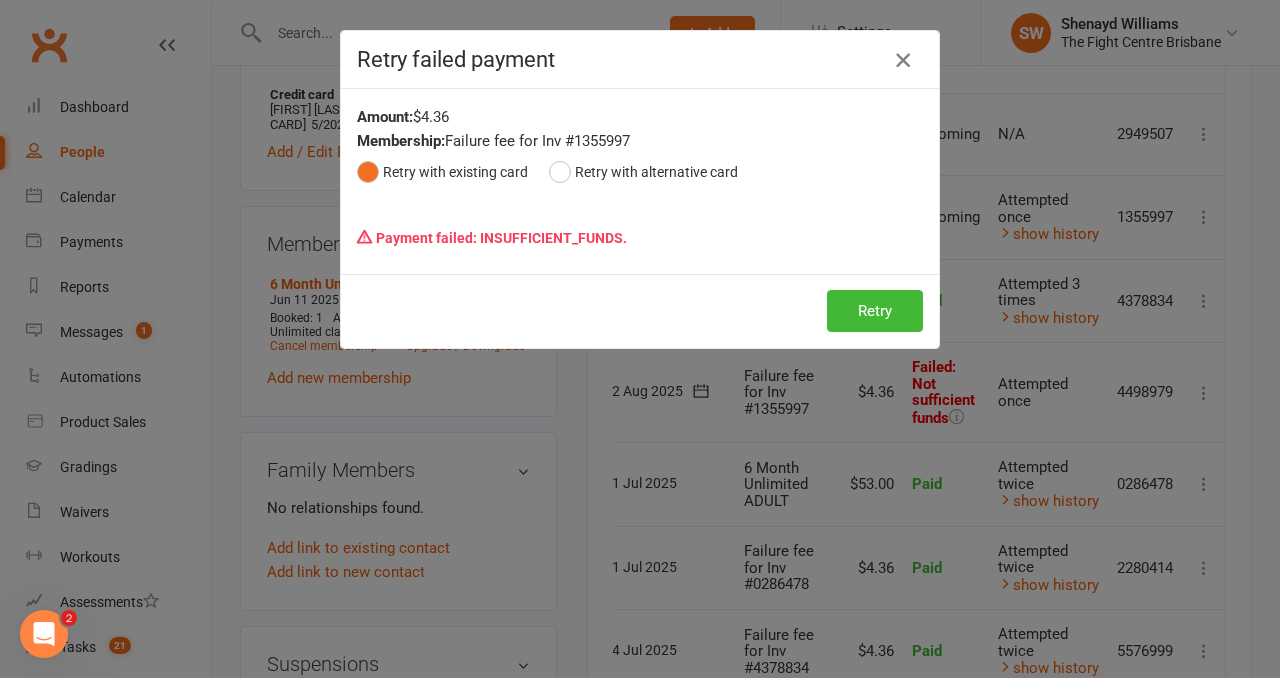 click at bounding box center (903, 60) 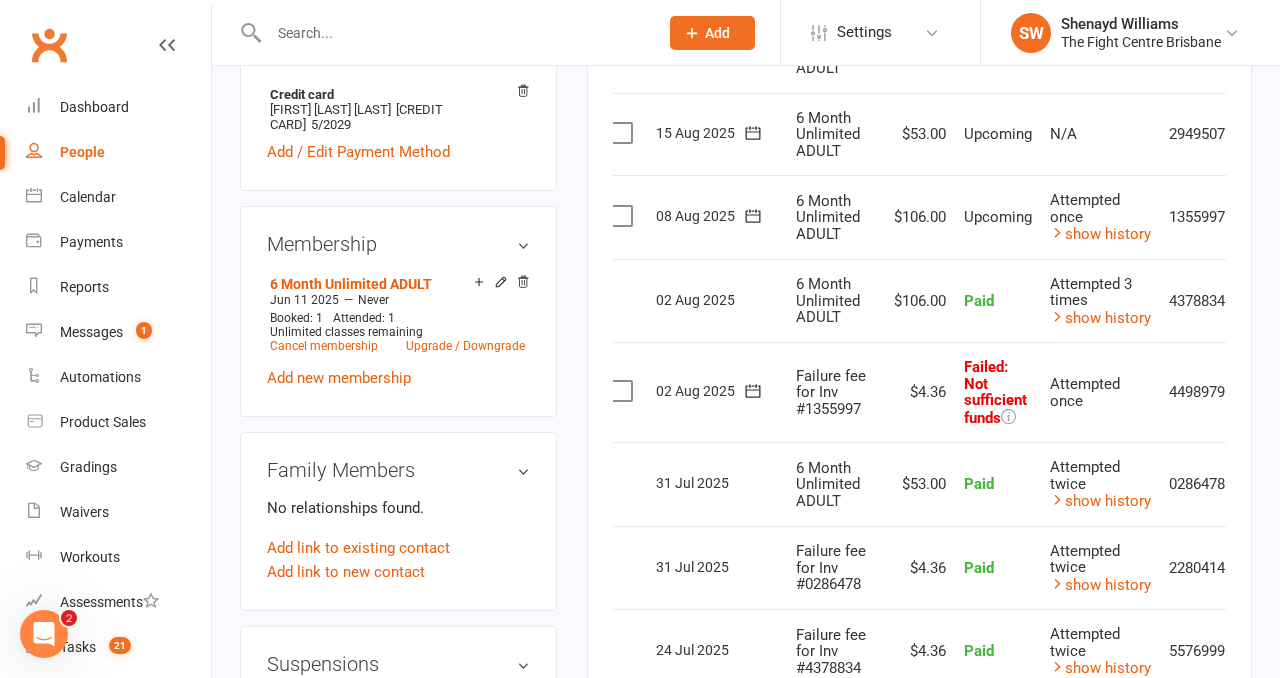 scroll, scrollTop: 0, scrollLeft: 0, axis: both 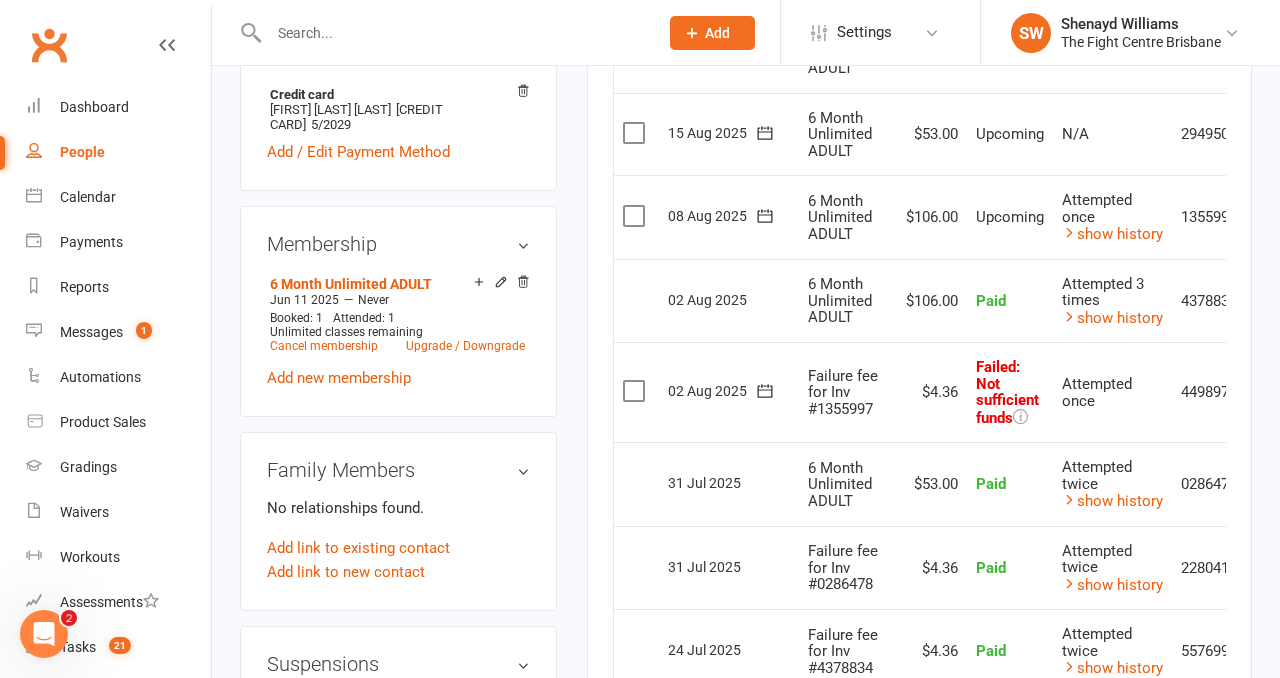 click 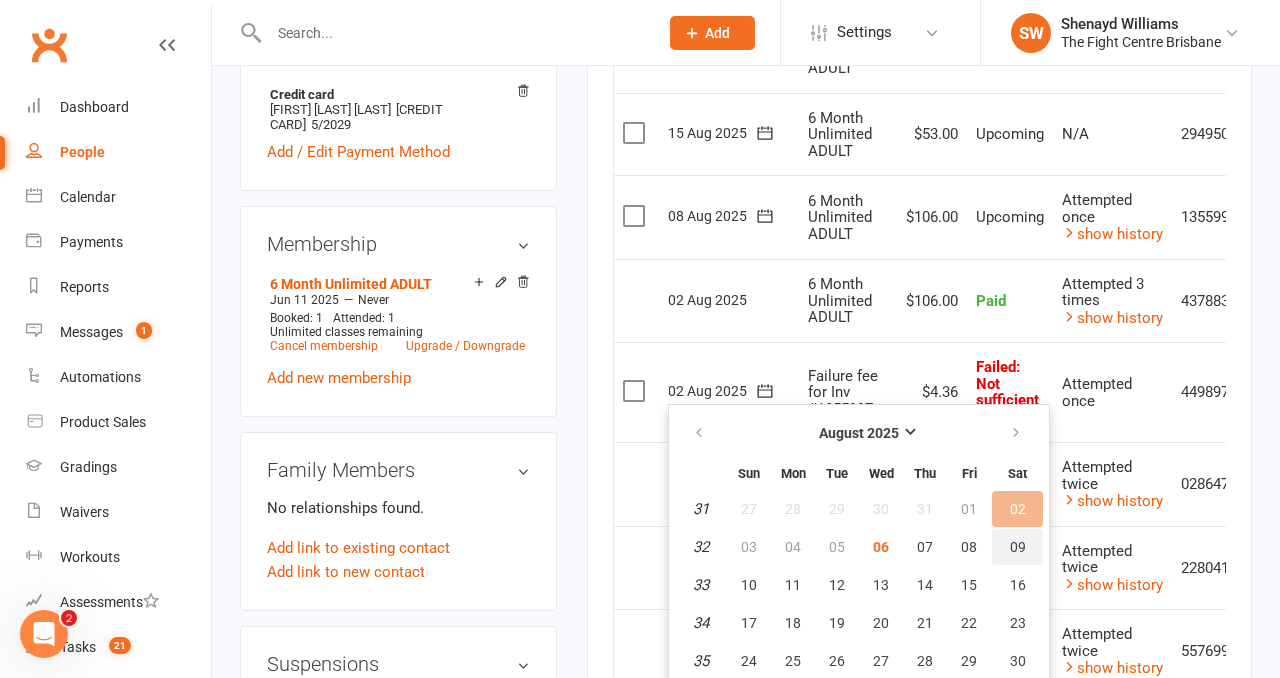 click on "09" at bounding box center (1017, 547) 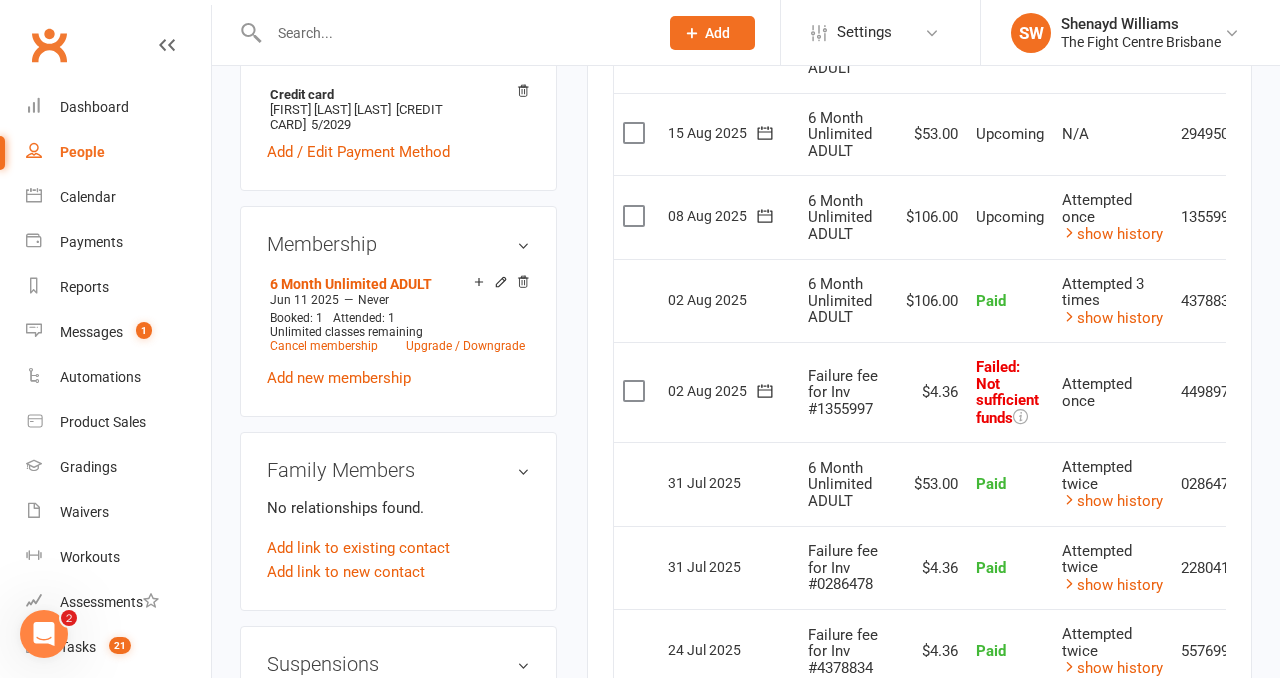 click 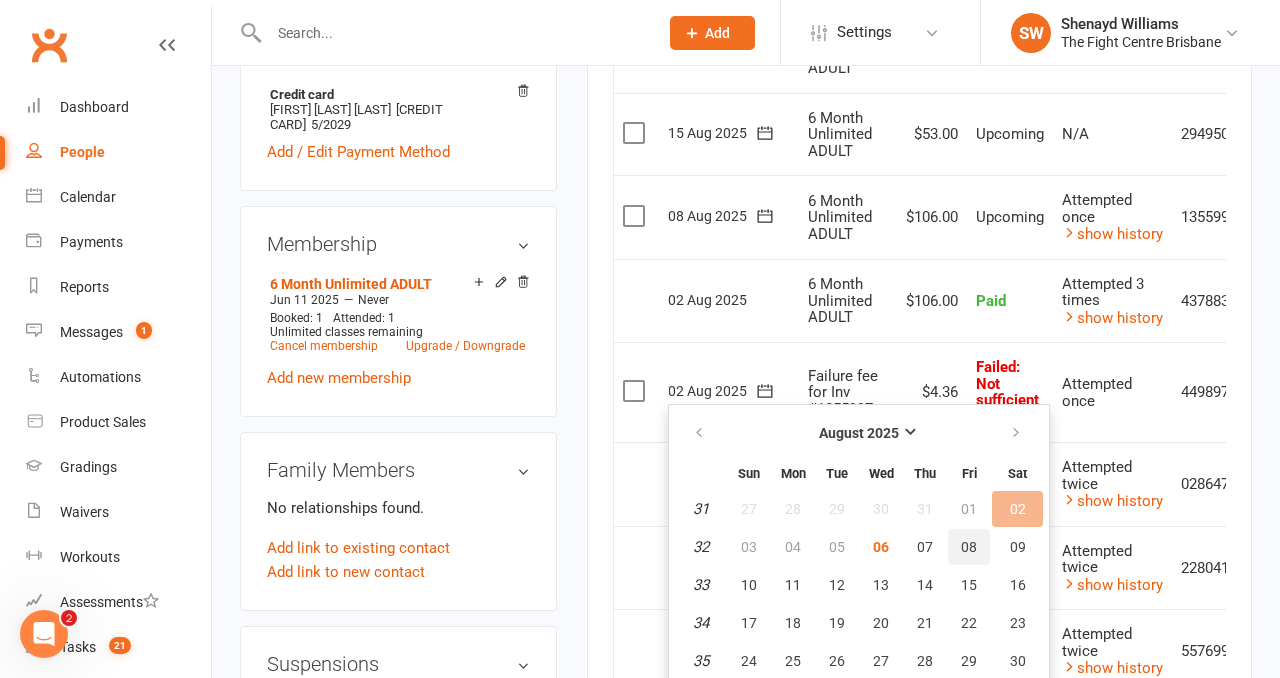 click on "08" at bounding box center [969, 547] 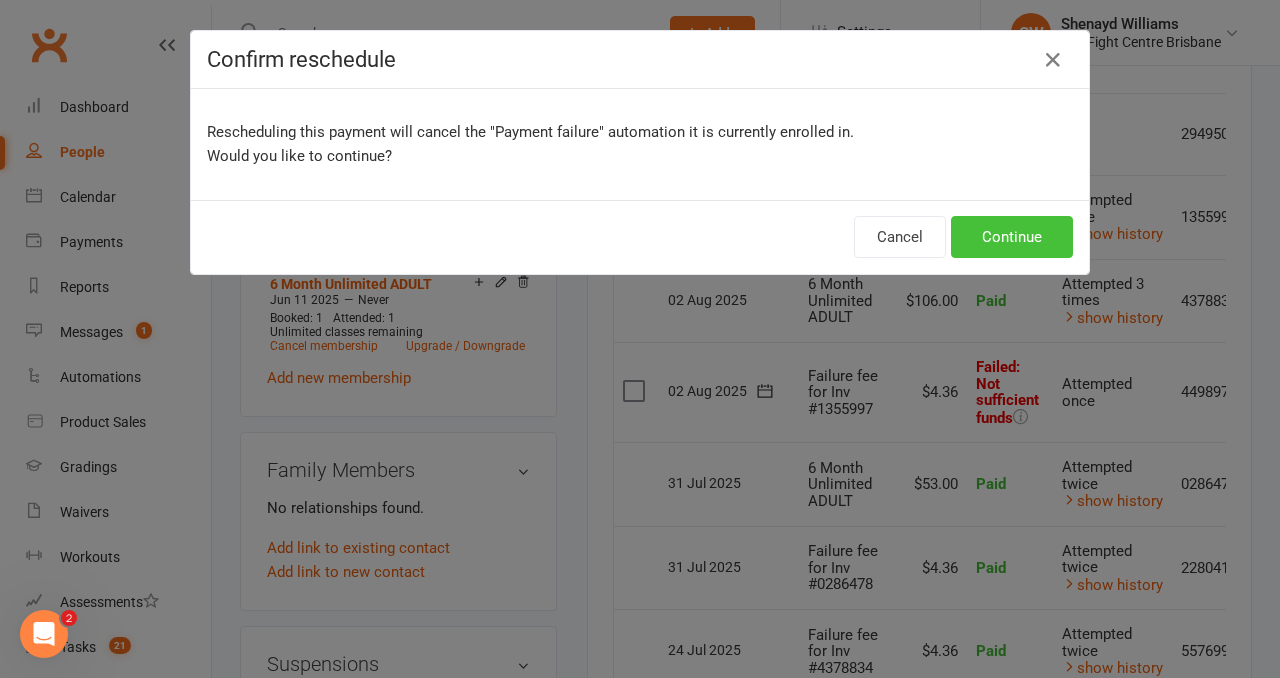 click on "Continue" at bounding box center [1012, 237] 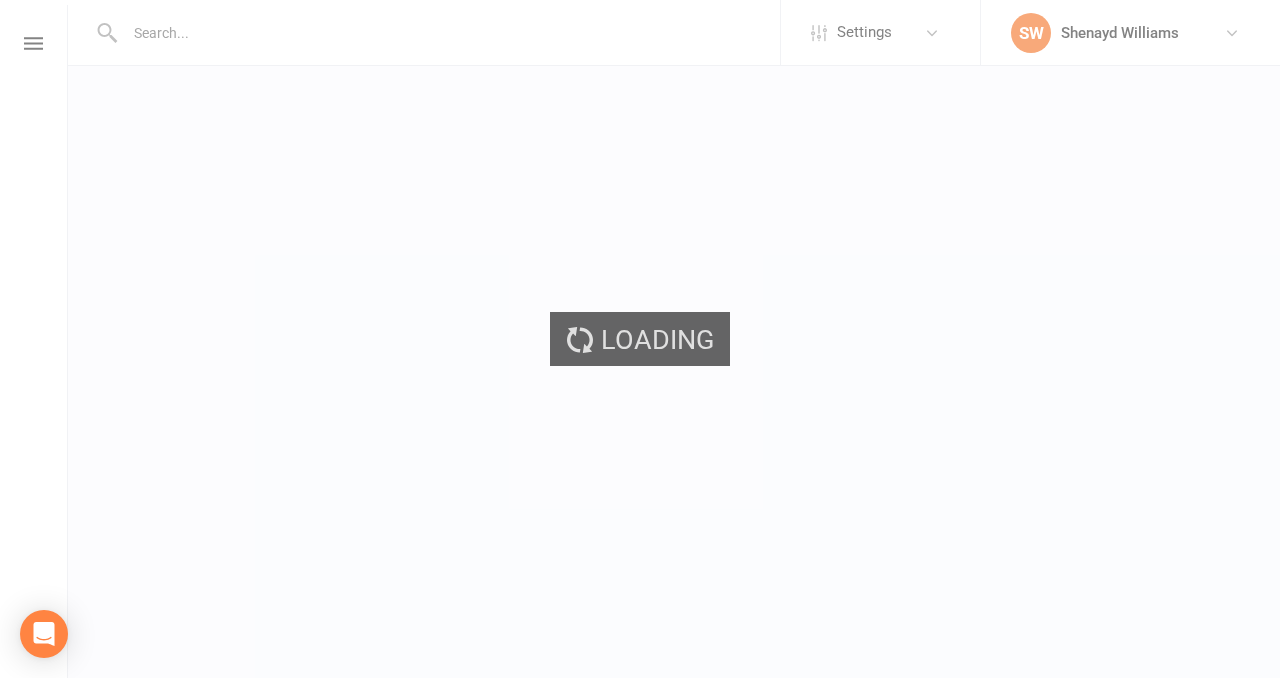 scroll, scrollTop: 0, scrollLeft: 0, axis: both 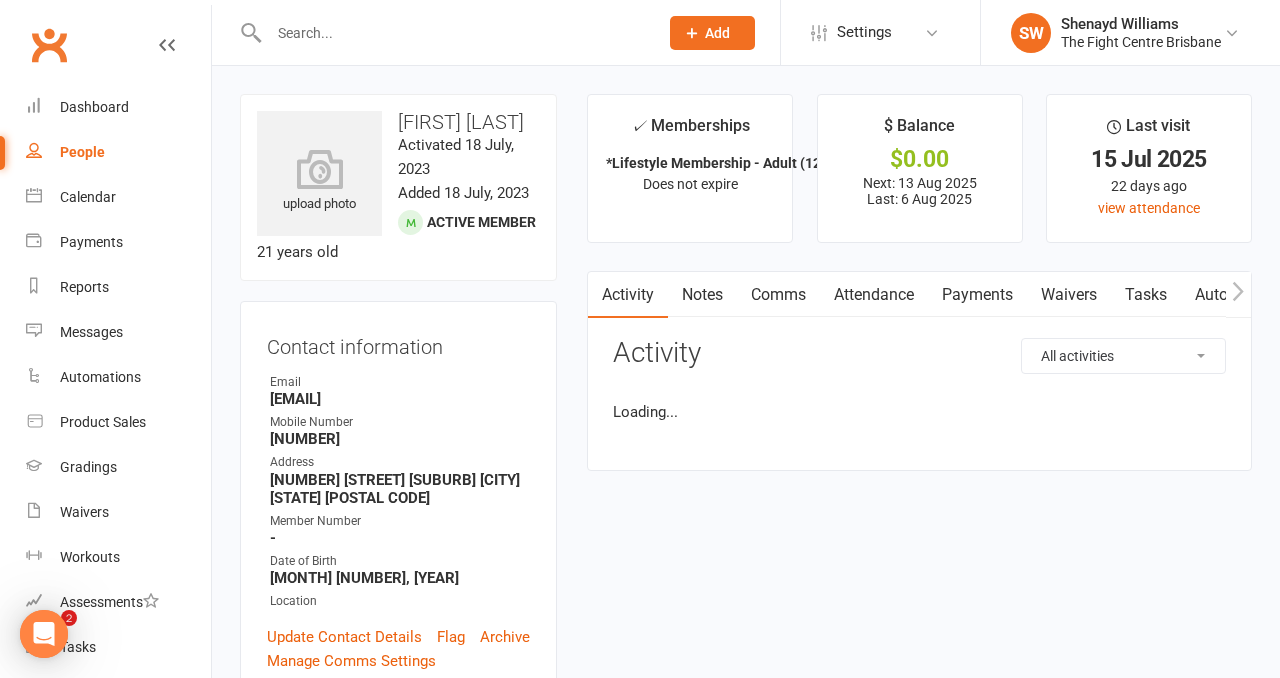 click on "Payments" at bounding box center [977, 295] 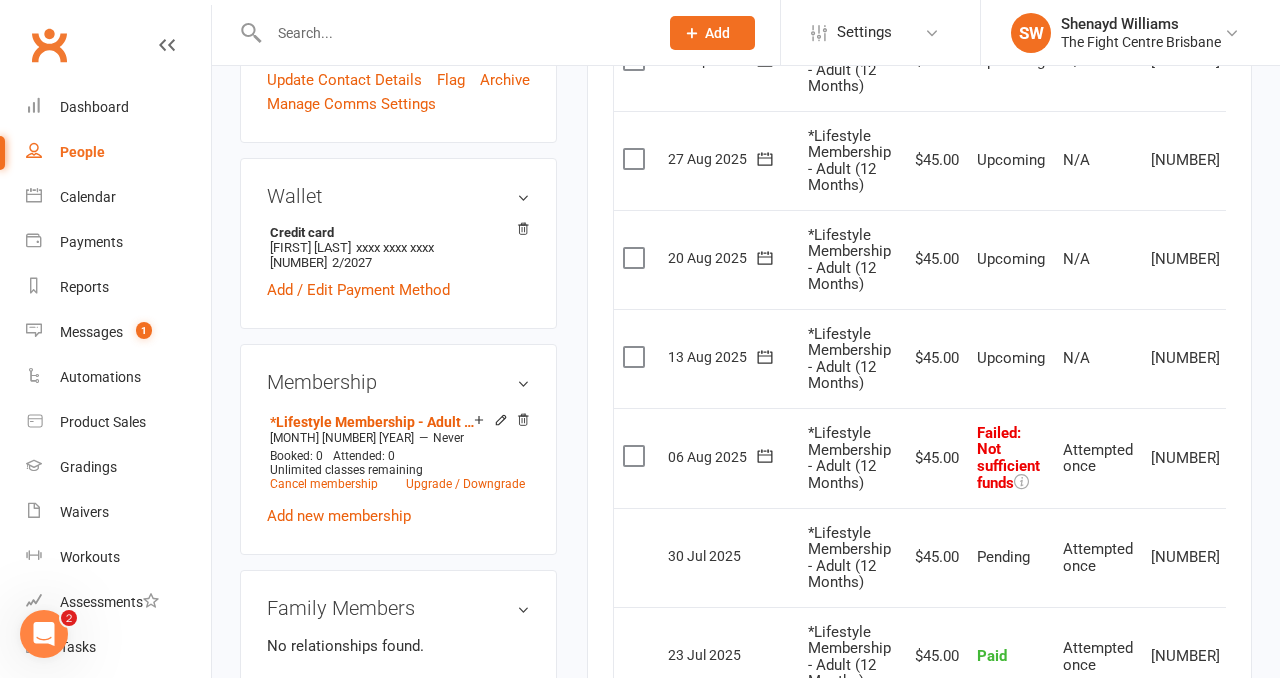 scroll, scrollTop: 622, scrollLeft: 0, axis: vertical 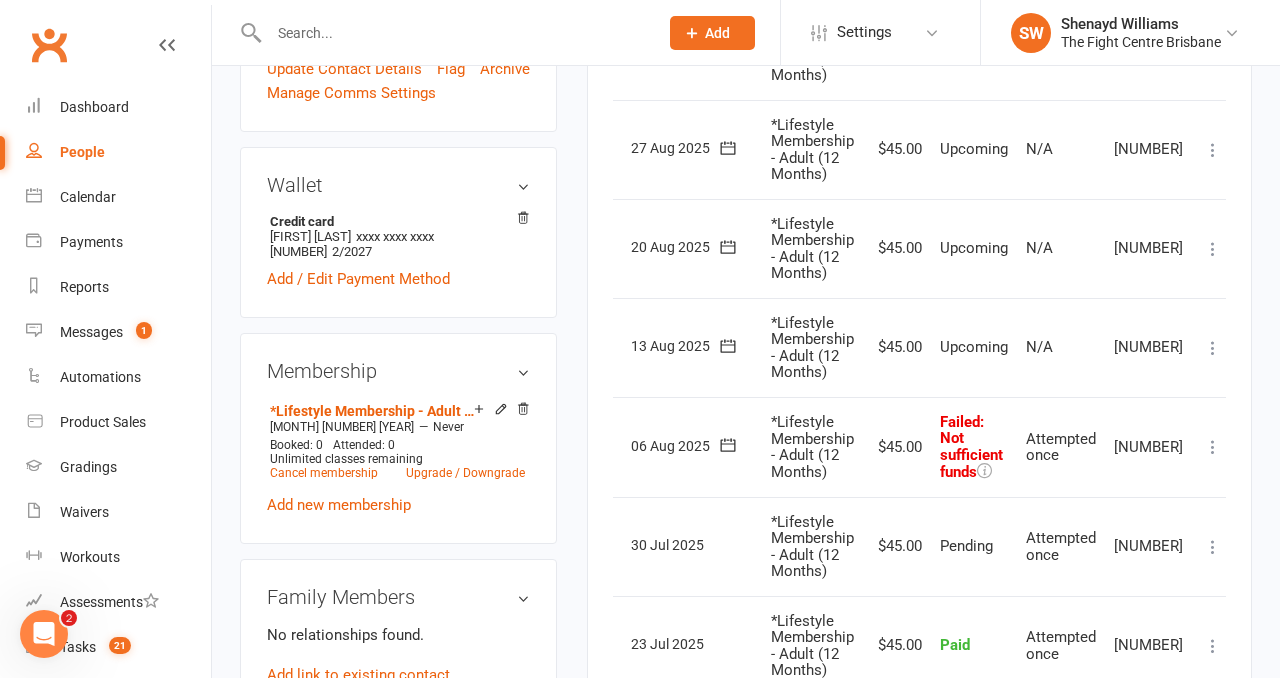 click at bounding box center (1213, 447) 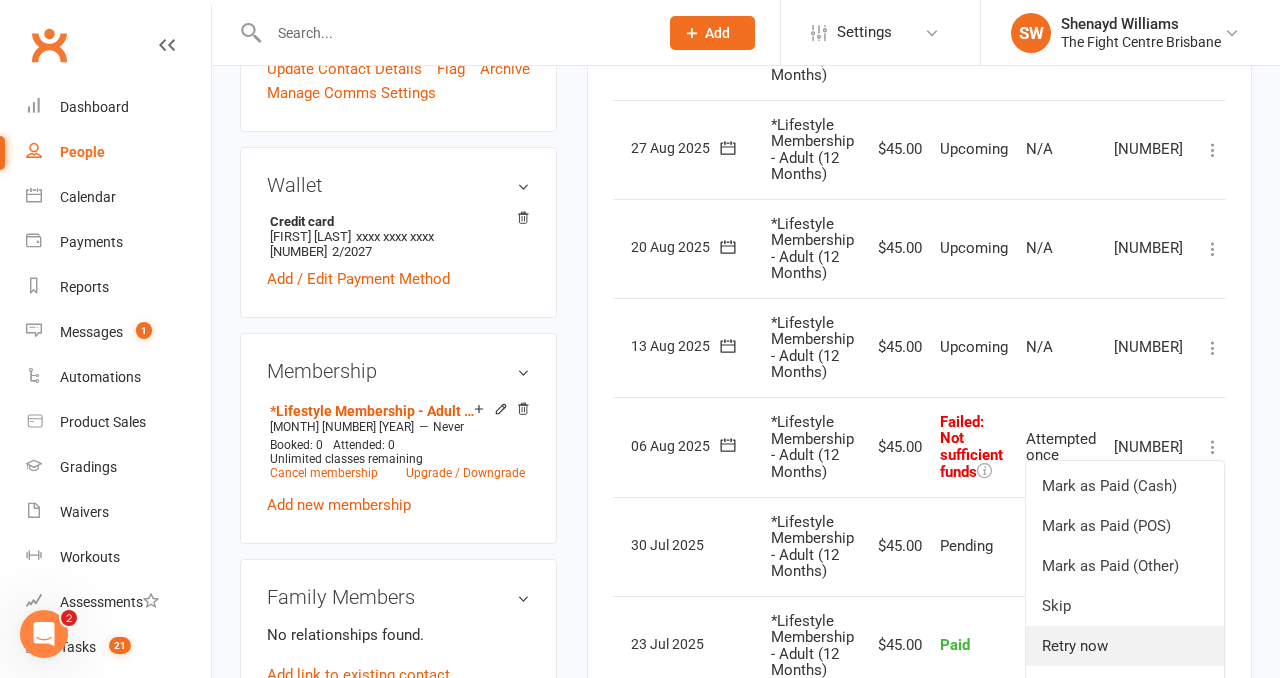 click on "Retry now" at bounding box center (1125, 646) 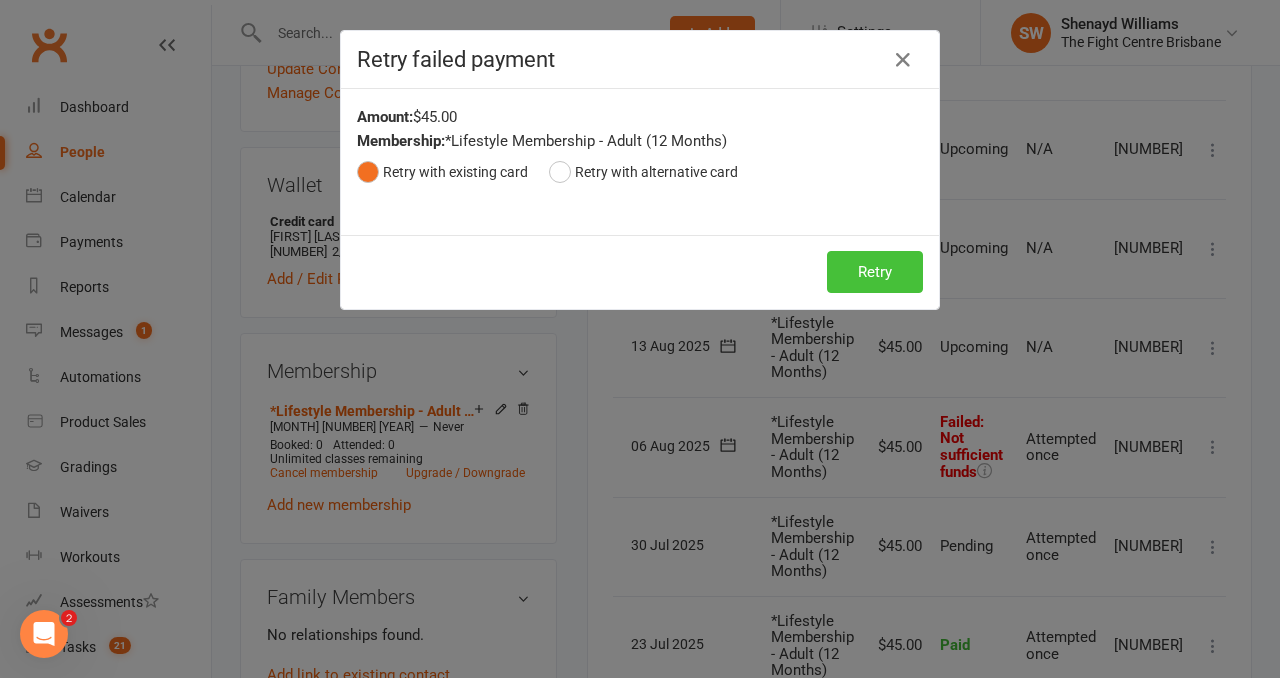 click on "Retry" at bounding box center (875, 272) 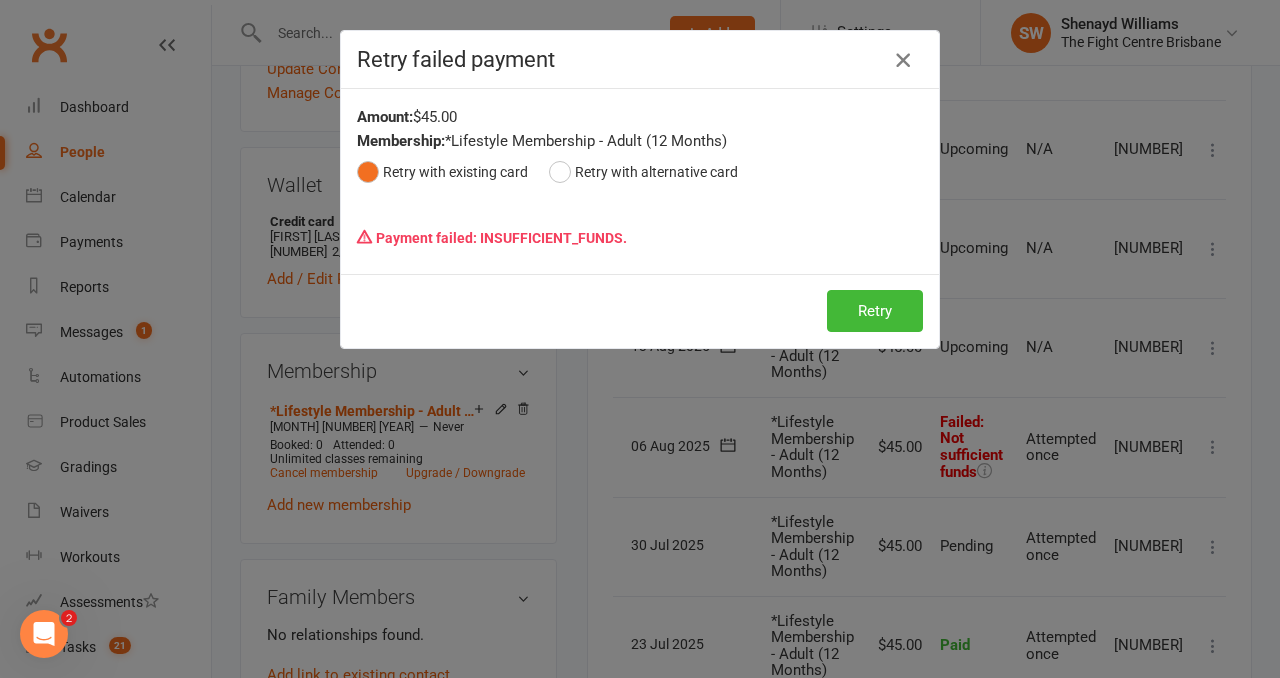click at bounding box center (903, 60) 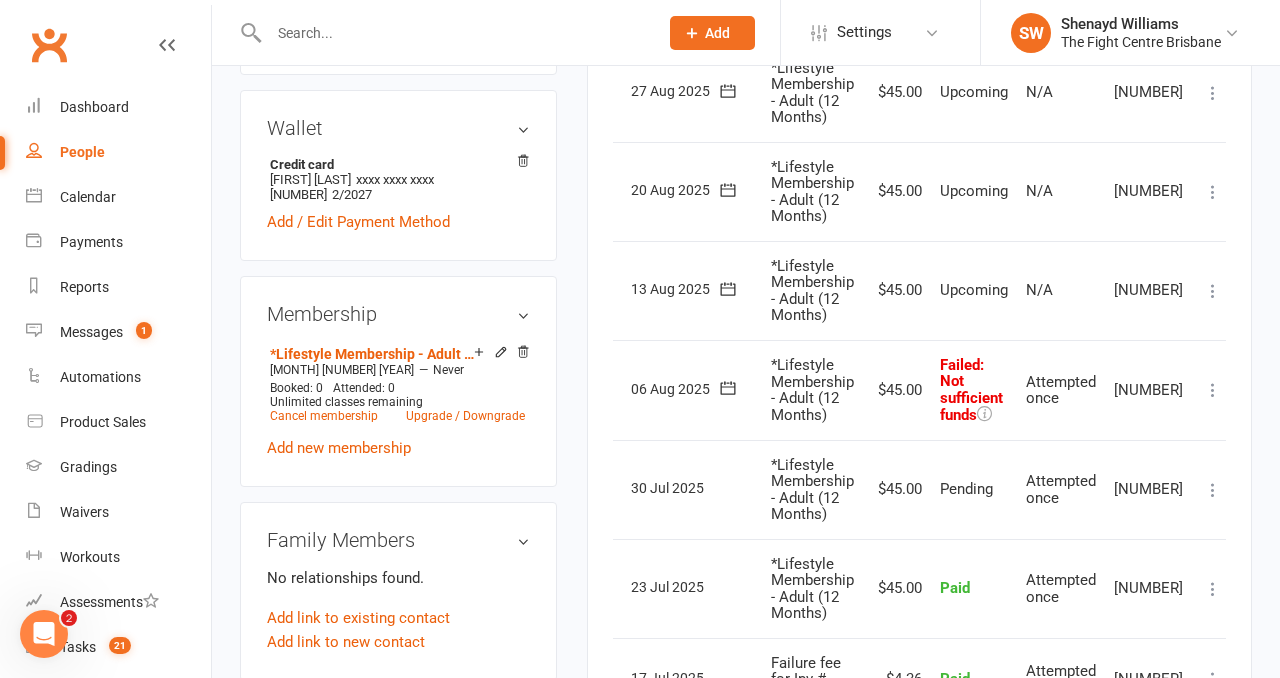 scroll, scrollTop: 680, scrollLeft: 0, axis: vertical 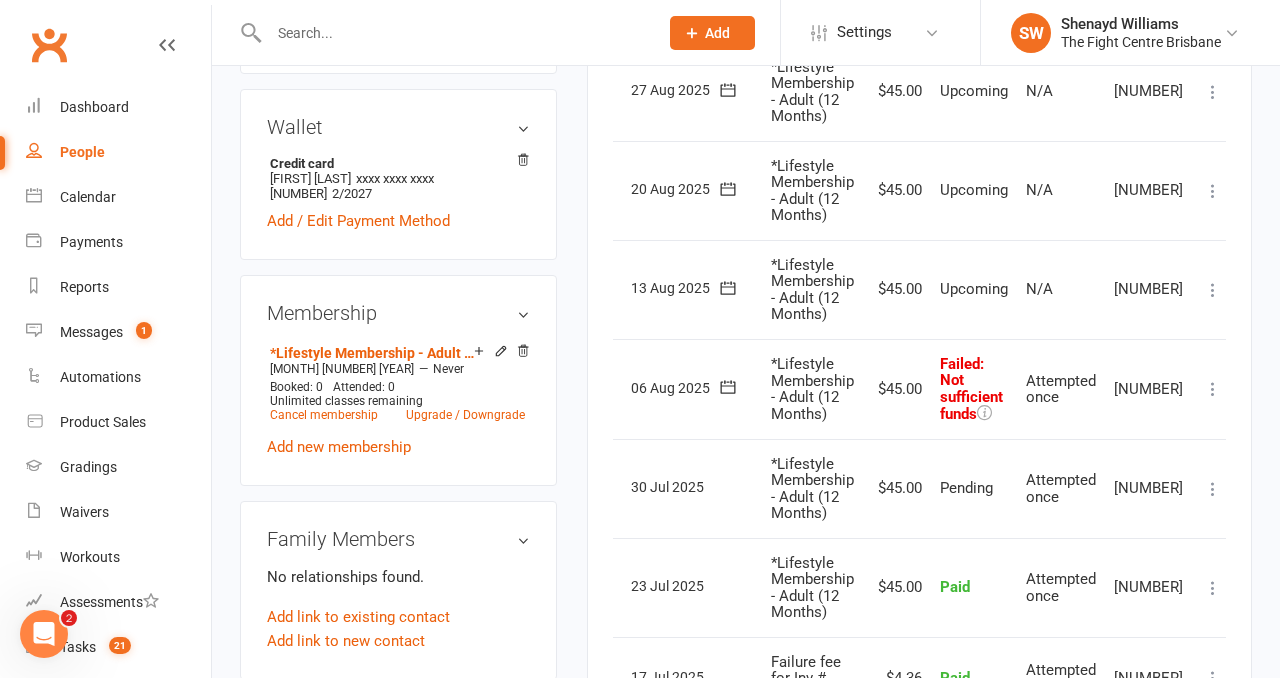 click on "$45.00" at bounding box center (897, 389) 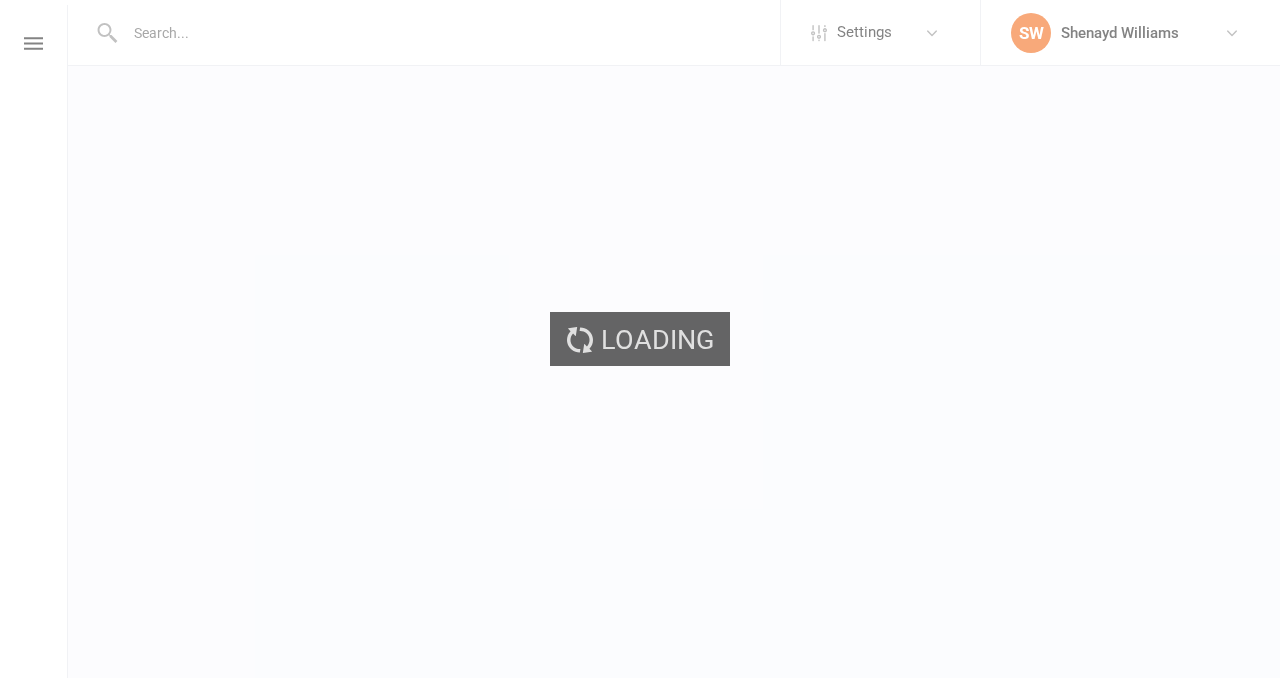scroll, scrollTop: 0, scrollLeft: 0, axis: both 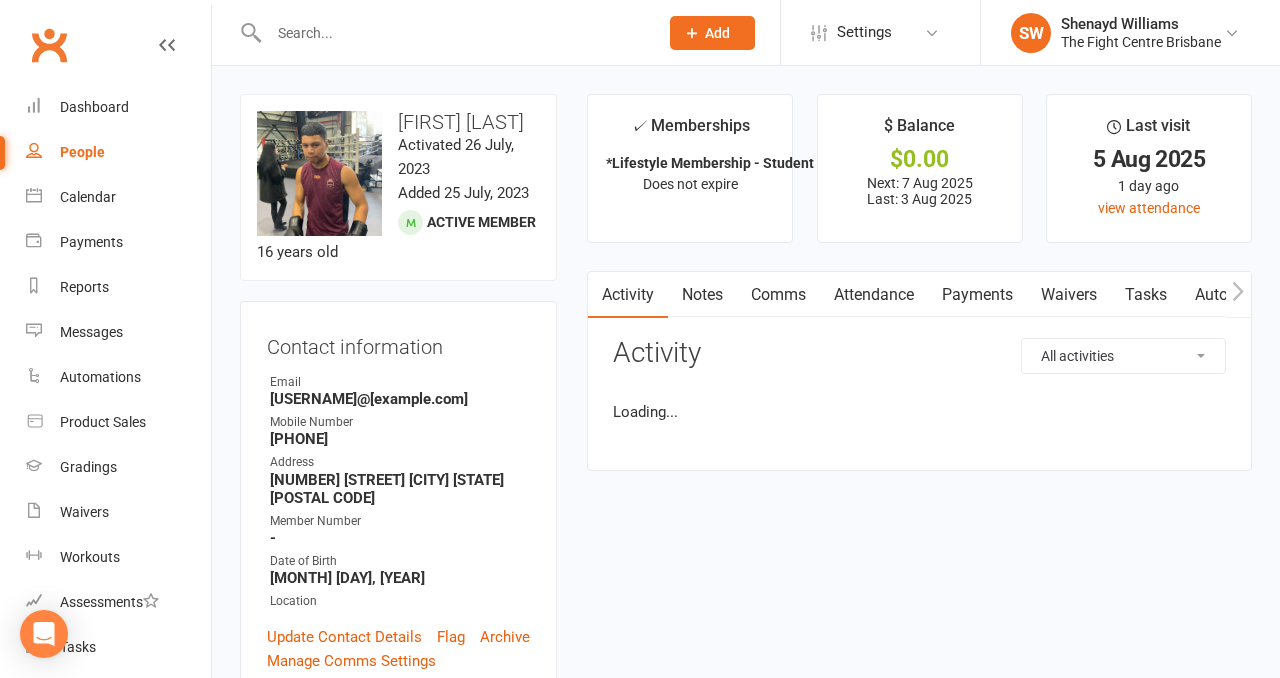 click on "Payments" at bounding box center (977, 295) 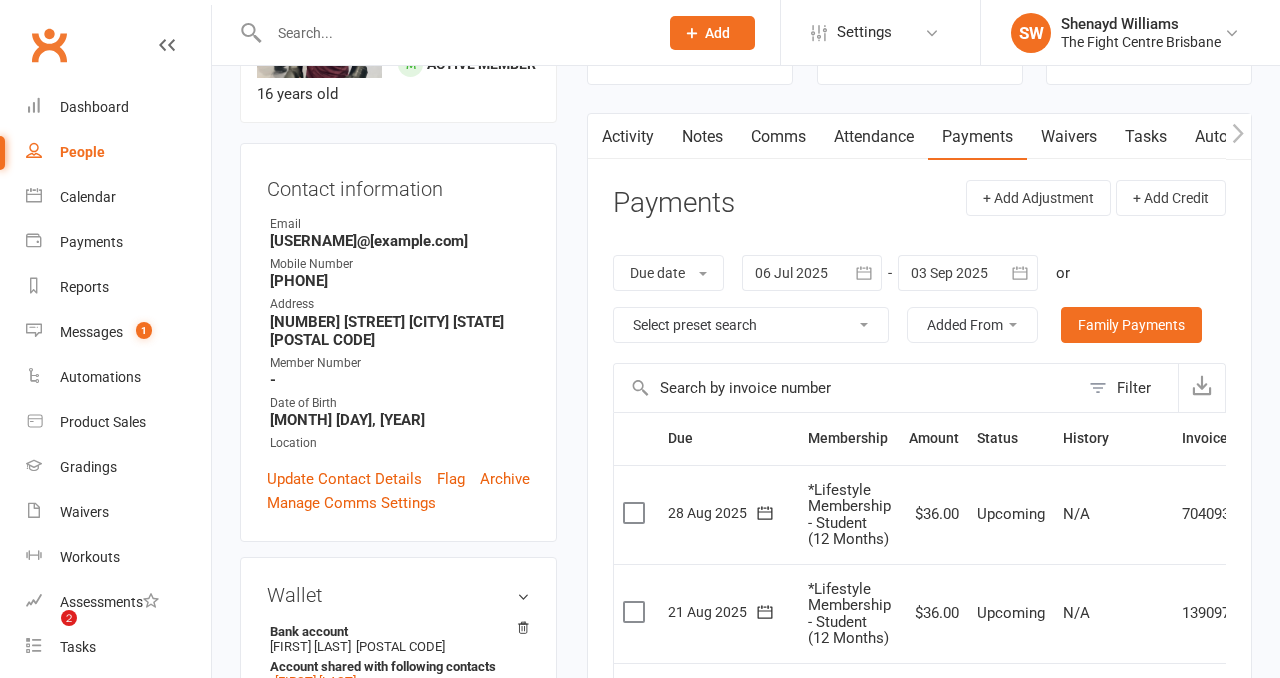scroll, scrollTop: 425, scrollLeft: 0, axis: vertical 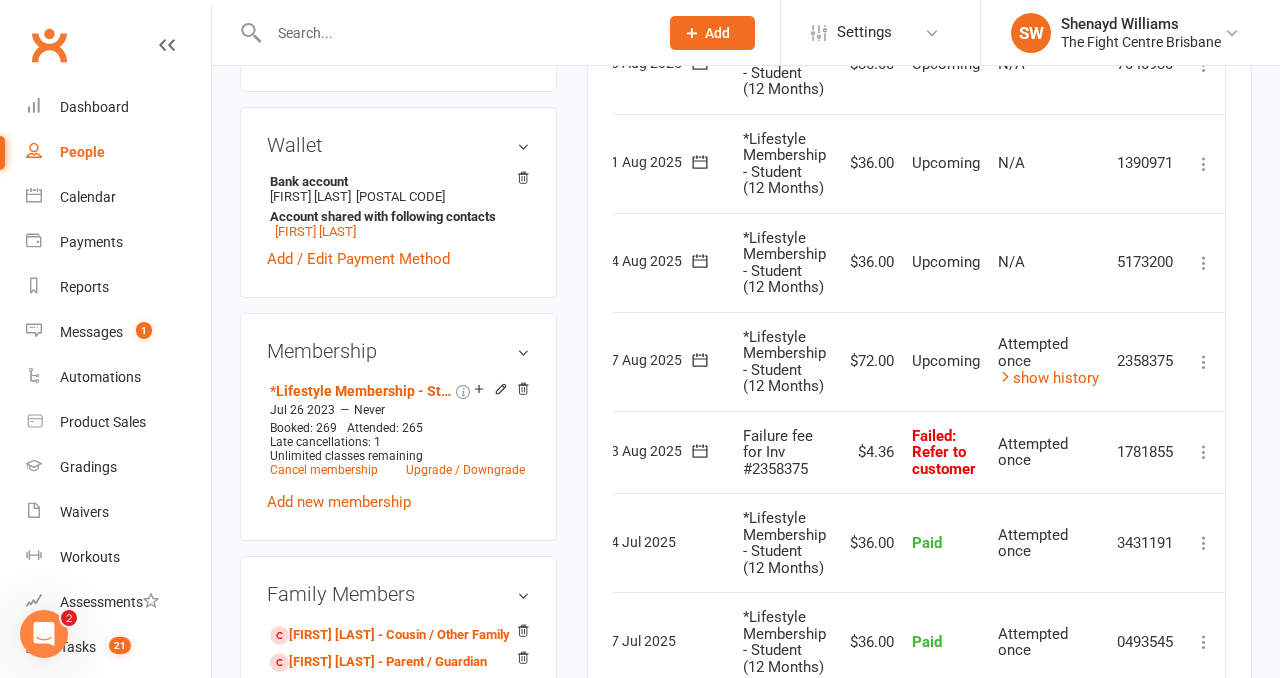 click at bounding box center [1204, 452] 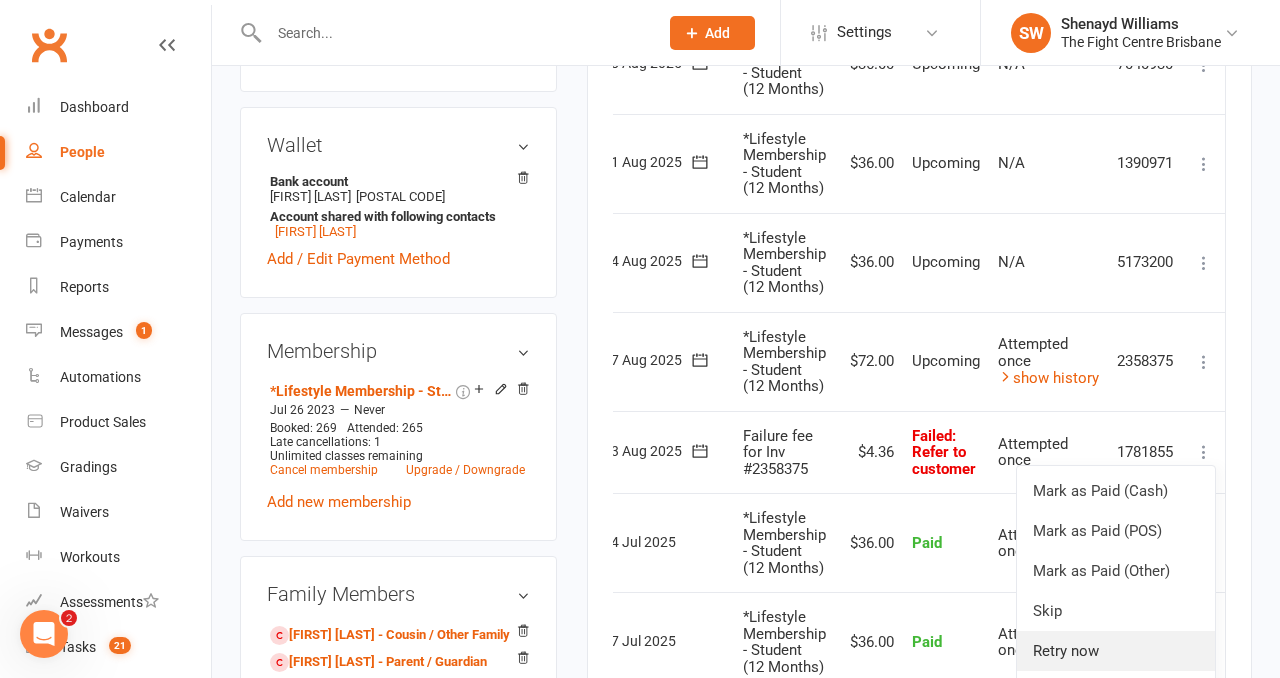 click on "Retry now" at bounding box center (1116, 651) 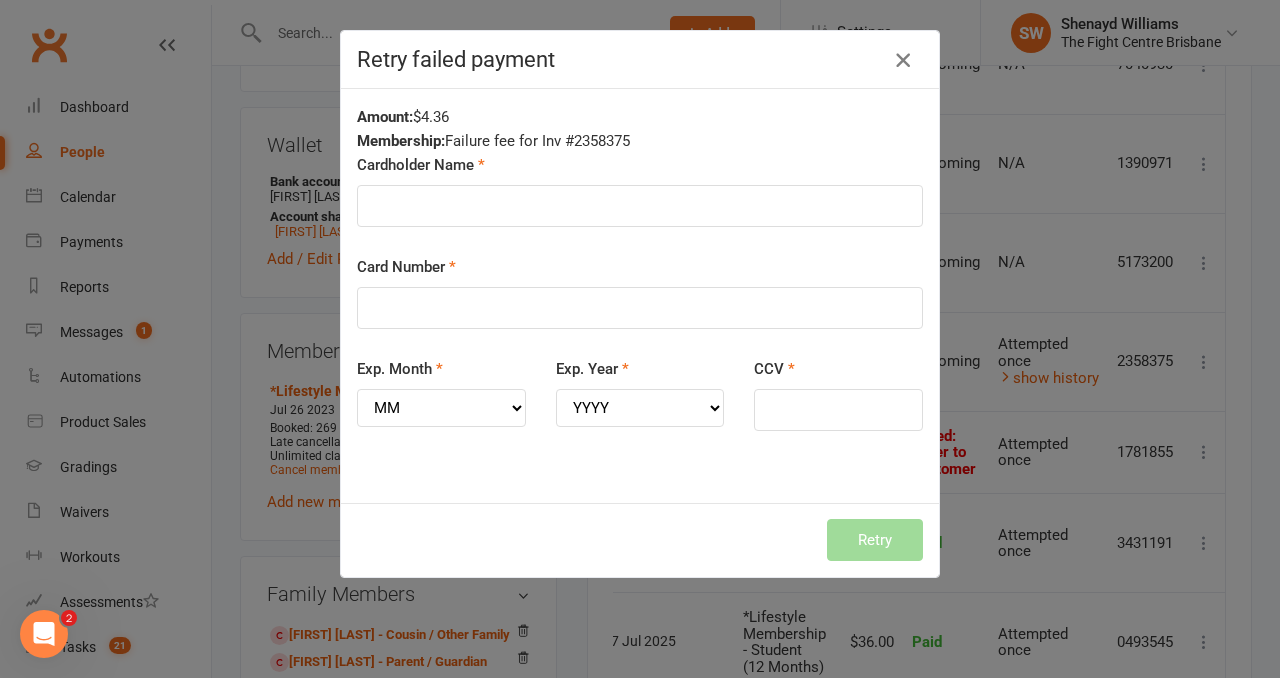 click at bounding box center (903, 60) 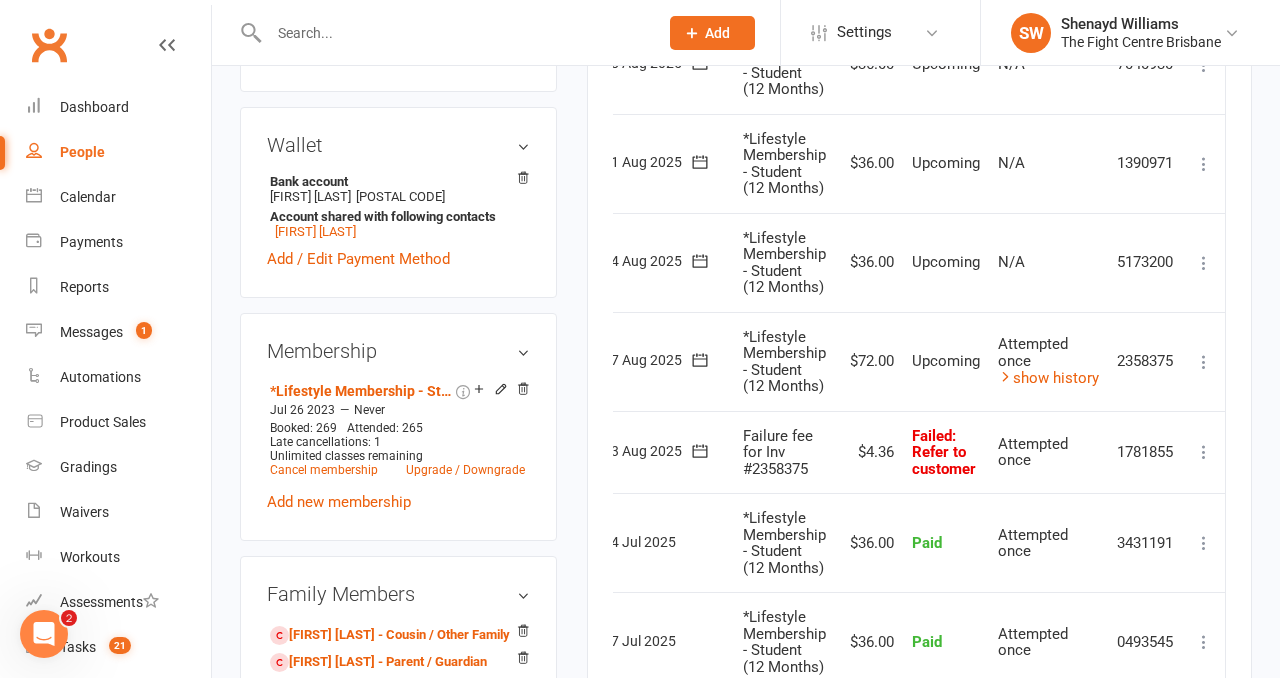 scroll, scrollTop: 0, scrollLeft: 0, axis: both 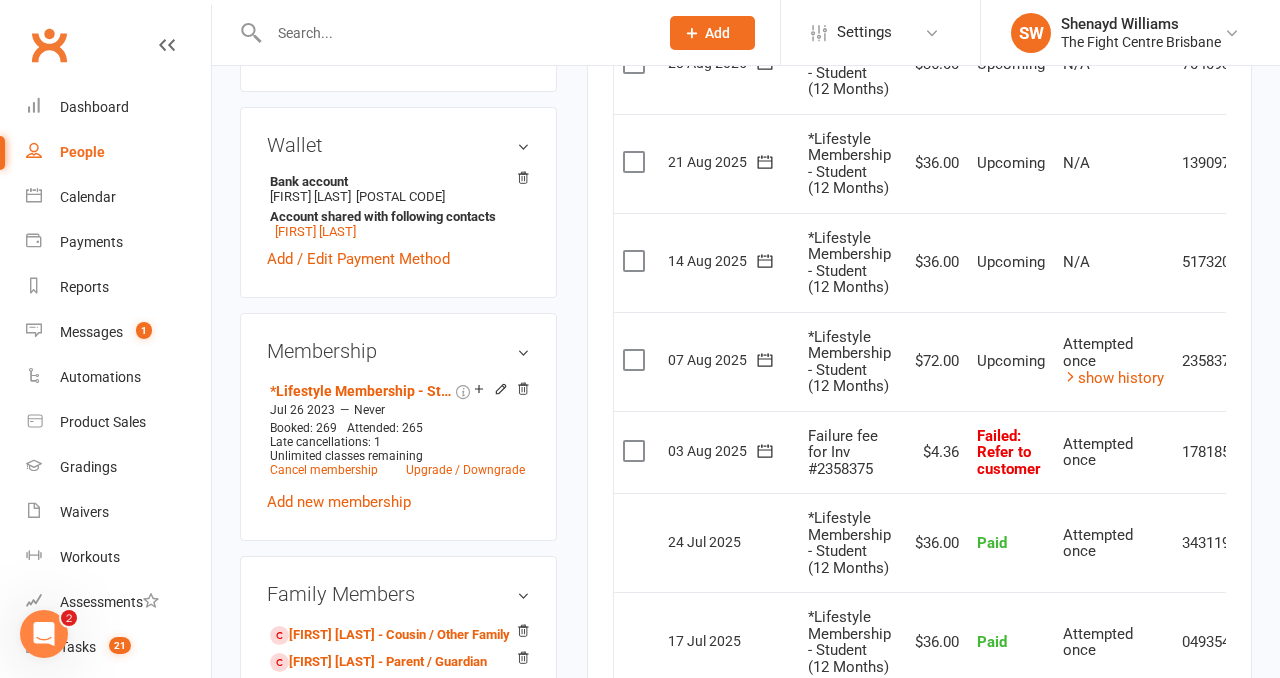 click 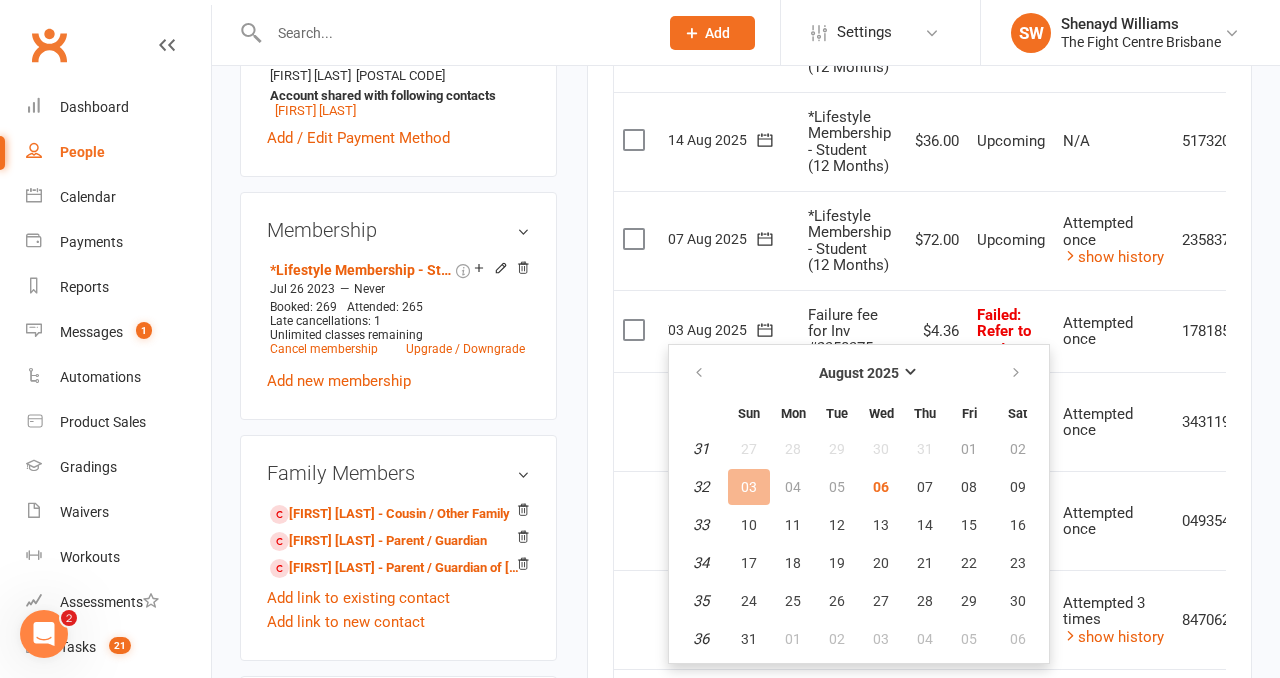 scroll, scrollTop: 726, scrollLeft: 0, axis: vertical 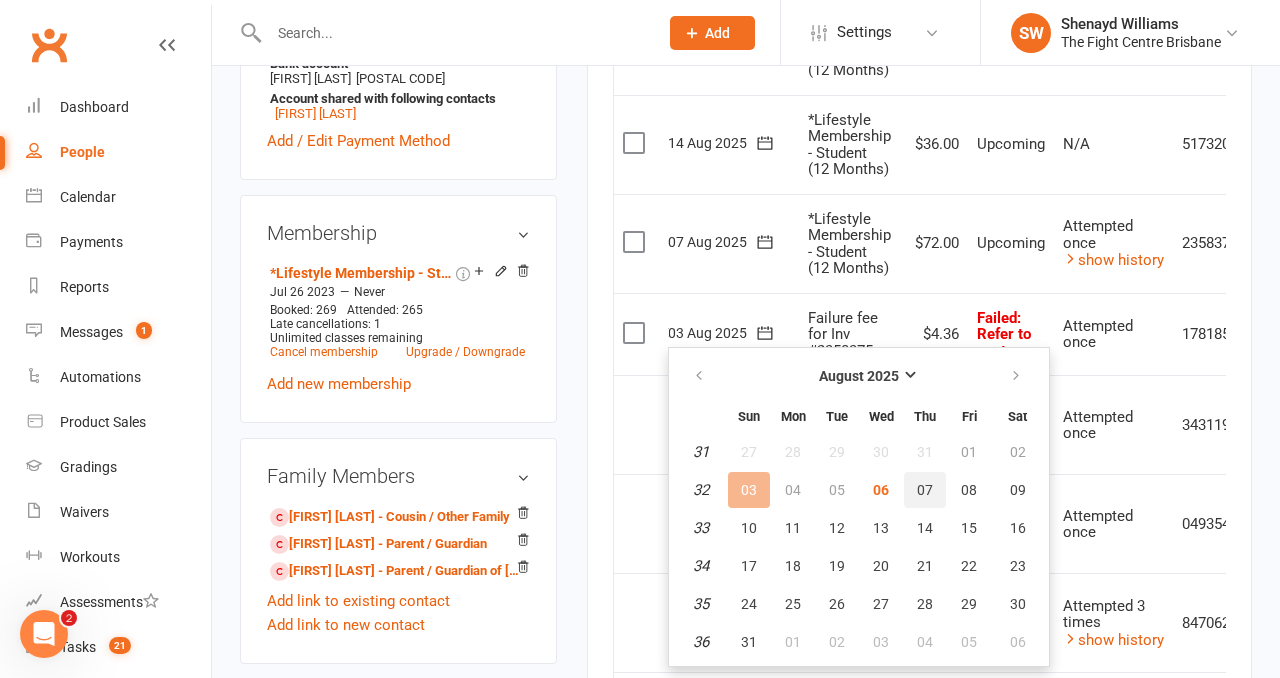 click on "07" at bounding box center (925, 490) 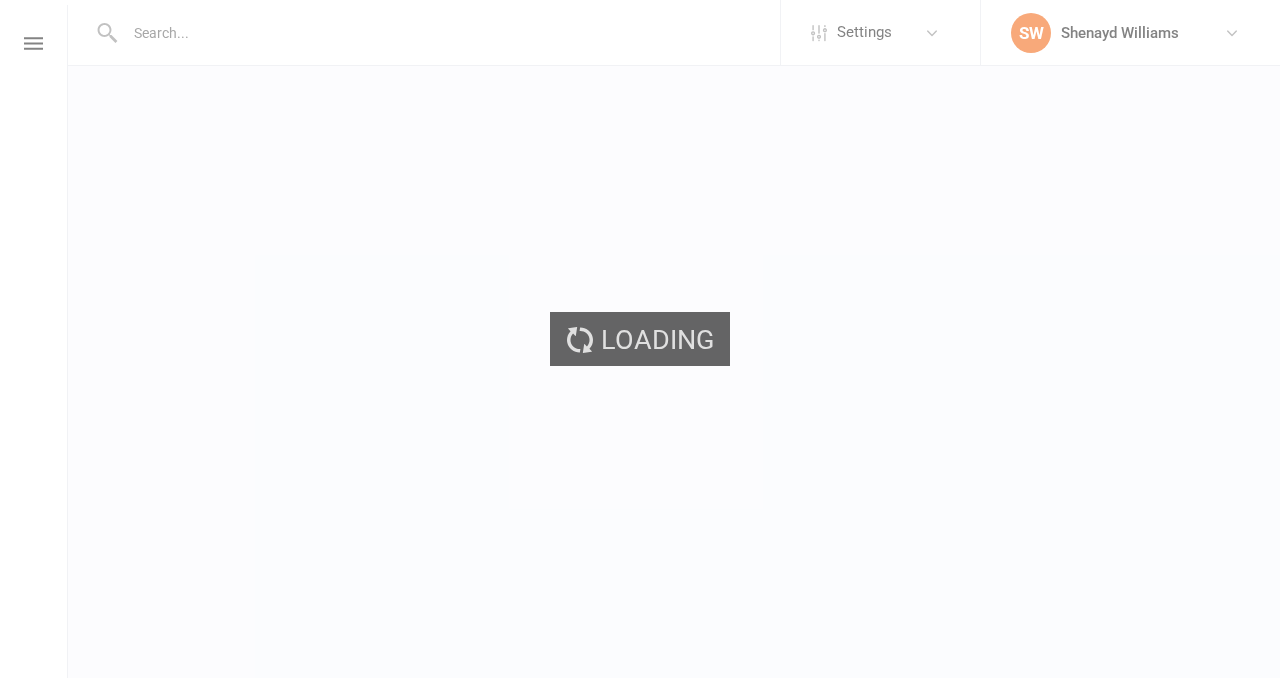 scroll, scrollTop: 0, scrollLeft: 0, axis: both 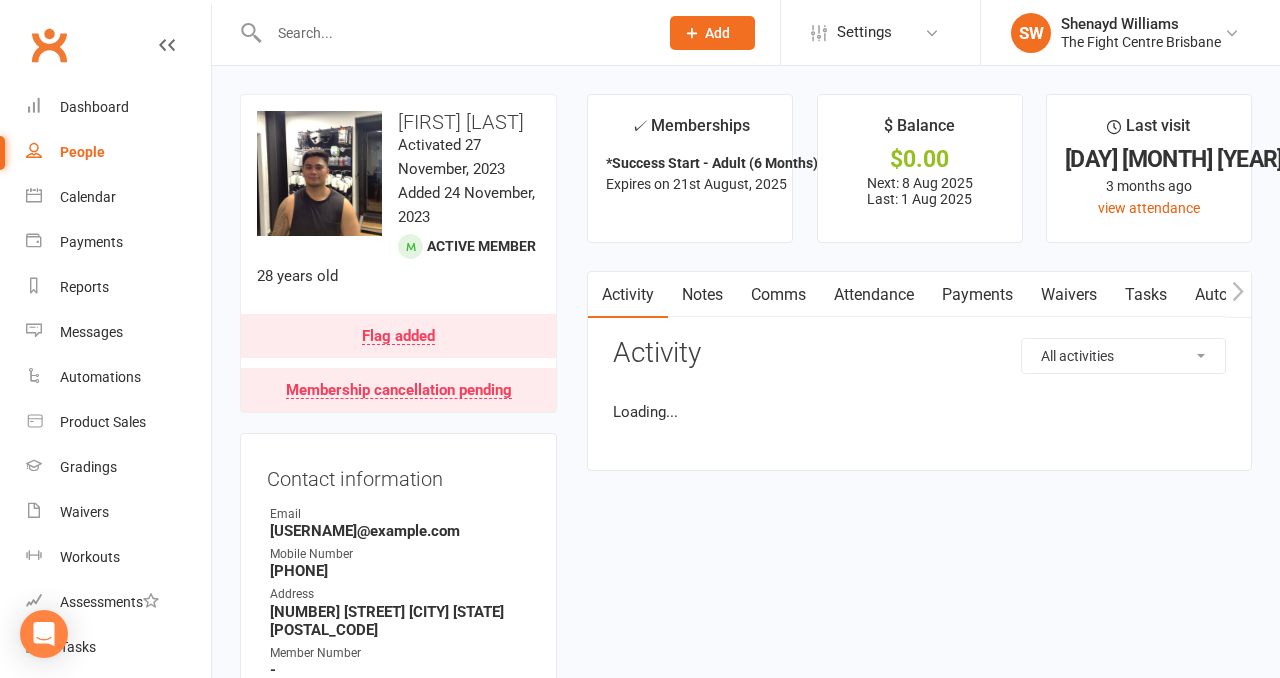 click on "Payments" at bounding box center (977, 295) 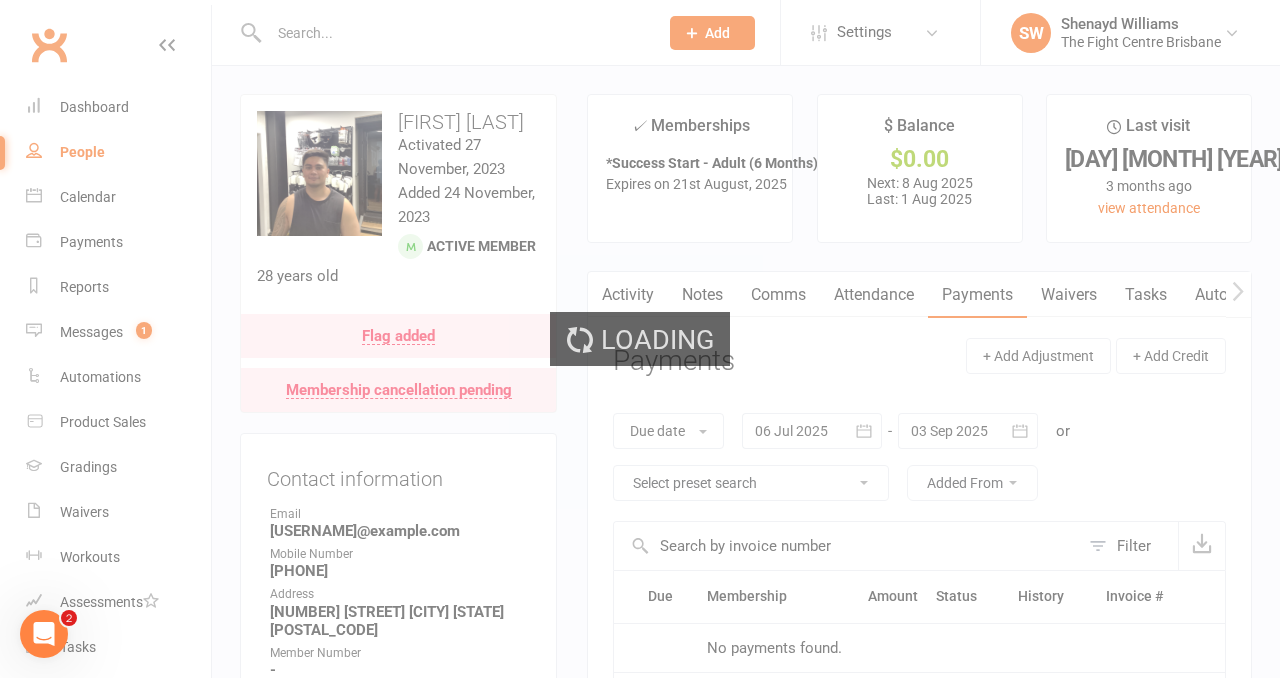 scroll, scrollTop: 0, scrollLeft: 0, axis: both 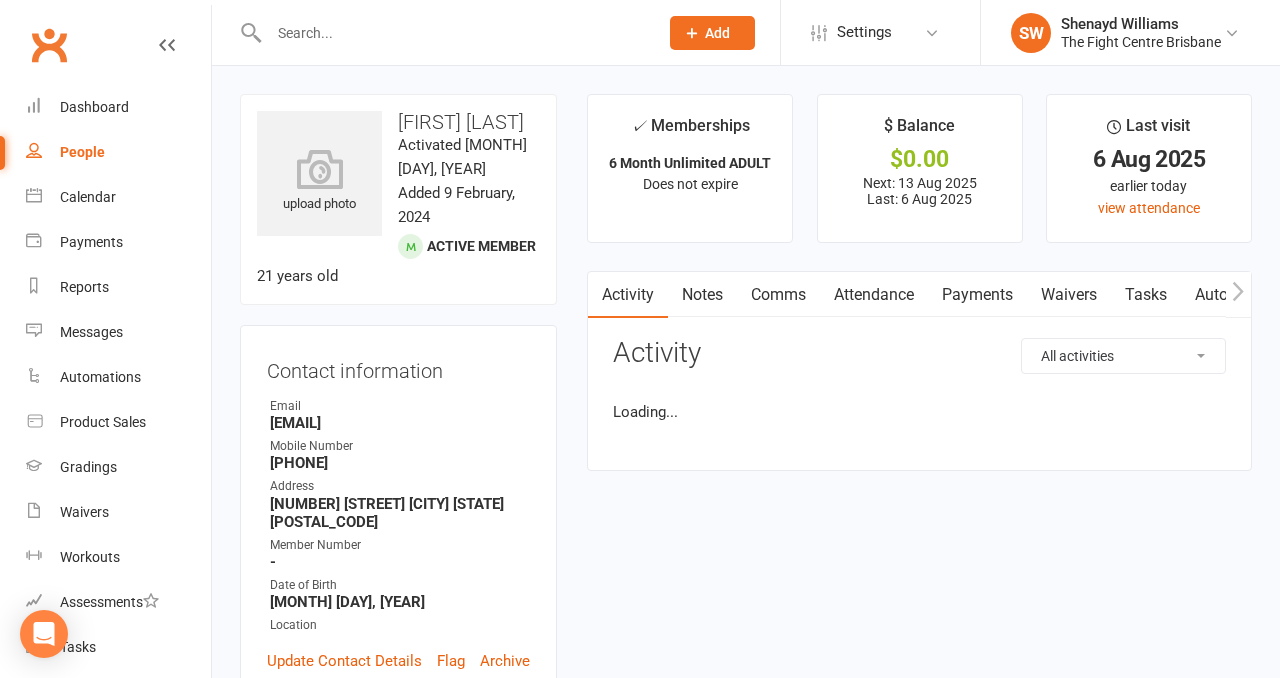 click on "Payments" at bounding box center [977, 295] 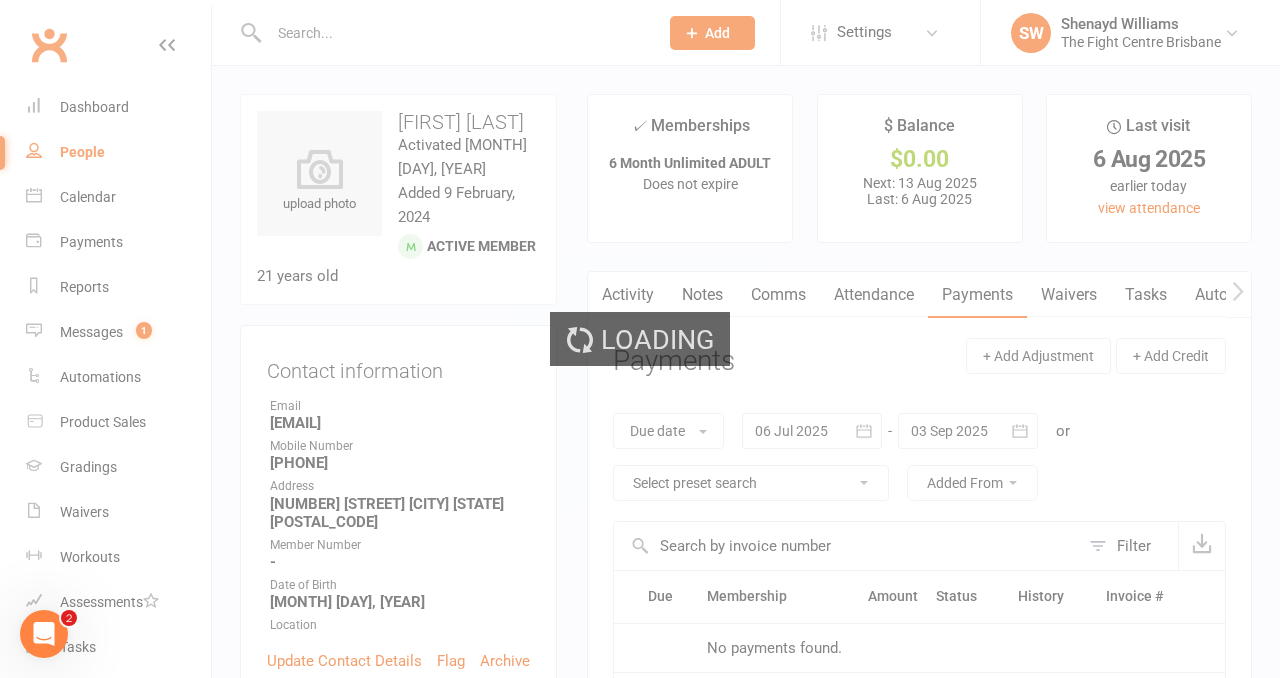 scroll, scrollTop: 0, scrollLeft: 0, axis: both 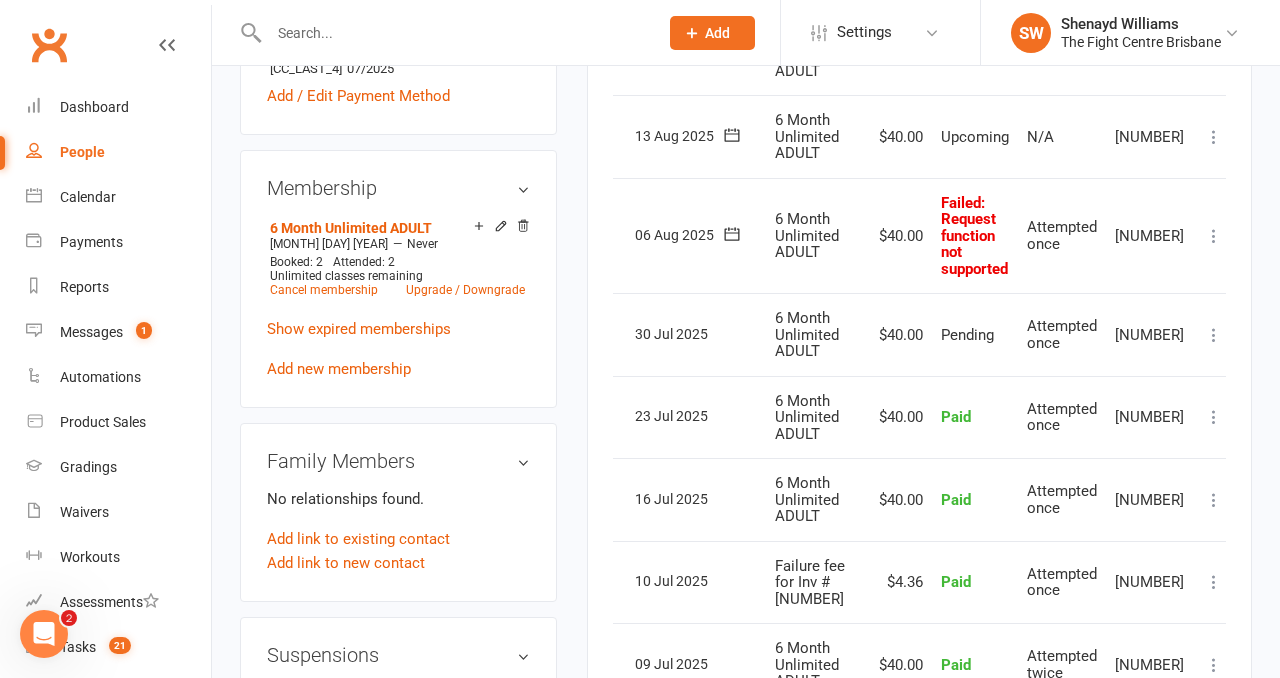 click at bounding box center (1214, 236) 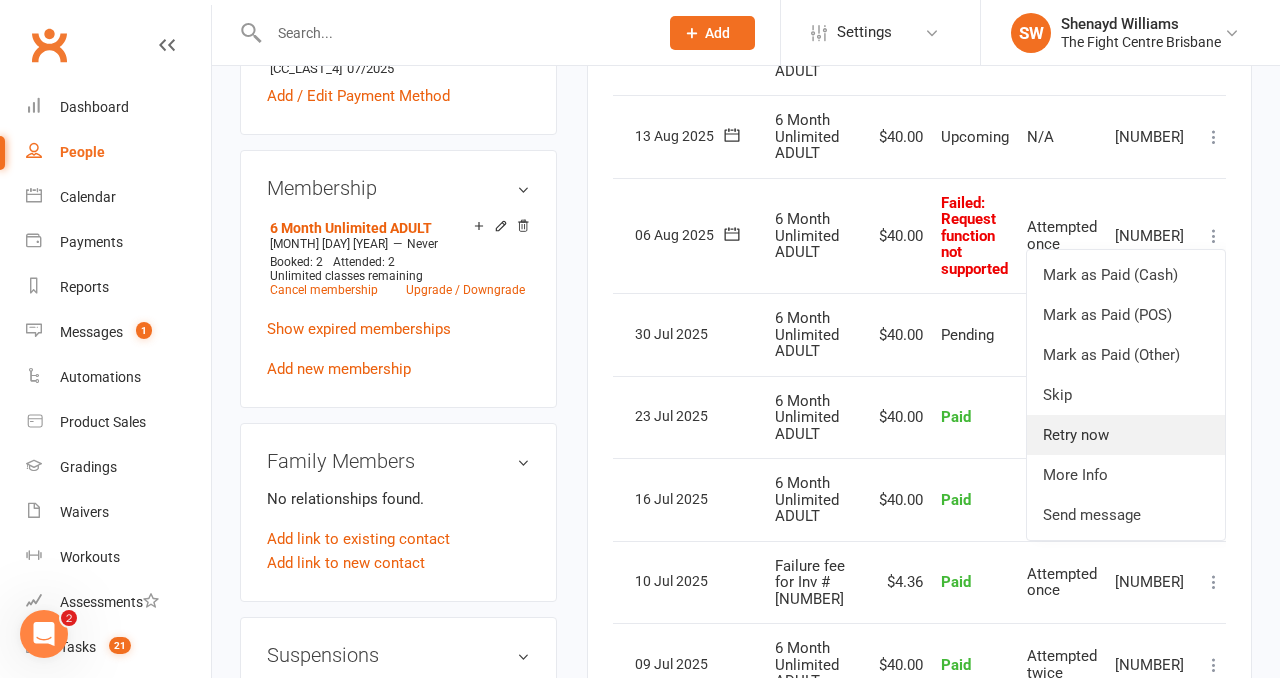 click on "Retry now" at bounding box center (1126, 435) 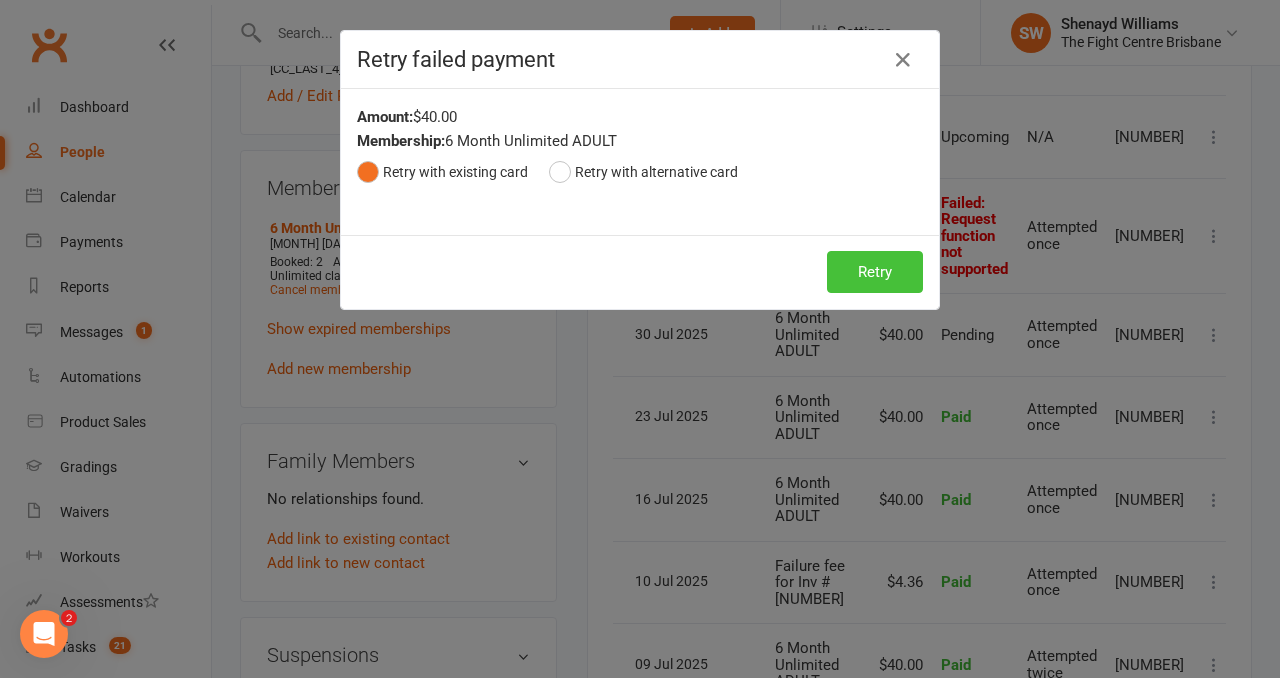 click on "Retry" at bounding box center (875, 272) 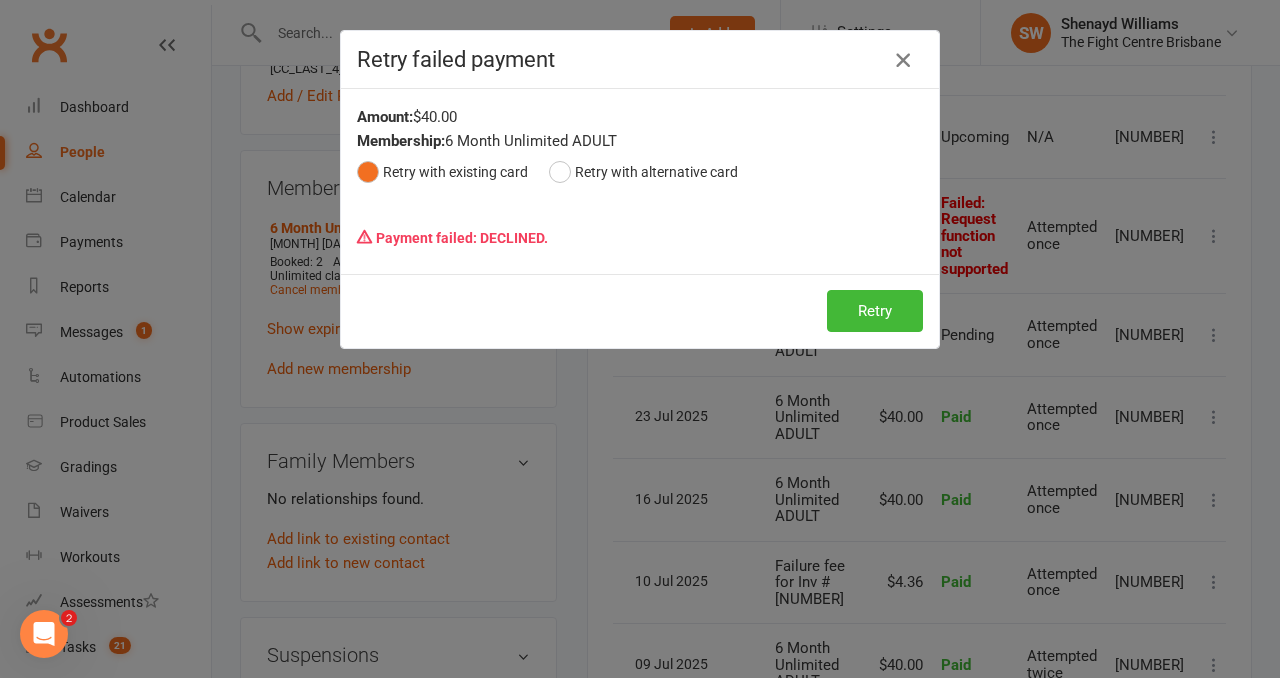 click at bounding box center [903, 60] 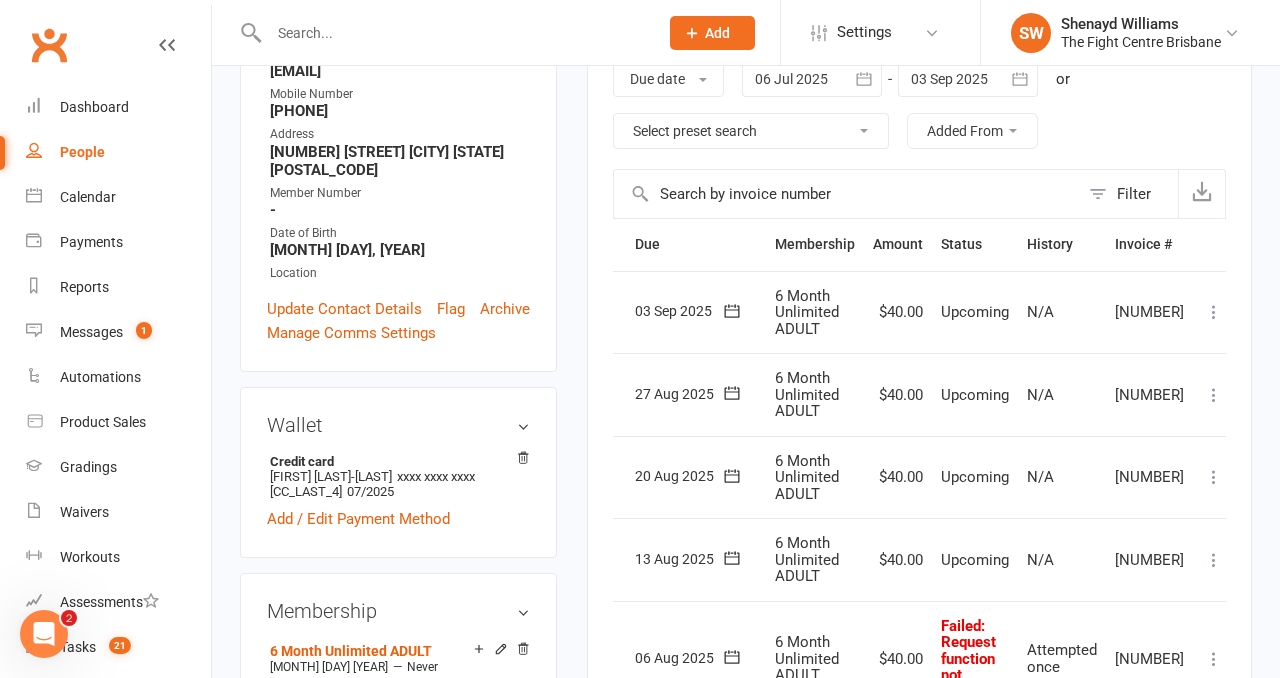 scroll, scrollTop: 0, scrollLeft: 0, axis: both 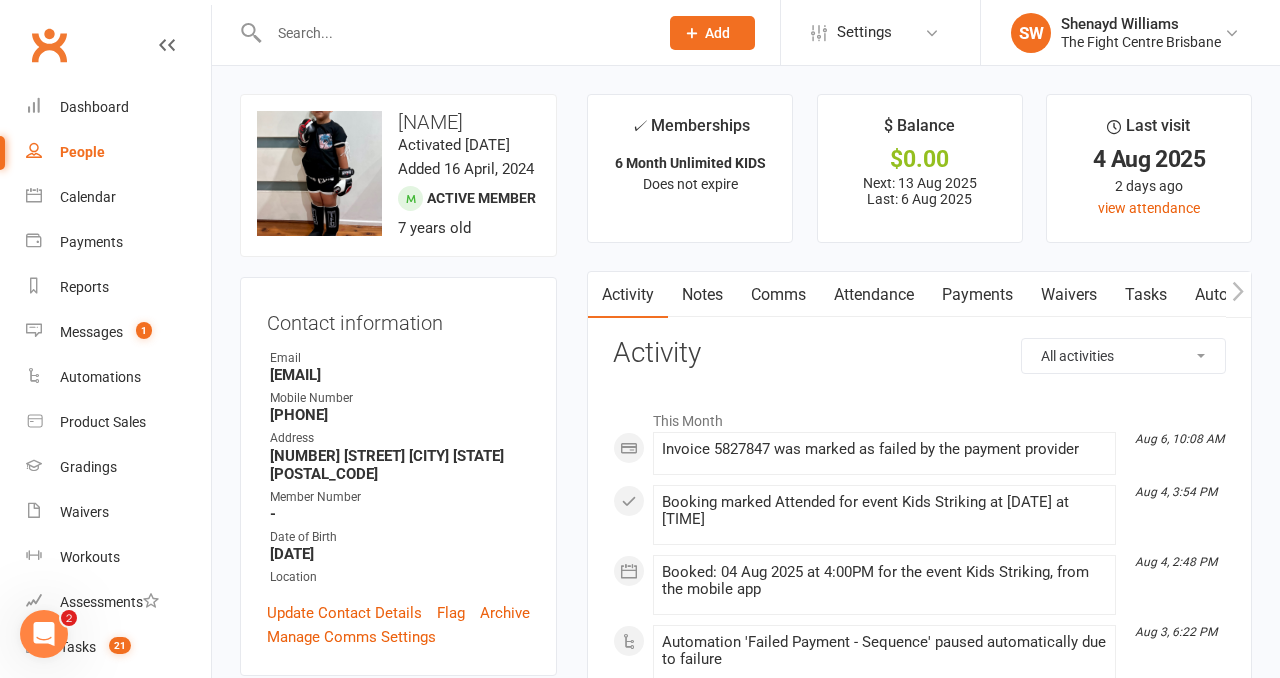 click on "Payments" at bounding box center (977, 295) 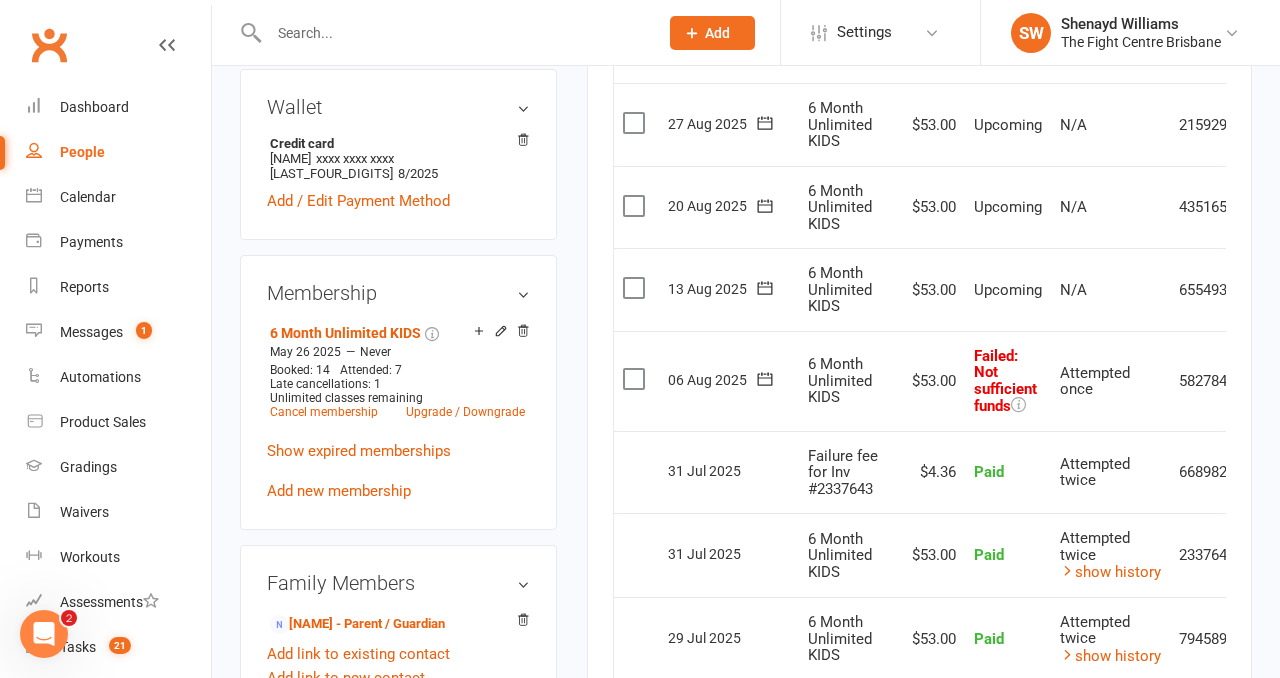 scroll, scrollTop: 788, scrollLeft: 0, axis: vertical 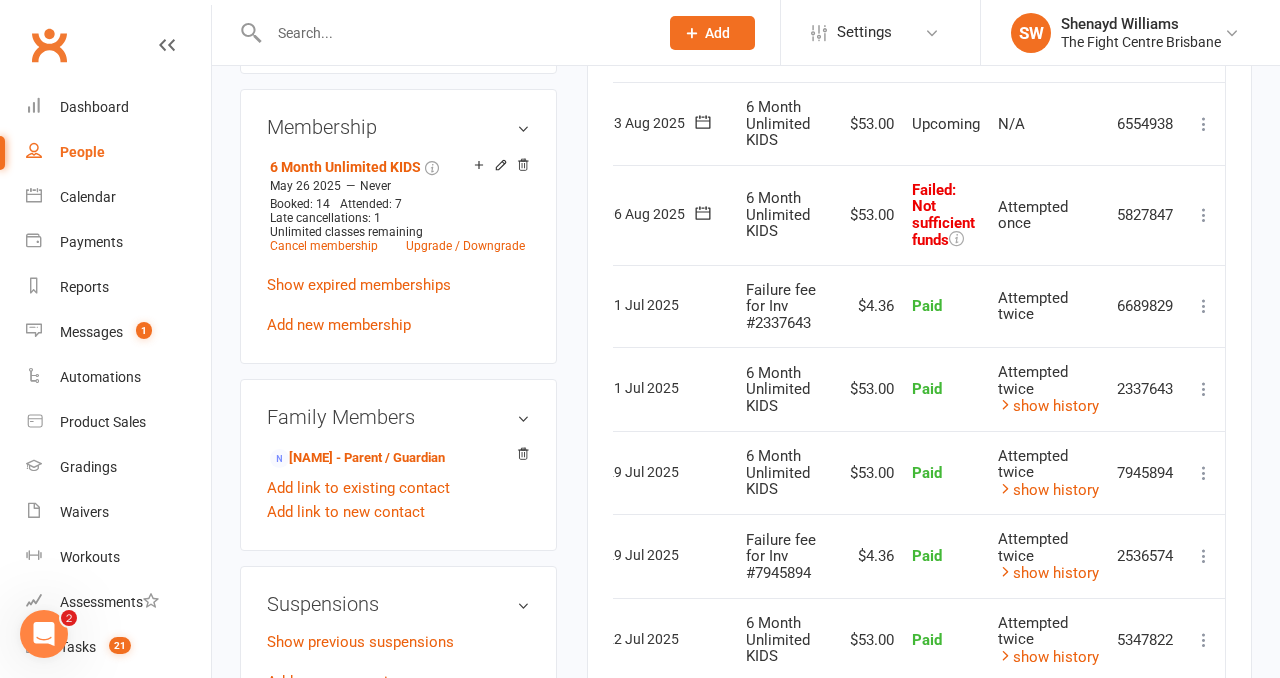 click at bounding box center [1204, 215] 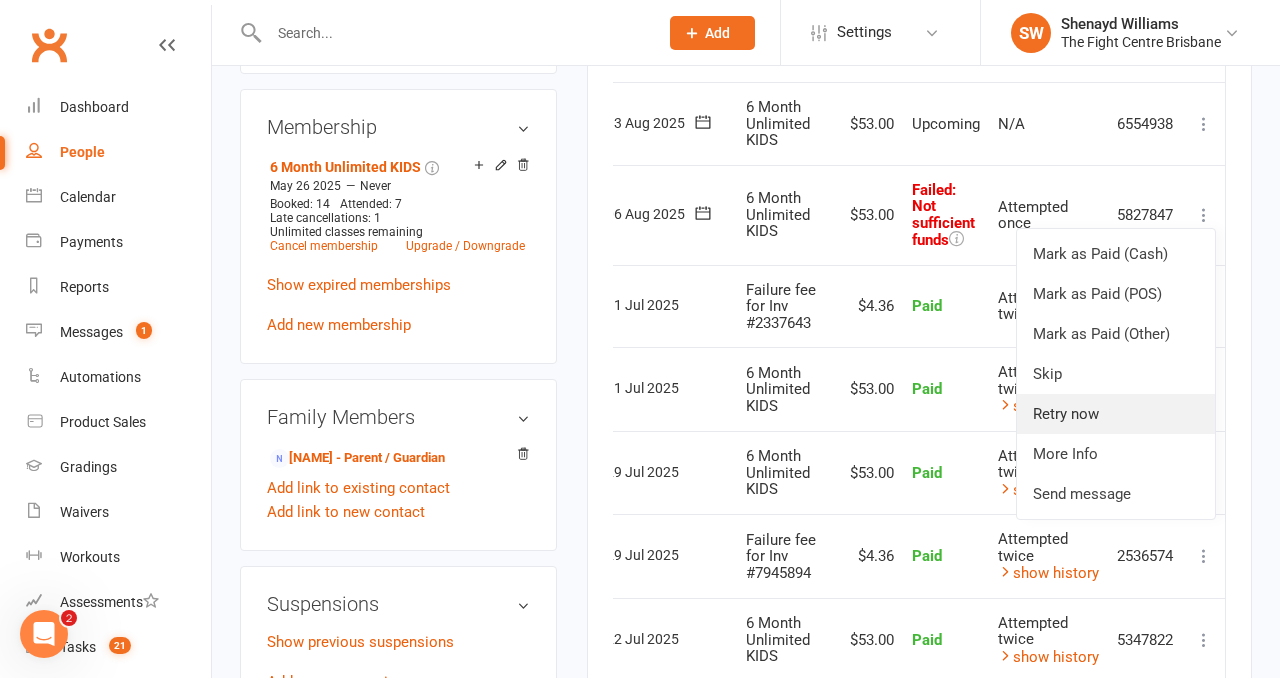 click on "Retry now" at bounding box center (1116, 414) 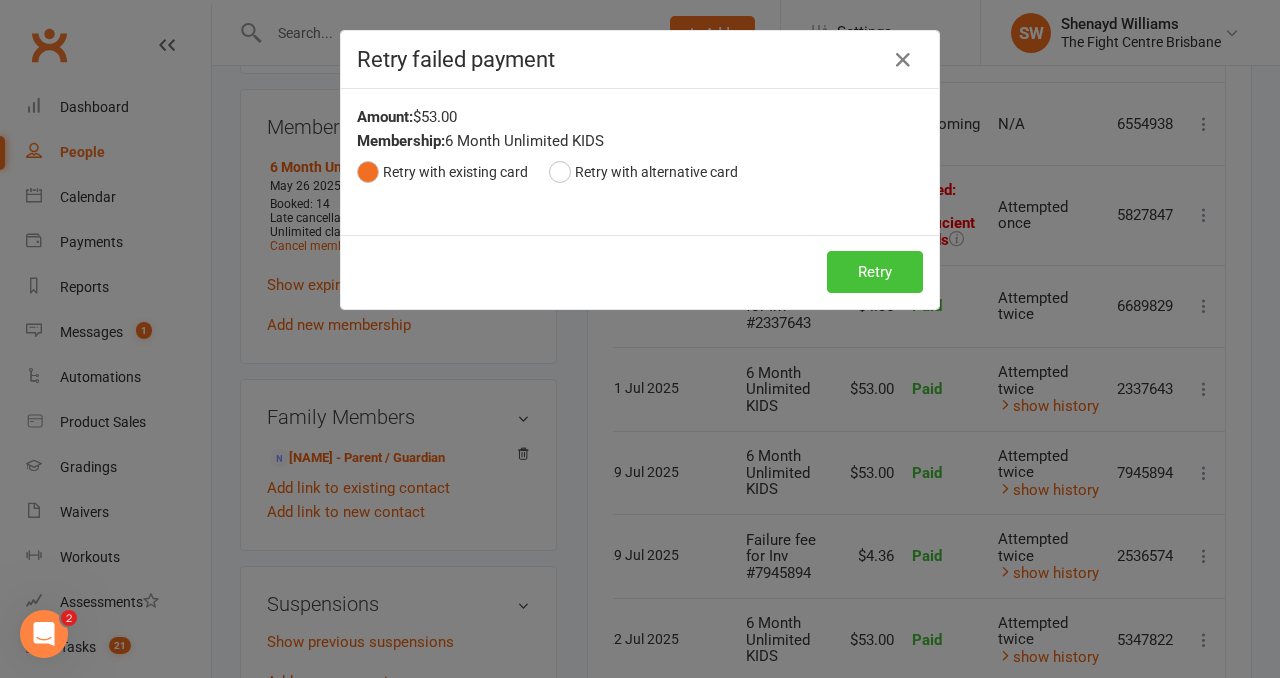 click on "Retry" at bounding box center (875, 272) 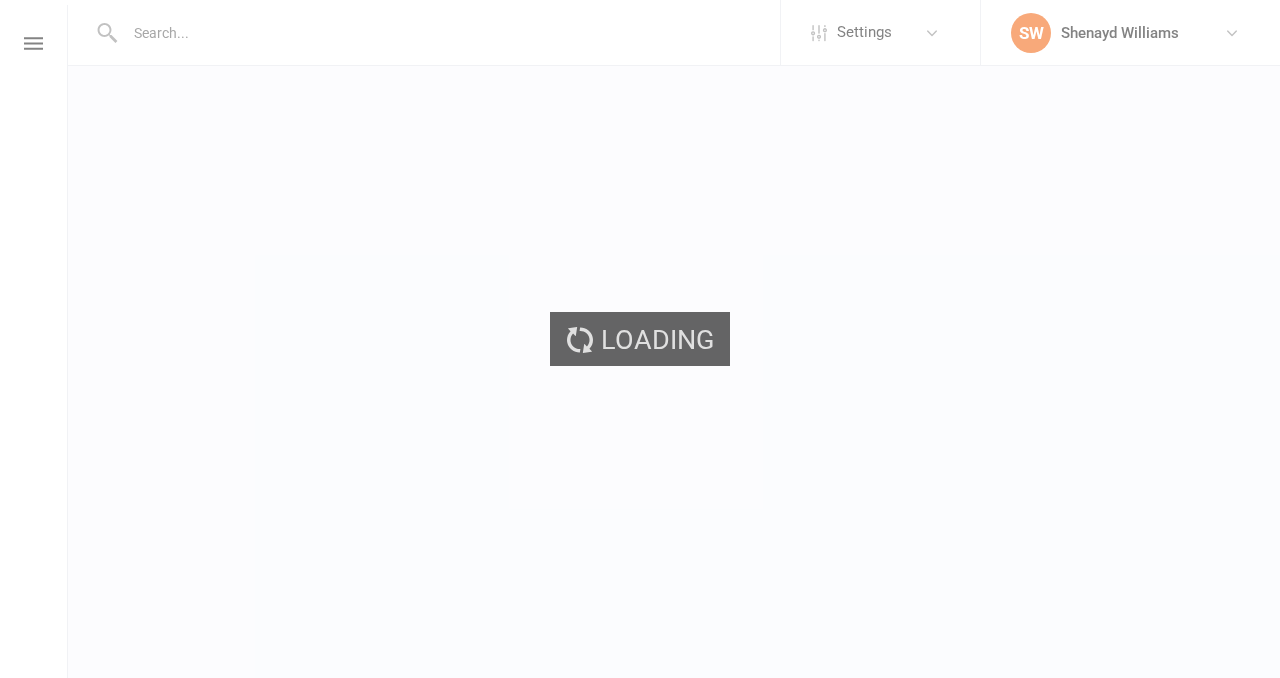 scroll, scrollTop: 0, scrollLeft: 0, axis: both 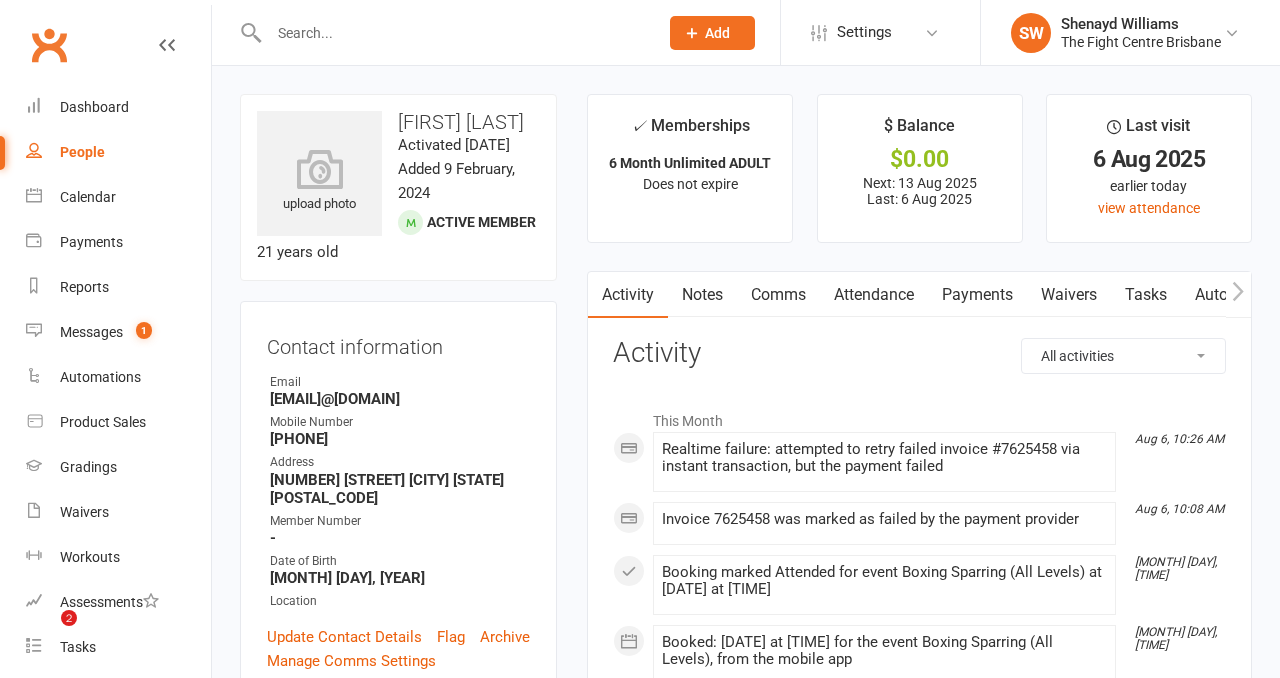click on "Comms" at bounding box center [778, 295] 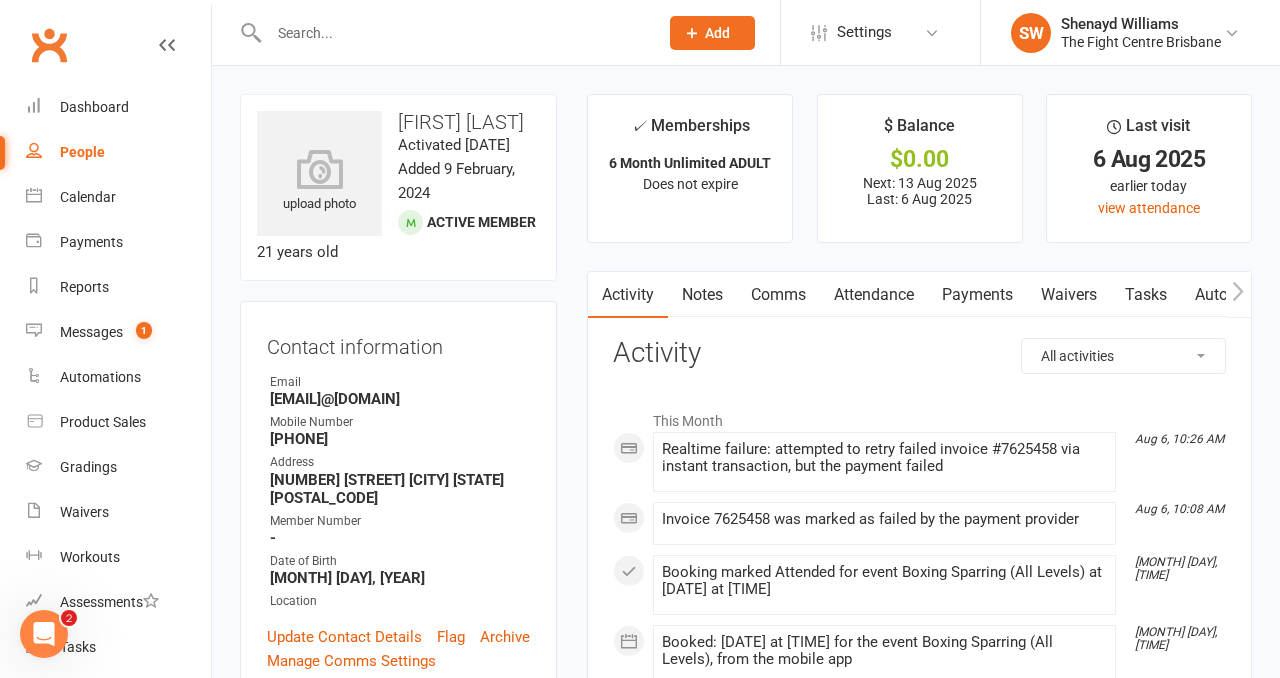 scroll, scrollTop: 0, scrollLeft: 0, axis: both 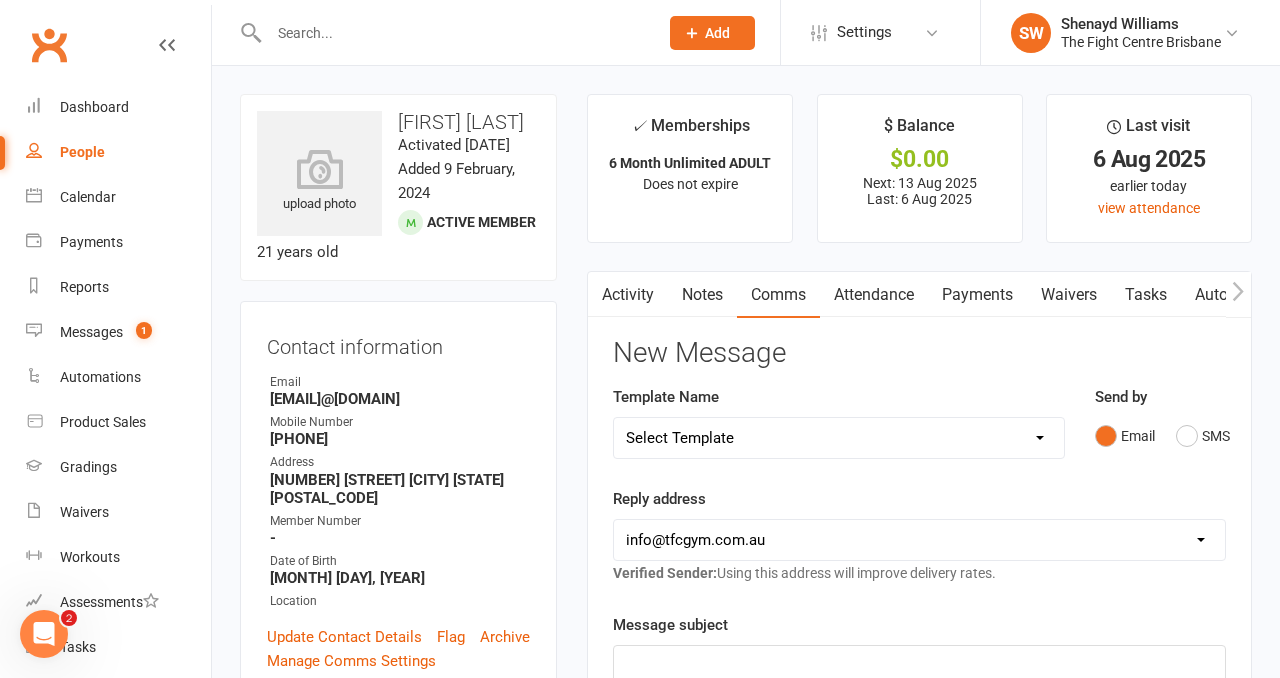 click on "Select Template [Email] A Mobile app invitation (1) [Email] Mobile app invitation accepted (1) [SMS] Fight Camp 6 - Registration Link [Email] Muay Thai Grading [Email] Muay Thai Grading - First Grading [Email] Muay Thai Grading Registration Link [SMS] Student Intake + Goal Setting - On Sign Up [SMS] $2 Membership Upgrade [Email] 3 Failed Payments Email [SMS] 3 Failed Payments TXT  [Push Notification] 4 Failed Payments APP [Email] 4 Failed Payments EMAIL [SMS] 4 Failed Payments TXT  [SMS] APP ACCESS for failures  [SMS] Failed/ Rescheduled Payment BANK ACC [SMS] Update Credit Card for Payments  [SMS] $15 - Missed 1st [SMS] $28 - Missed 1st [SMS] $30 Missed 1st [SMS] $31.50 - Missed 1st [SMS] $32 - Missed 1st [SMS] $35 Missed 1st [SMS] $36 - Missed 1st [SMS] $40 Missed 1st [Push Notification] $40 Missed 1st PUSH [SMS] $45 - Missed 1st [Push Notification] $45 - Missed 1st PUSH [SMS] $50 Missed 1st [Push Notification] $50 Missed 1st PUSH [SMS] $52.50 - Missed 1st [SMS] $60 - Missed 1st [Email] Absent" at bounding box center (839, 438) 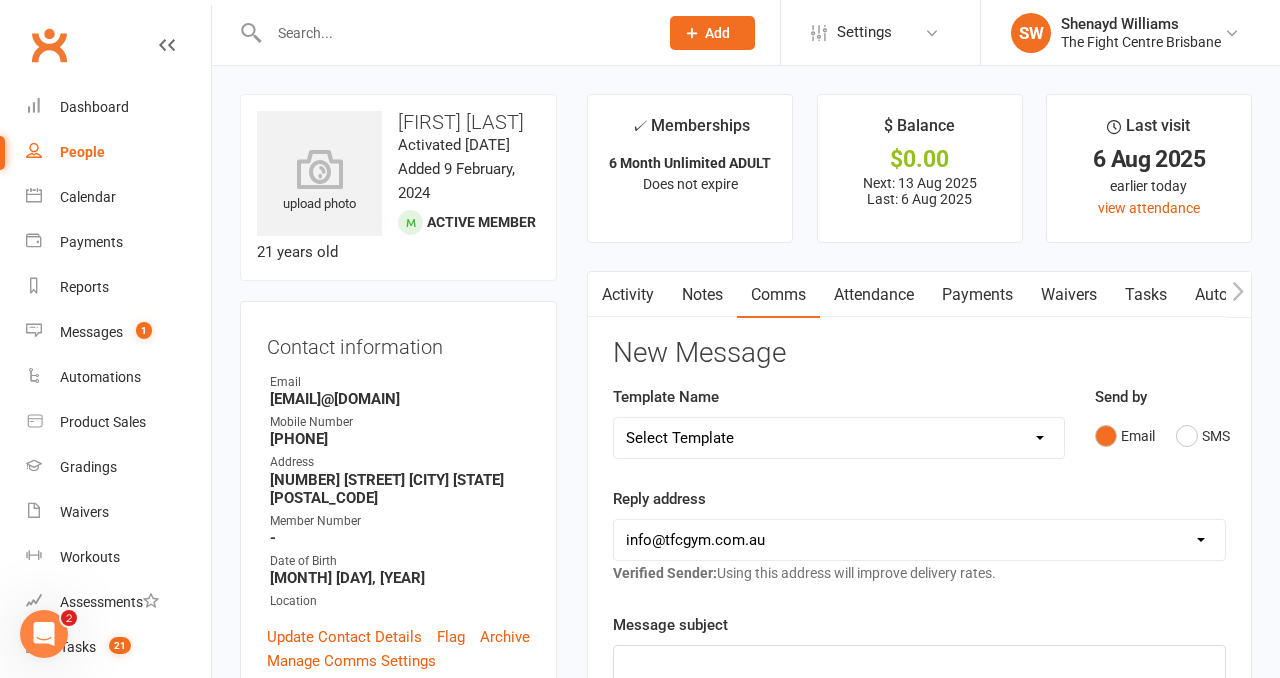 select on "15" 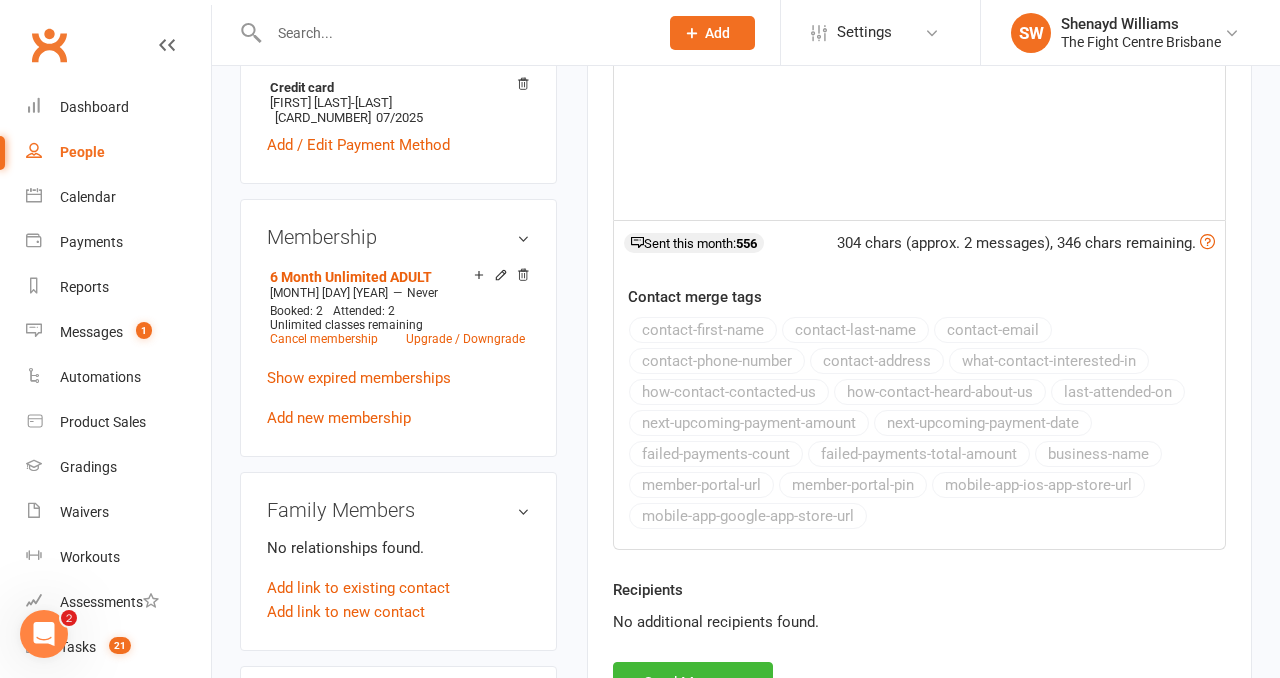 scroll, scrollTop: 923, scrollLeft: 0, axis: vertical 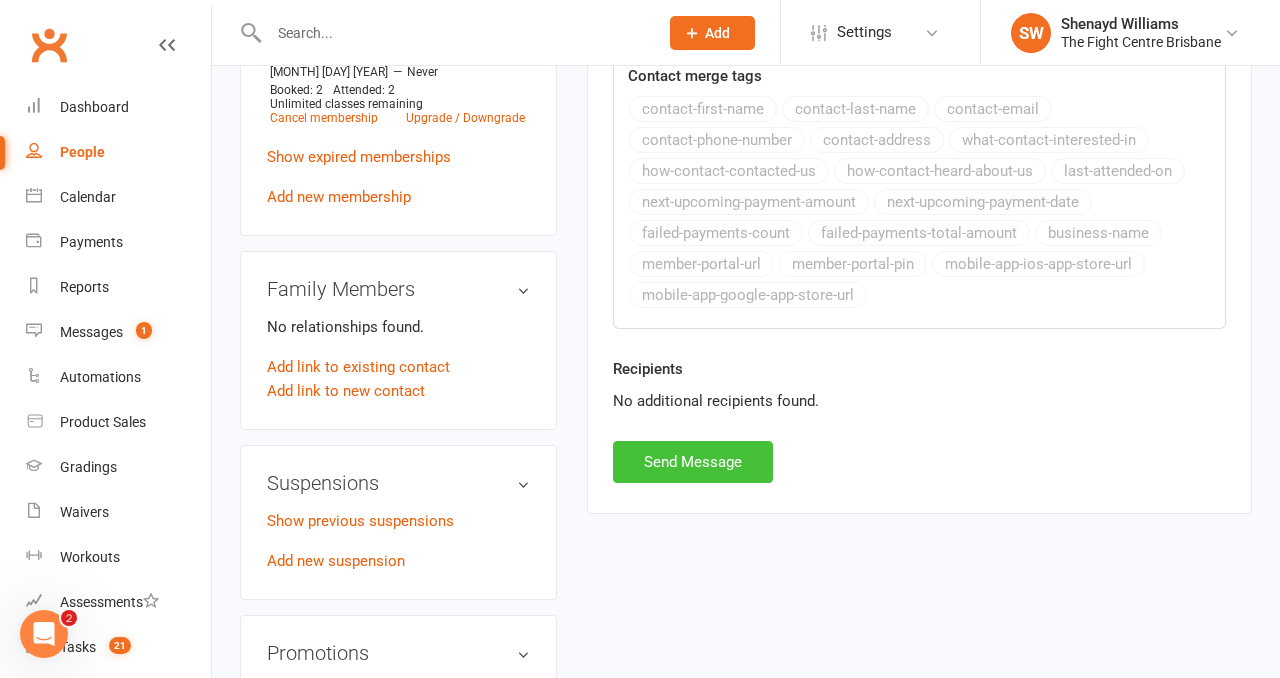 click on "Send Message" at bounding box center [693, 462] 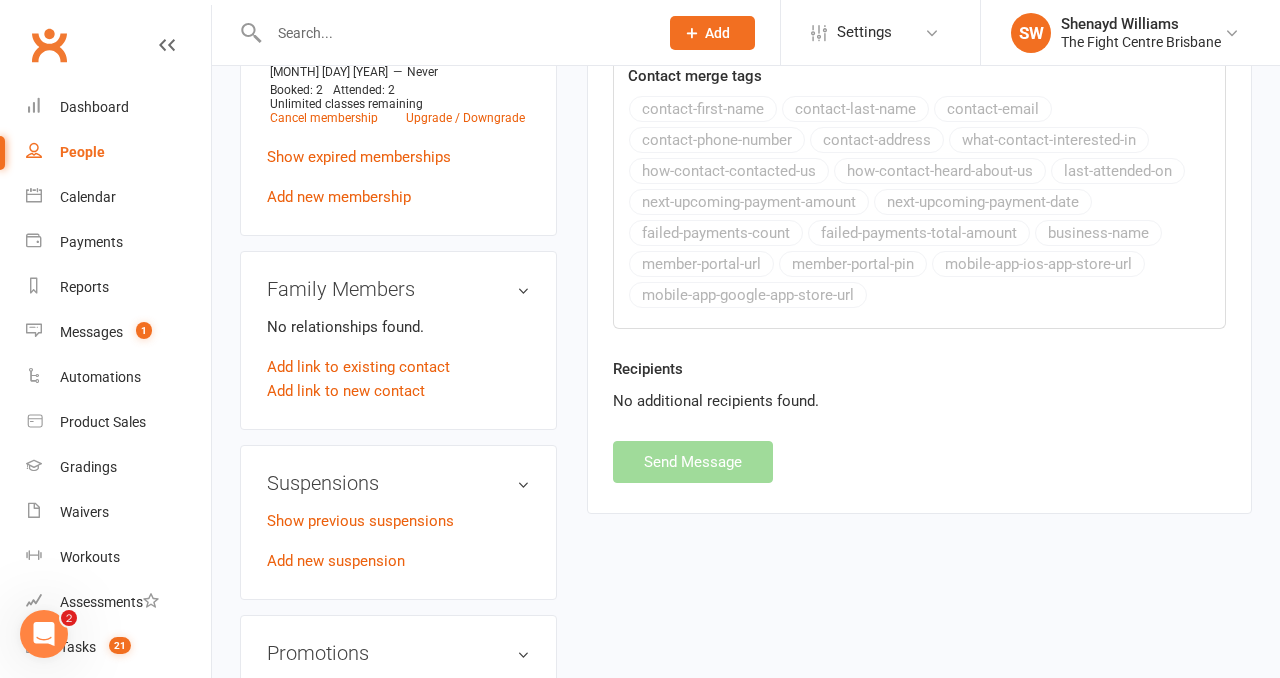 select 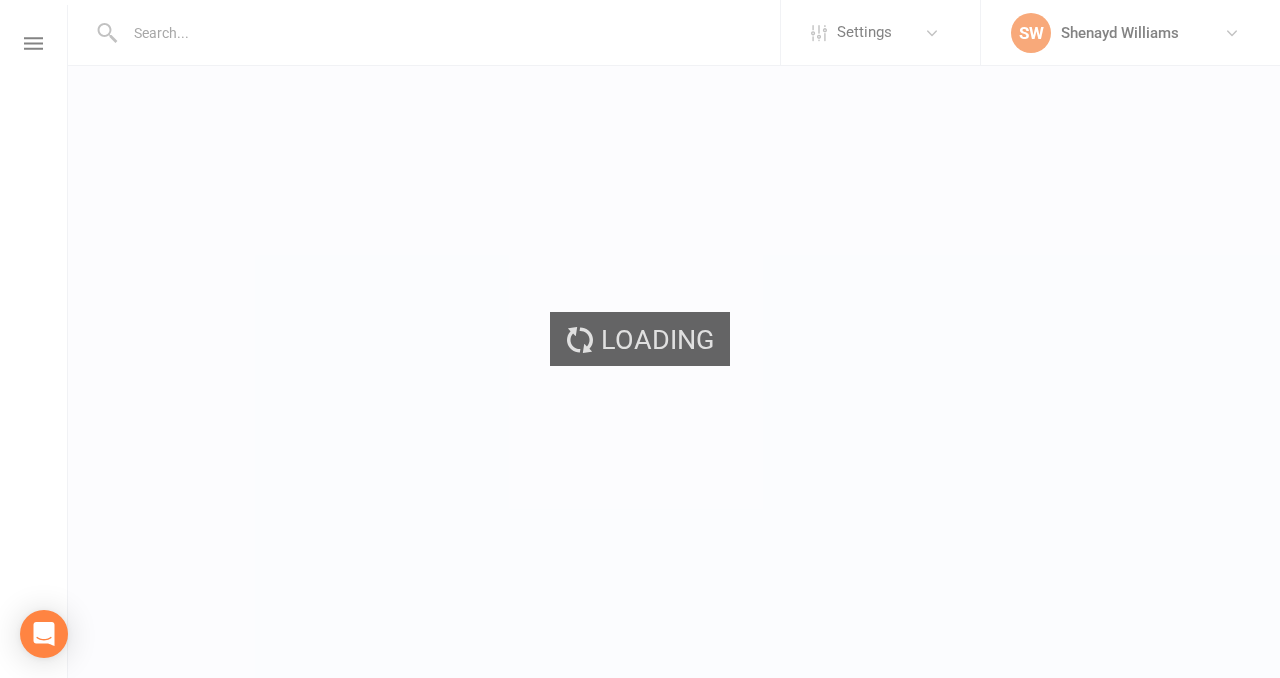 scroll, scrollTop: 0, scrollLeft: 0, axis: both 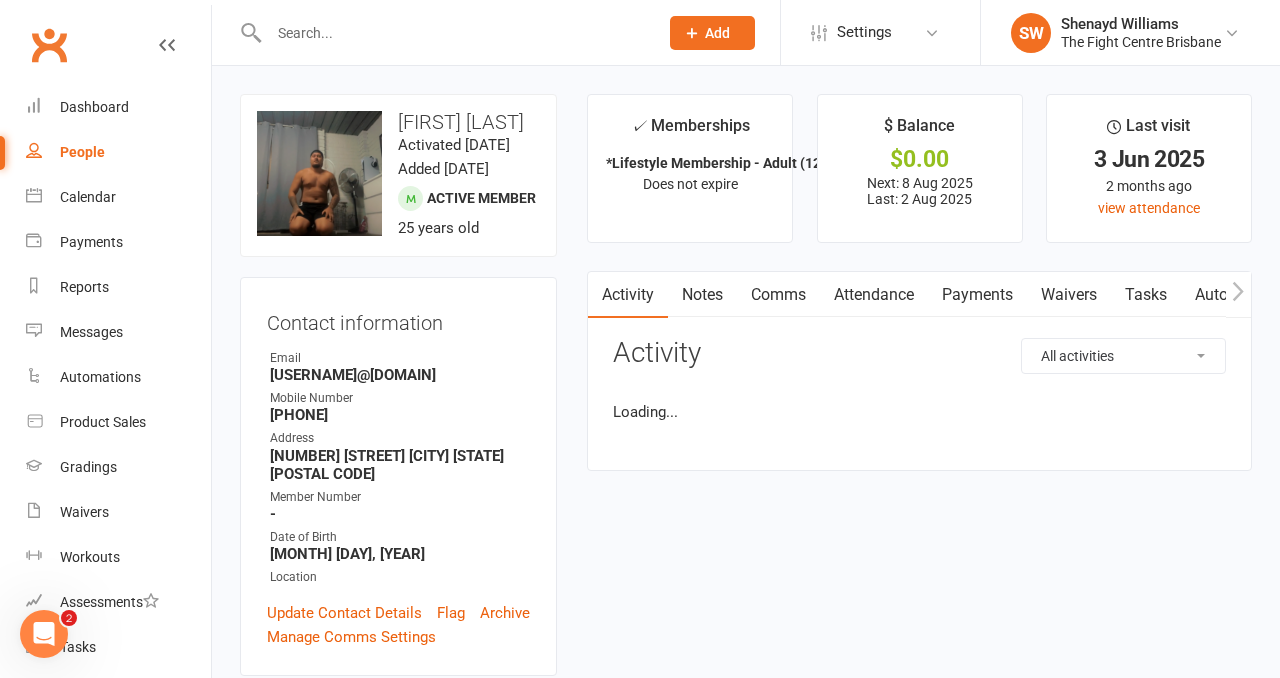 click on "Payments" at bounding box center [977, 295] 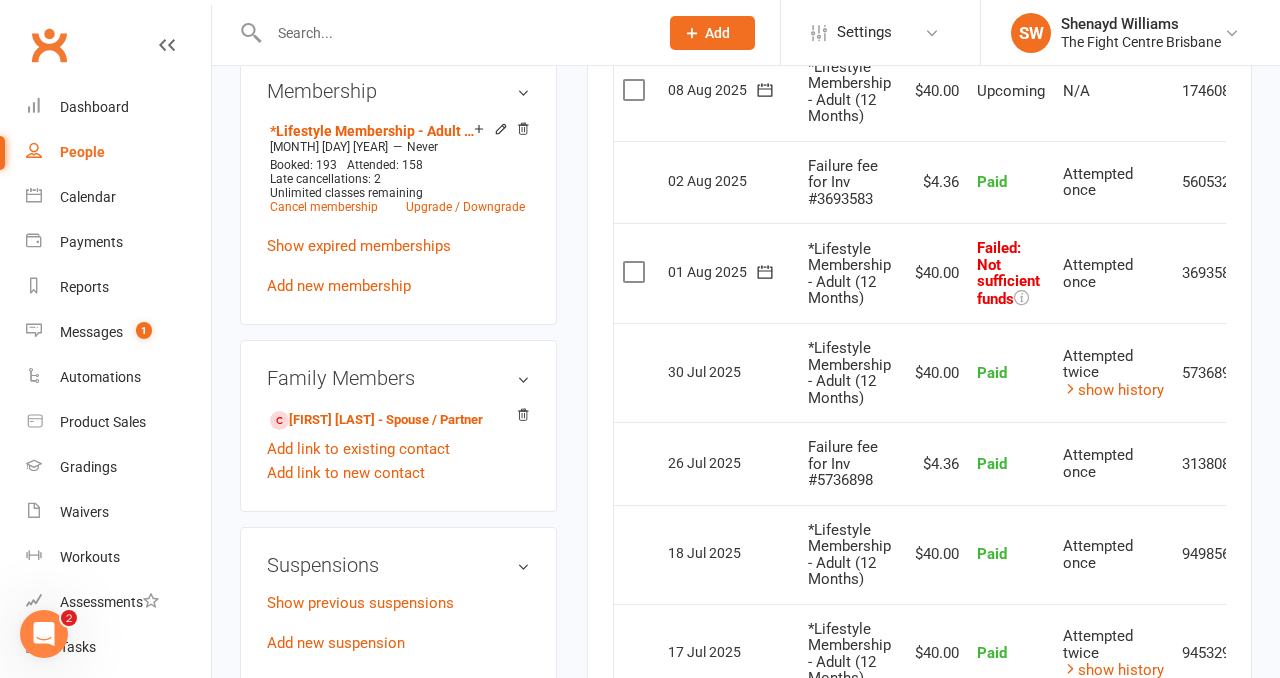 scroll, scrollTop: 881, scrollLeft: 0, axis: vertical 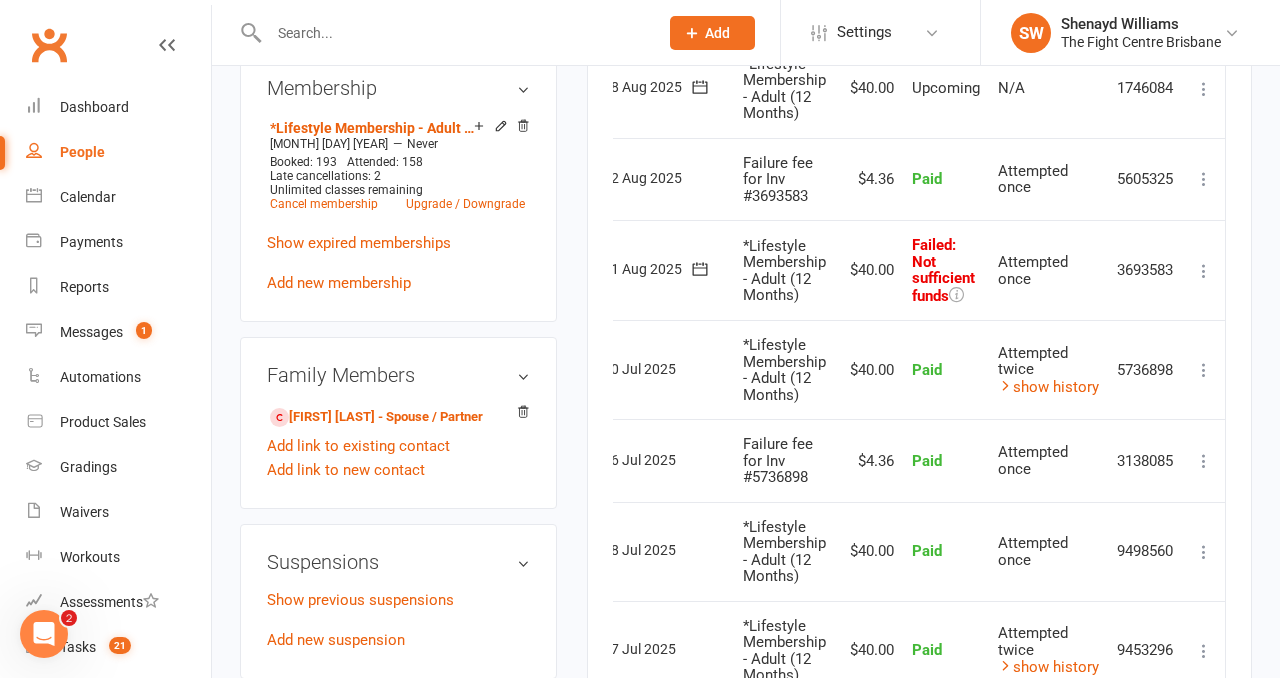 click at bounding box center (1204, 271) 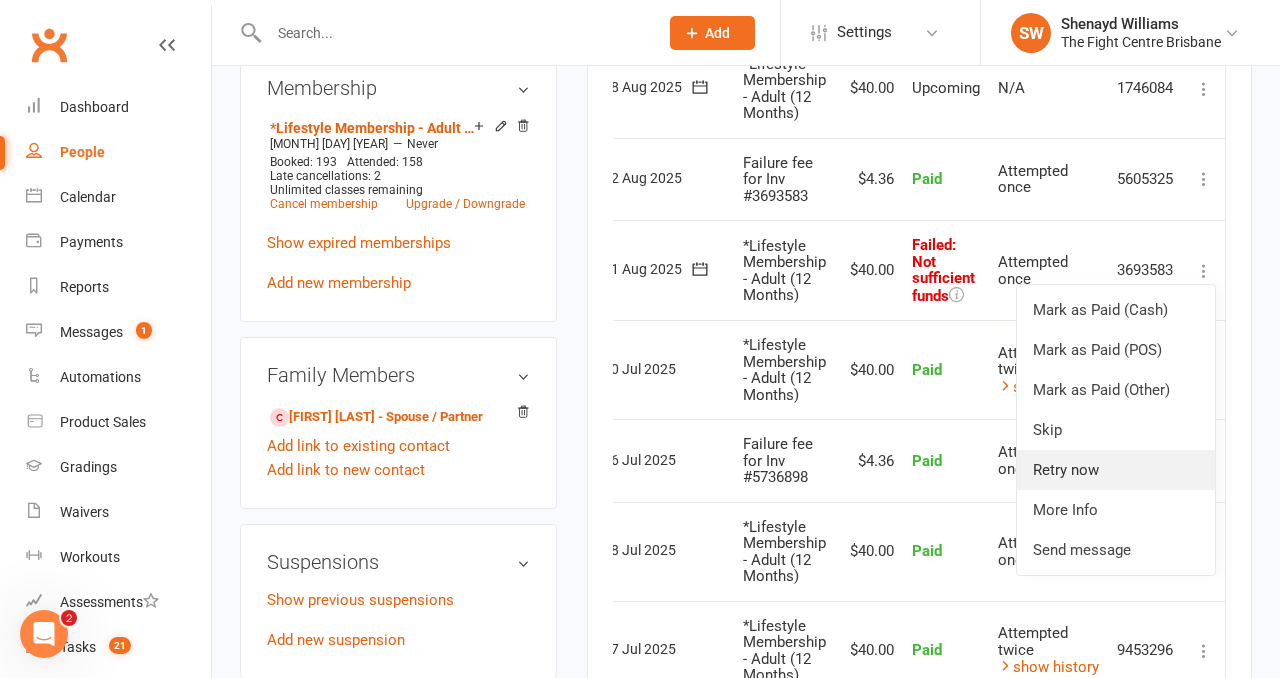 click on "Retry now" at bounding box center [1116, 470] 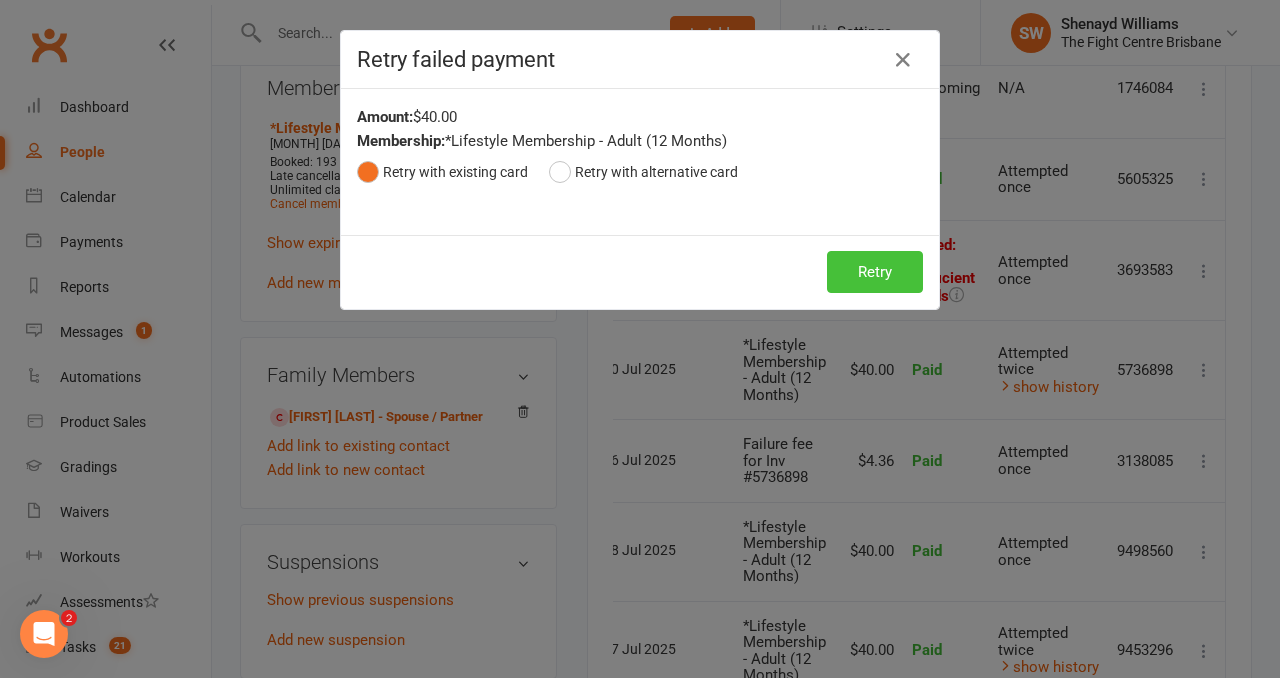 click on "Retry" at bounding box center (875, 272) 